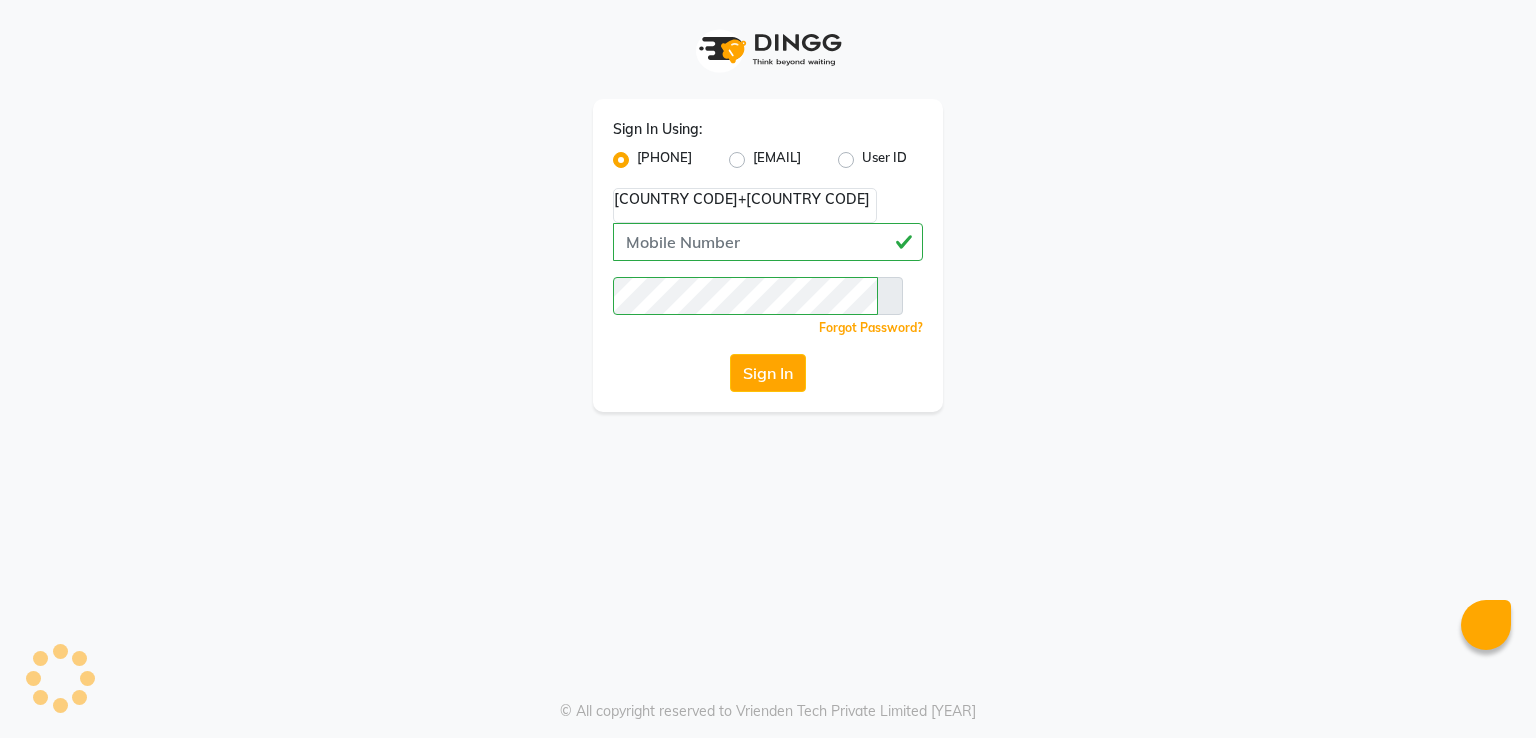 scroll, scrollTop: 0, scrollLeft: 0, axis: both 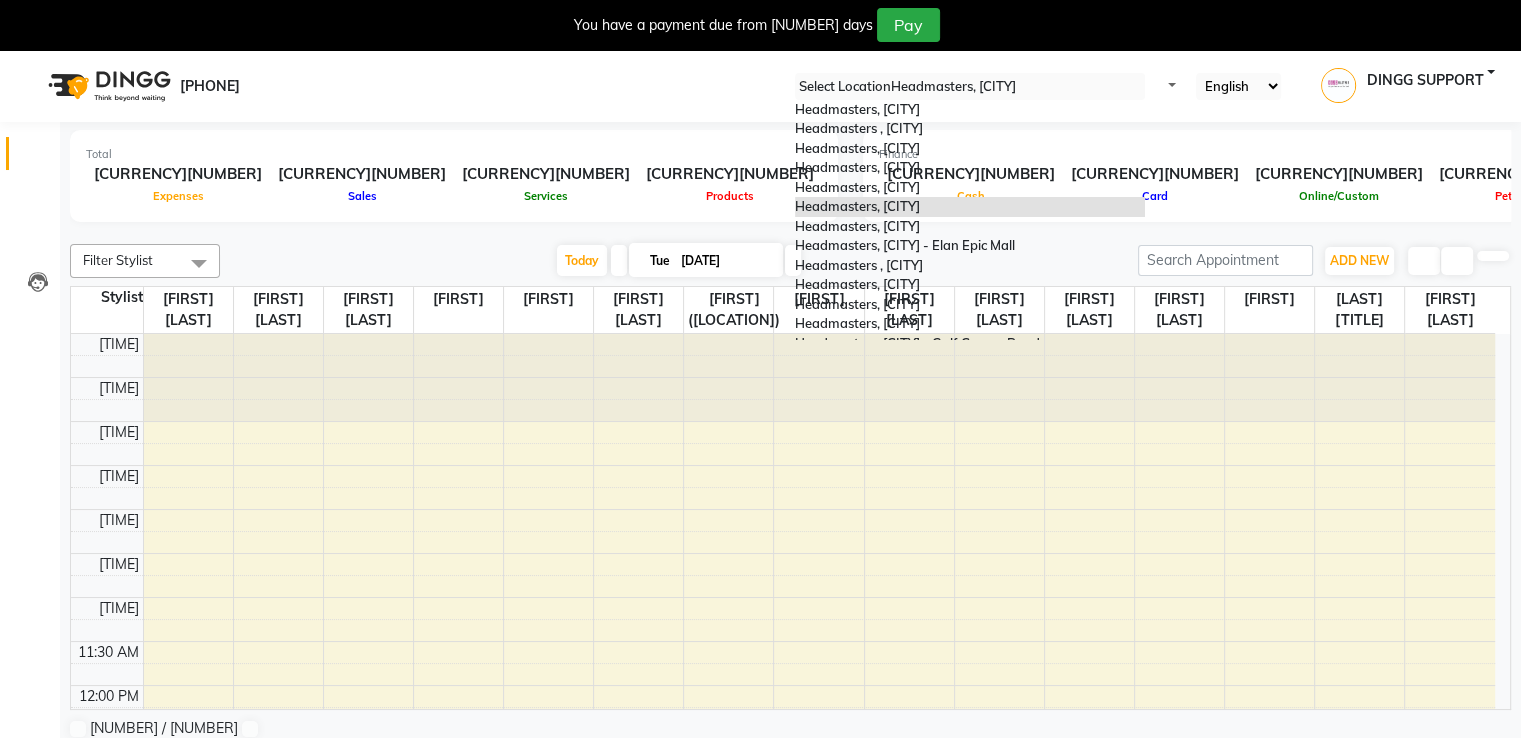 click at bounding box center [970, 87] 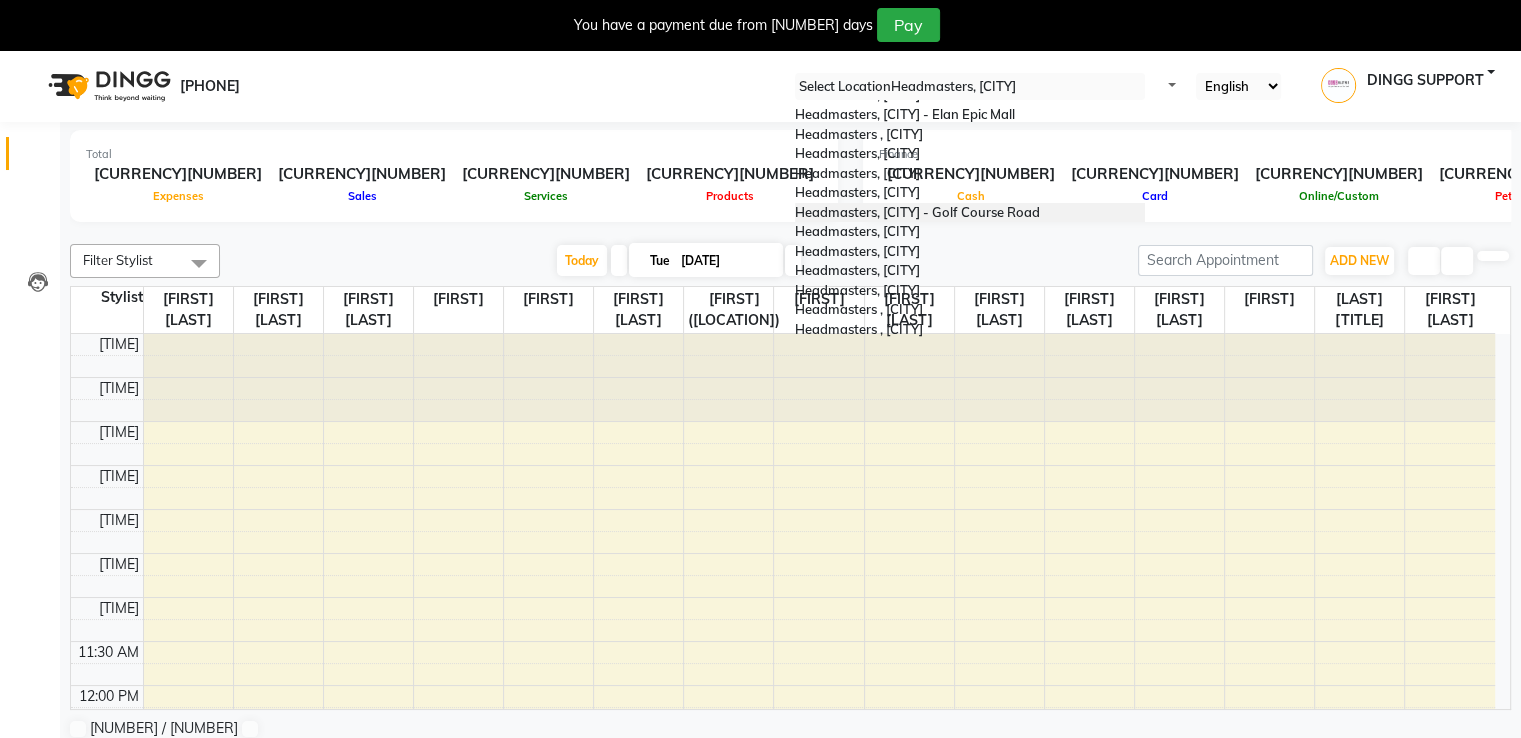 scroll, scrollTop: 198, scrollLeft: 0, axis: vertical 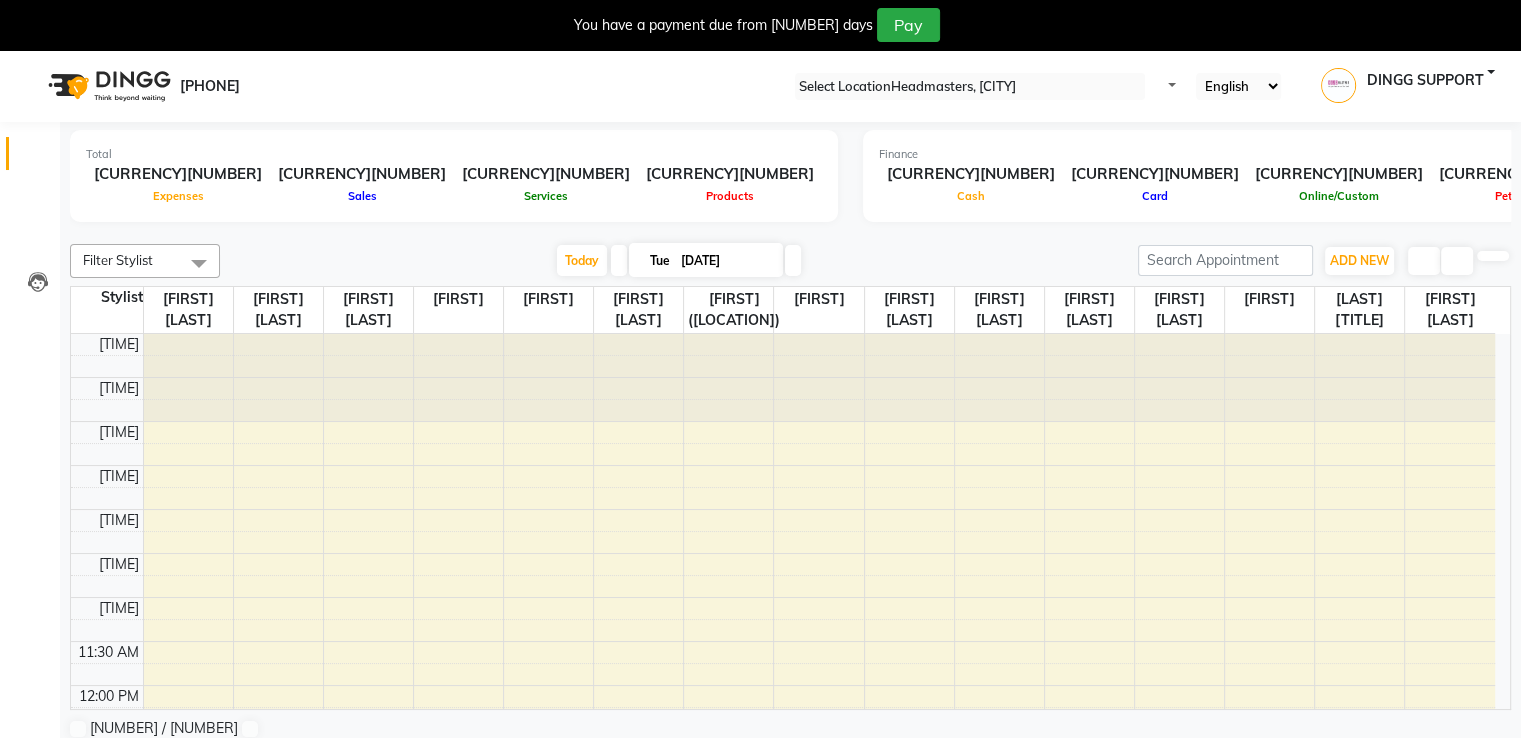 click at bounding box center (790, 232) 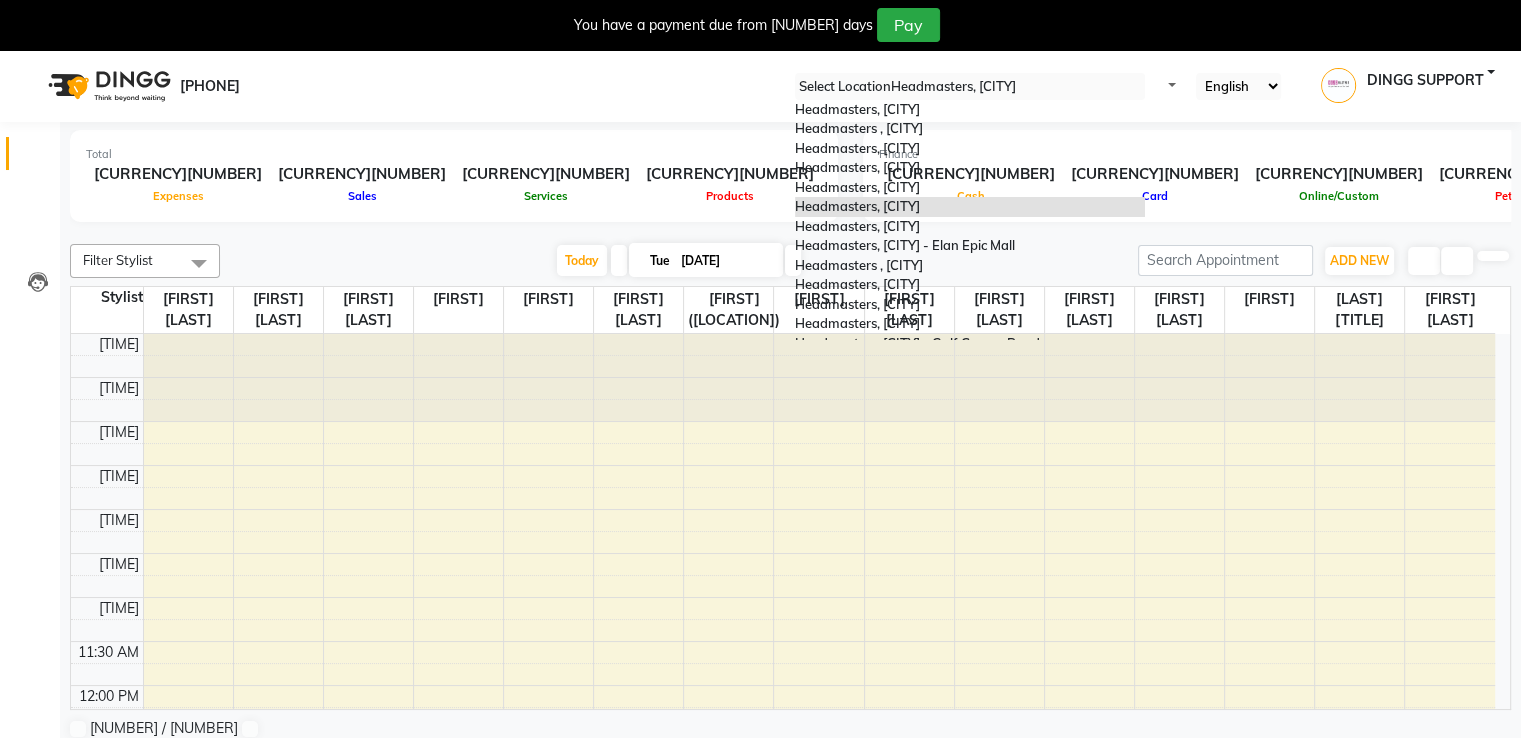 click on "Select Location × Headmasters, Ho" at bounding box center (970, 86) 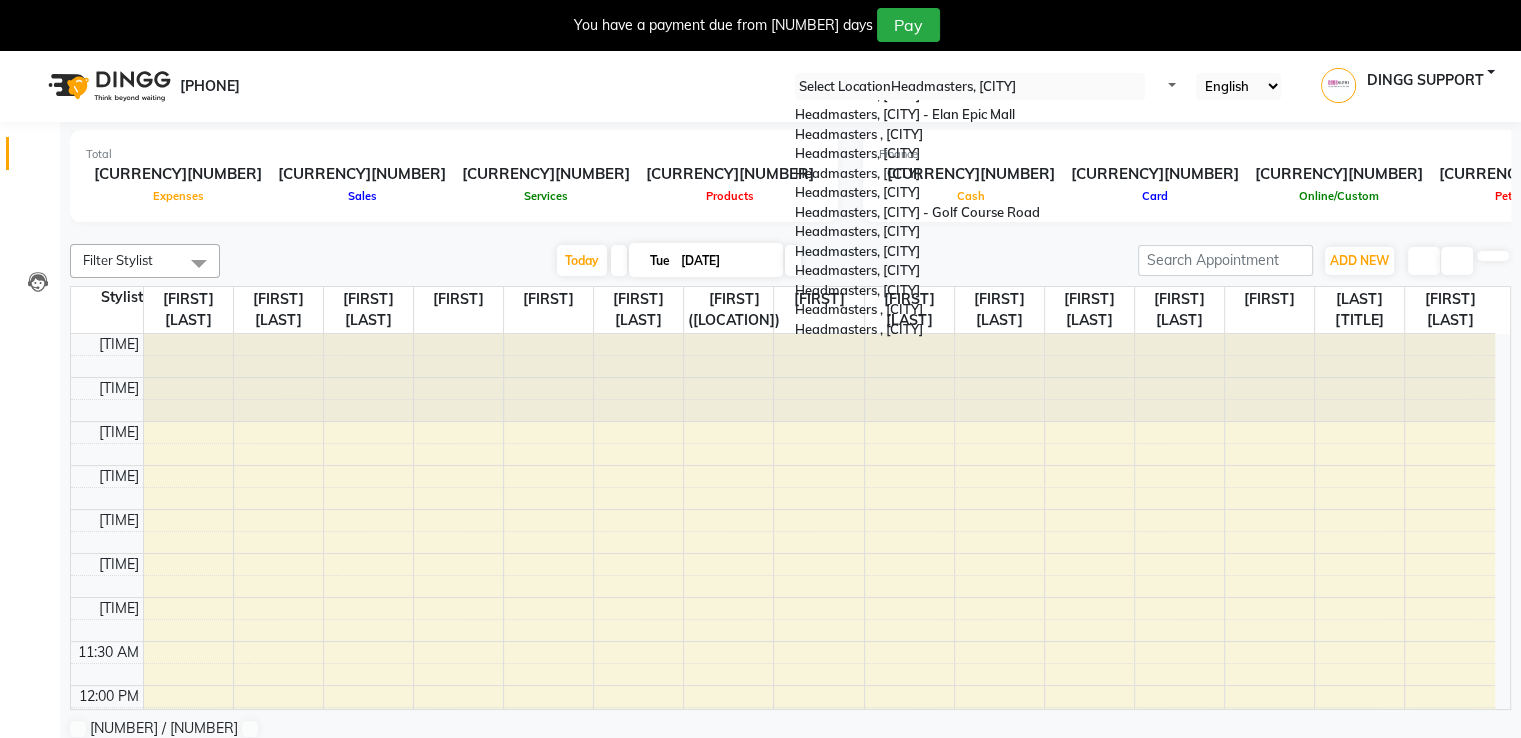 scroll, scrollTop: 434, scrollLeft: 0, axis: vertical 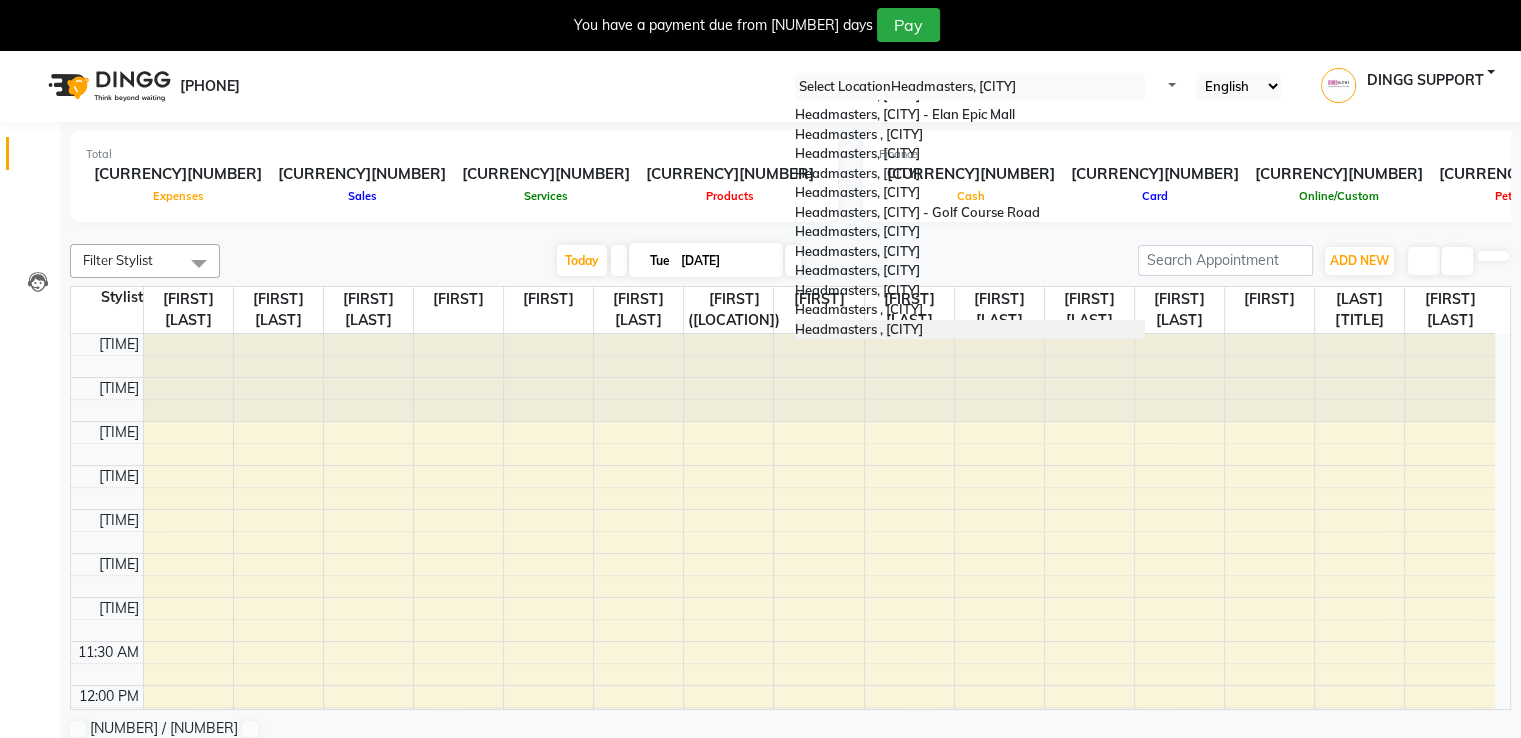 click on "☀ [BRAND], [CITY]" at bounding box center (970, 330) 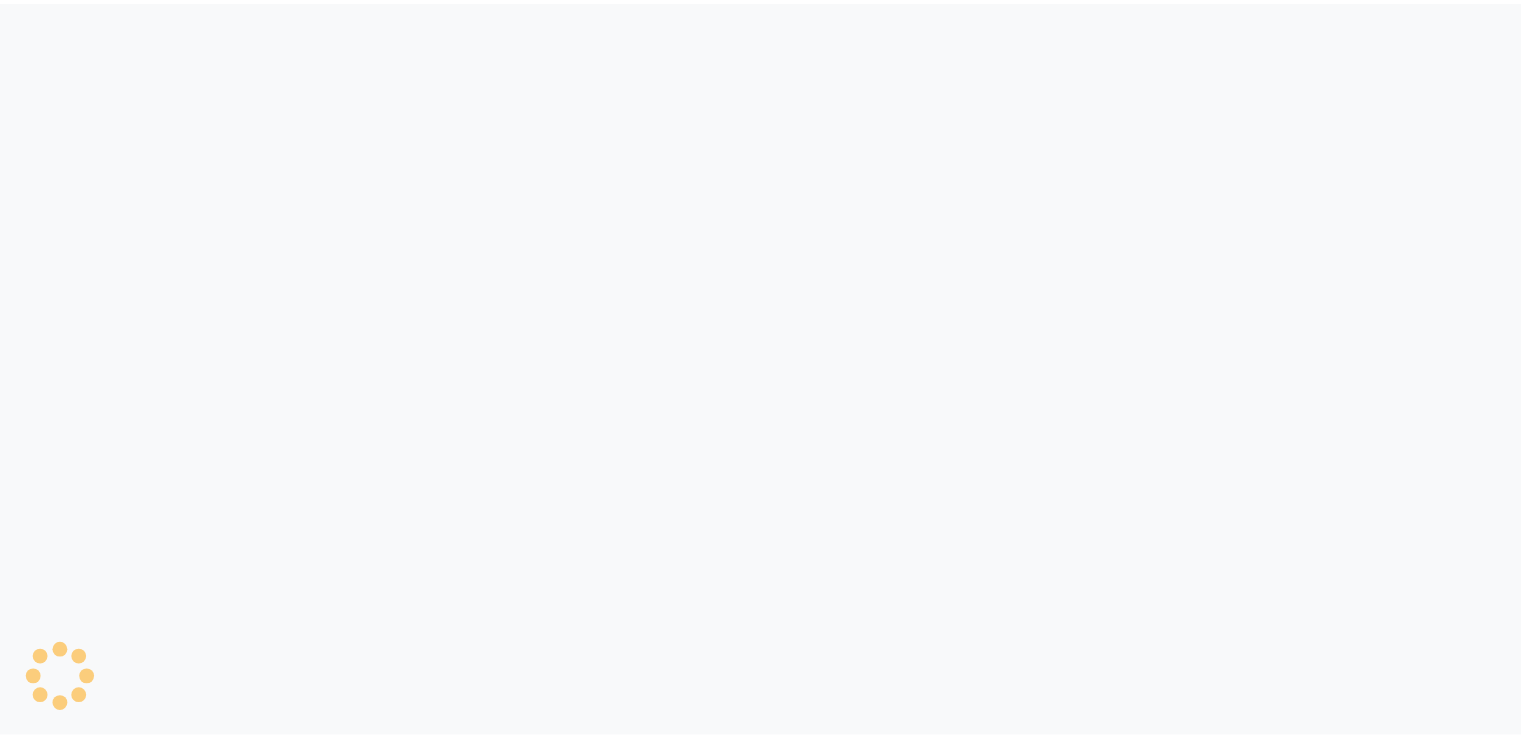 scroll, scrollTop: 0, scrollLeft: 0, axis: both 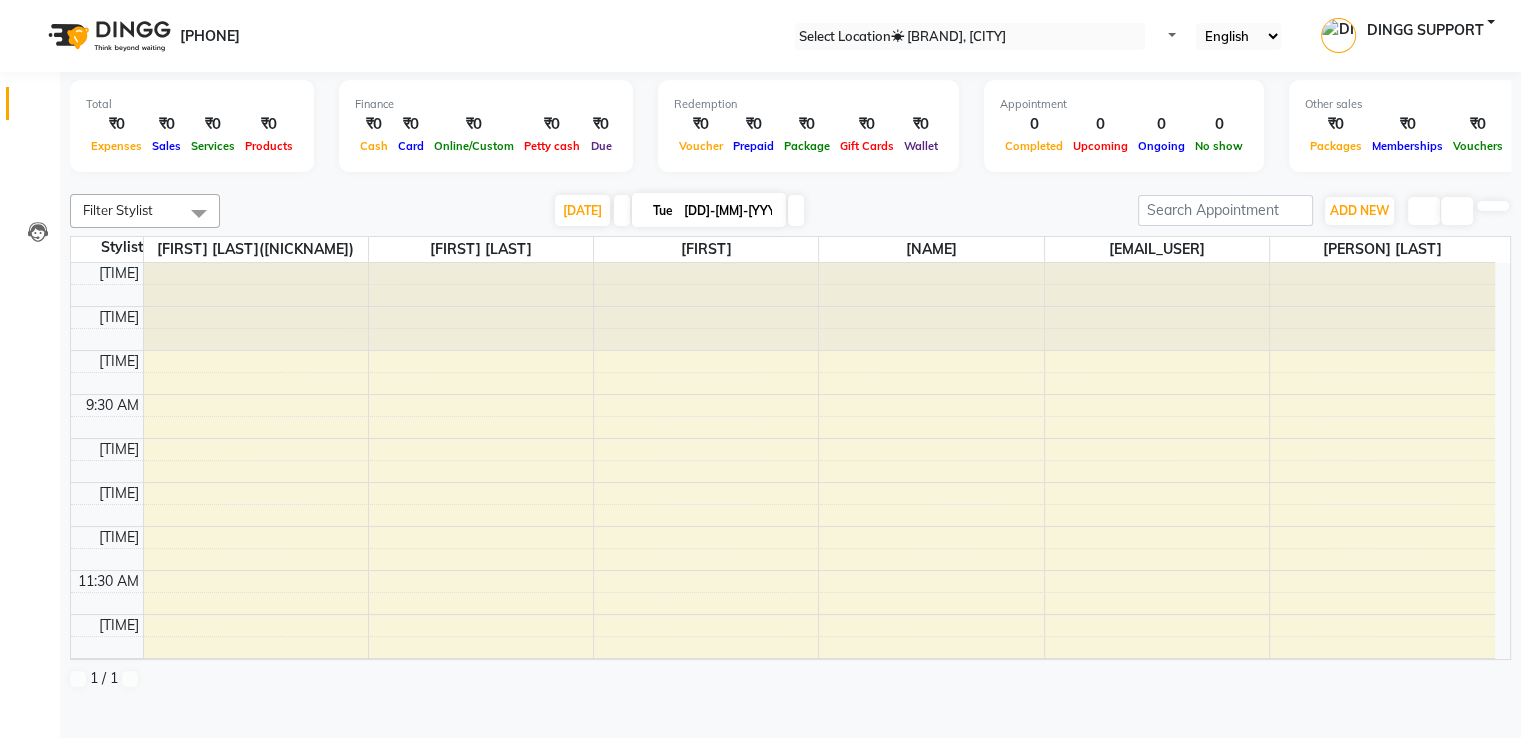 drag, startPoint x: 1243, startPoint y: 193, endPoint x: 1126, endPoint y: 213, distance: 118.69709 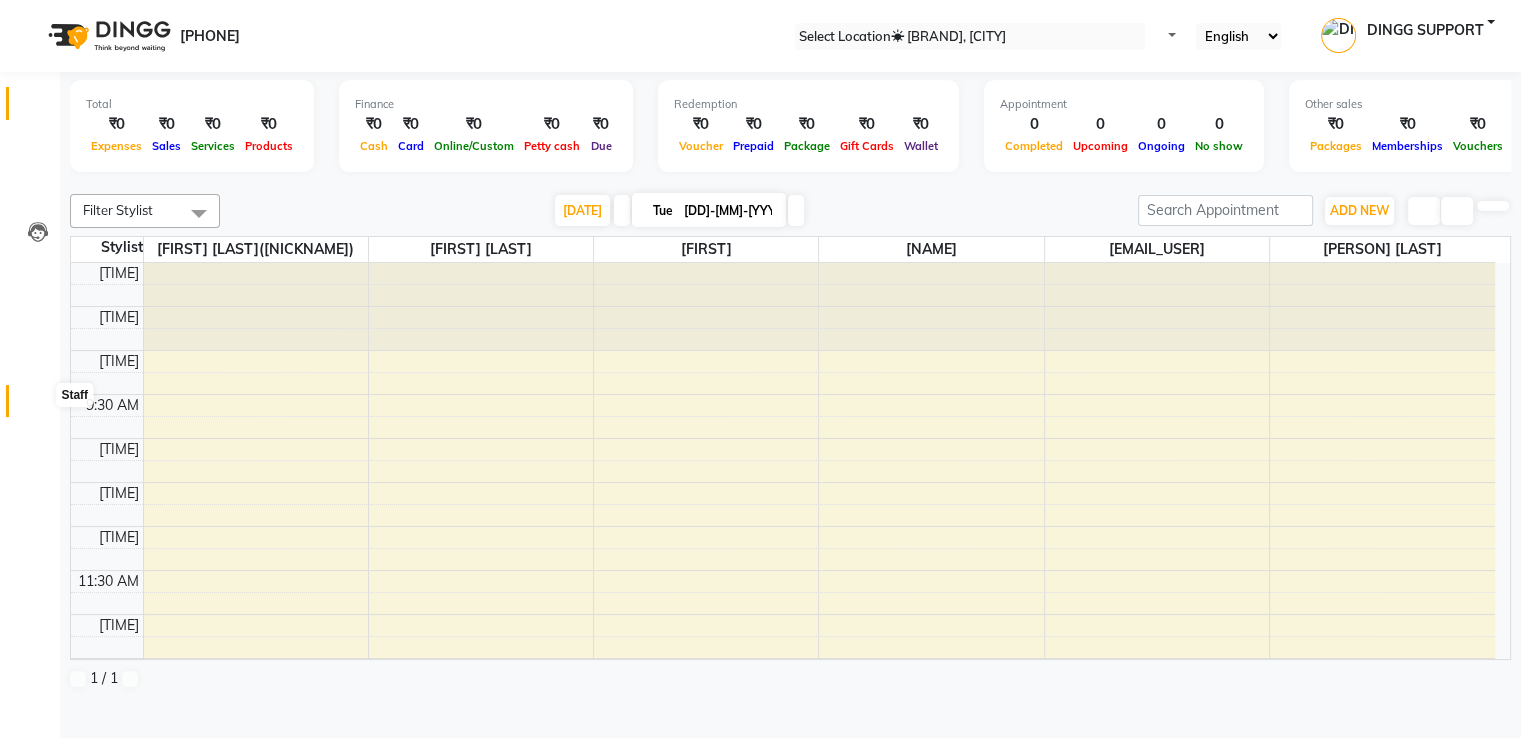 click at bounding box center (37, 406) 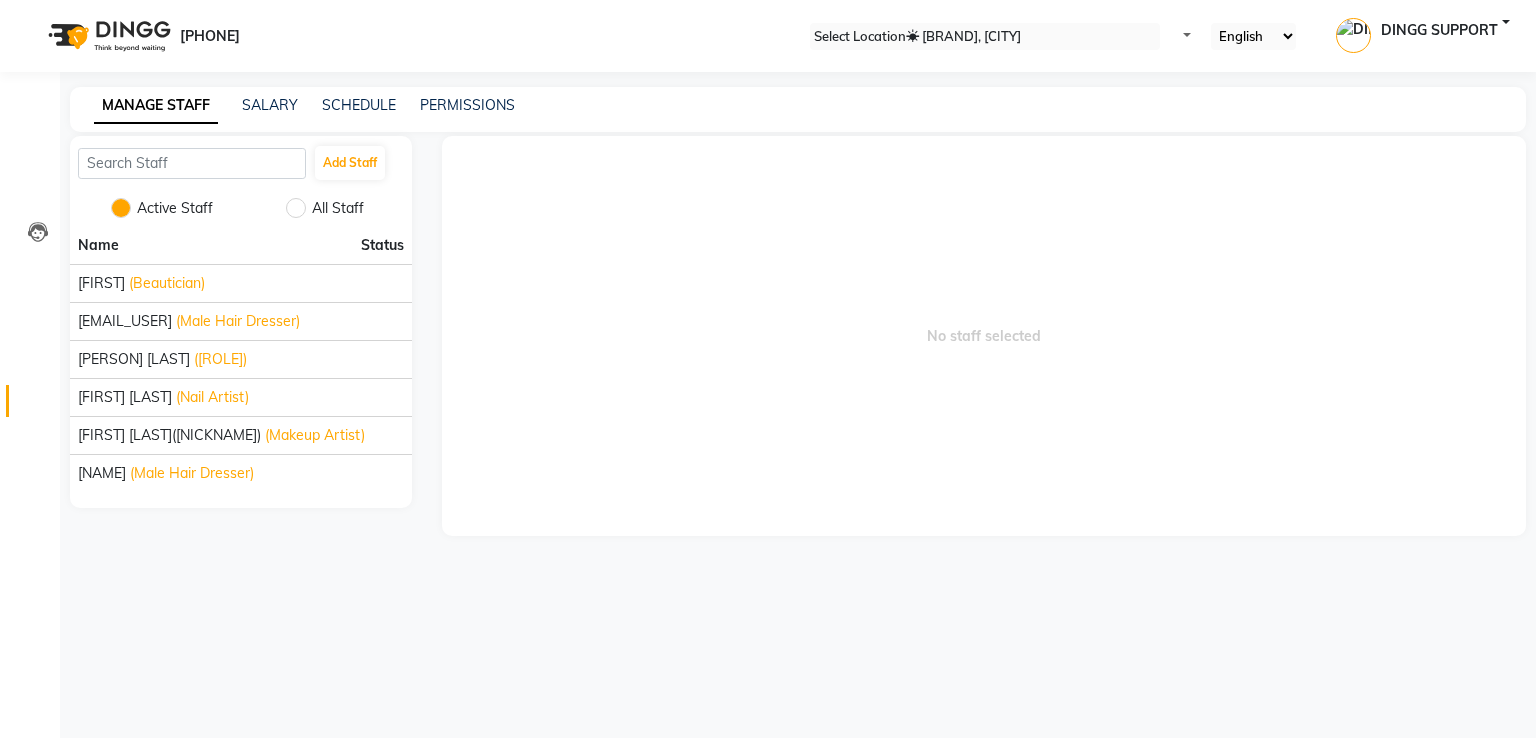 click at bounding box center [396, 168] 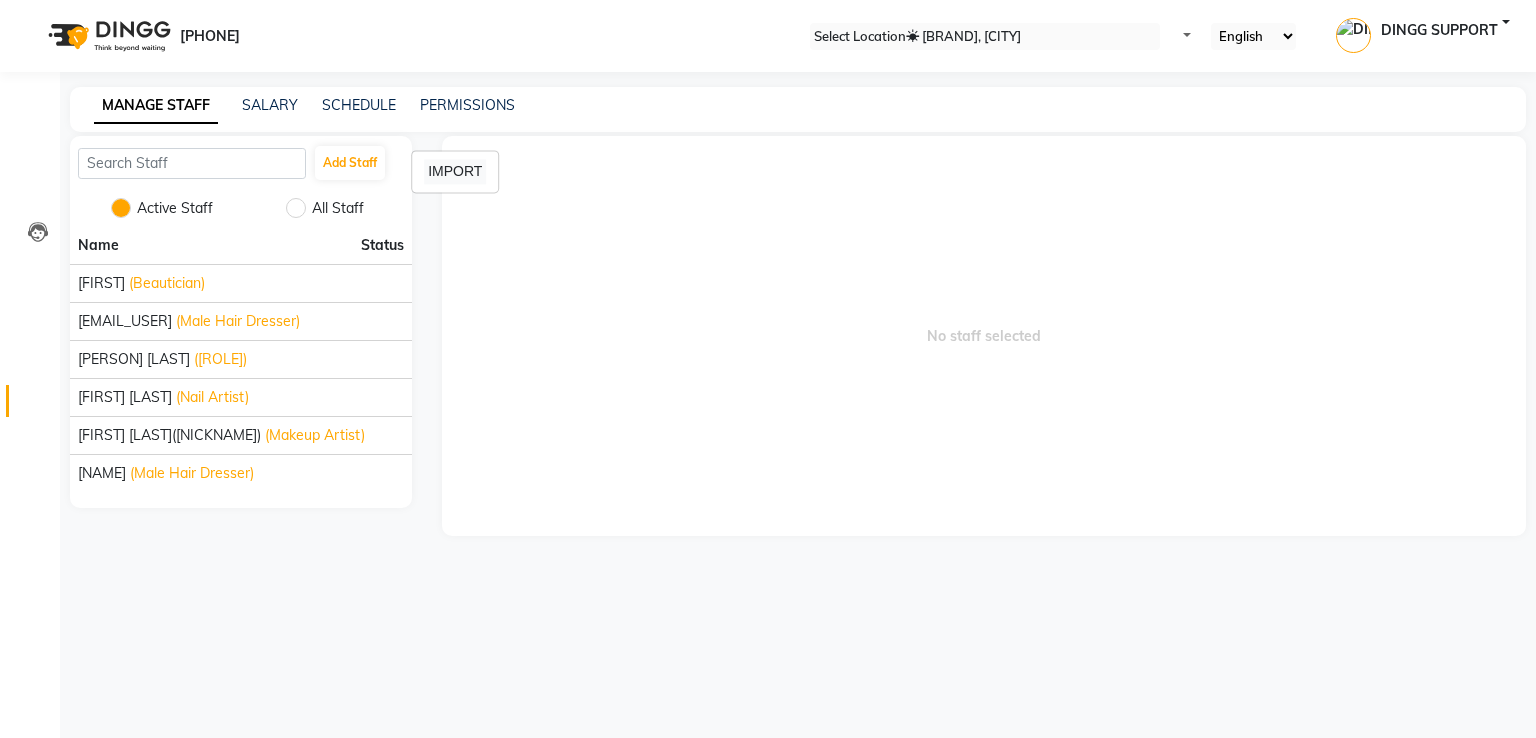click on "IMPORT" at bounding box center (455, 171) 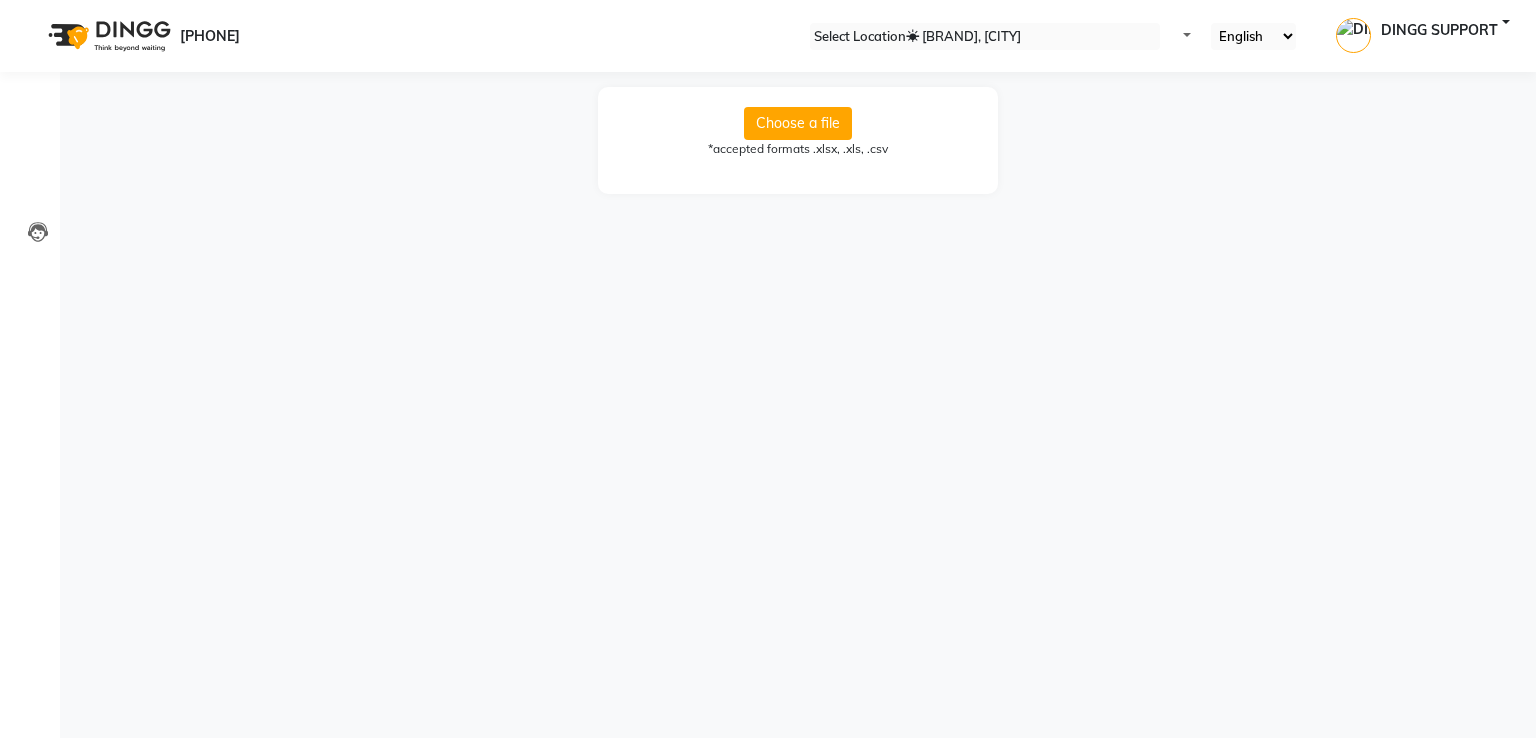 click on "Choose a file" at bounding box center [798, 123] 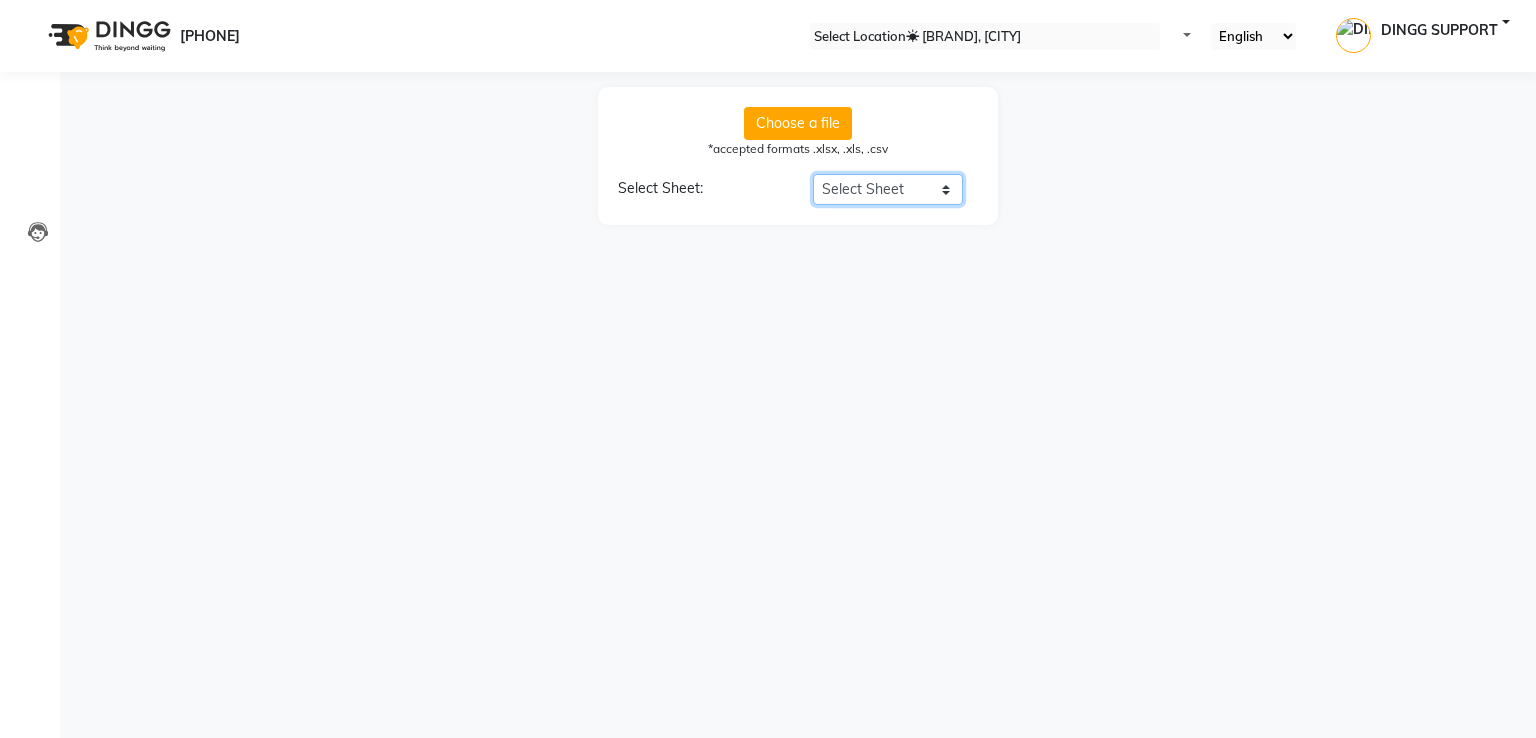 click on "Select Sheet Miscellaneous oldStaff oldServices Products Customers Service History Membership Auto Consumption" at bounding box center (888, 189) 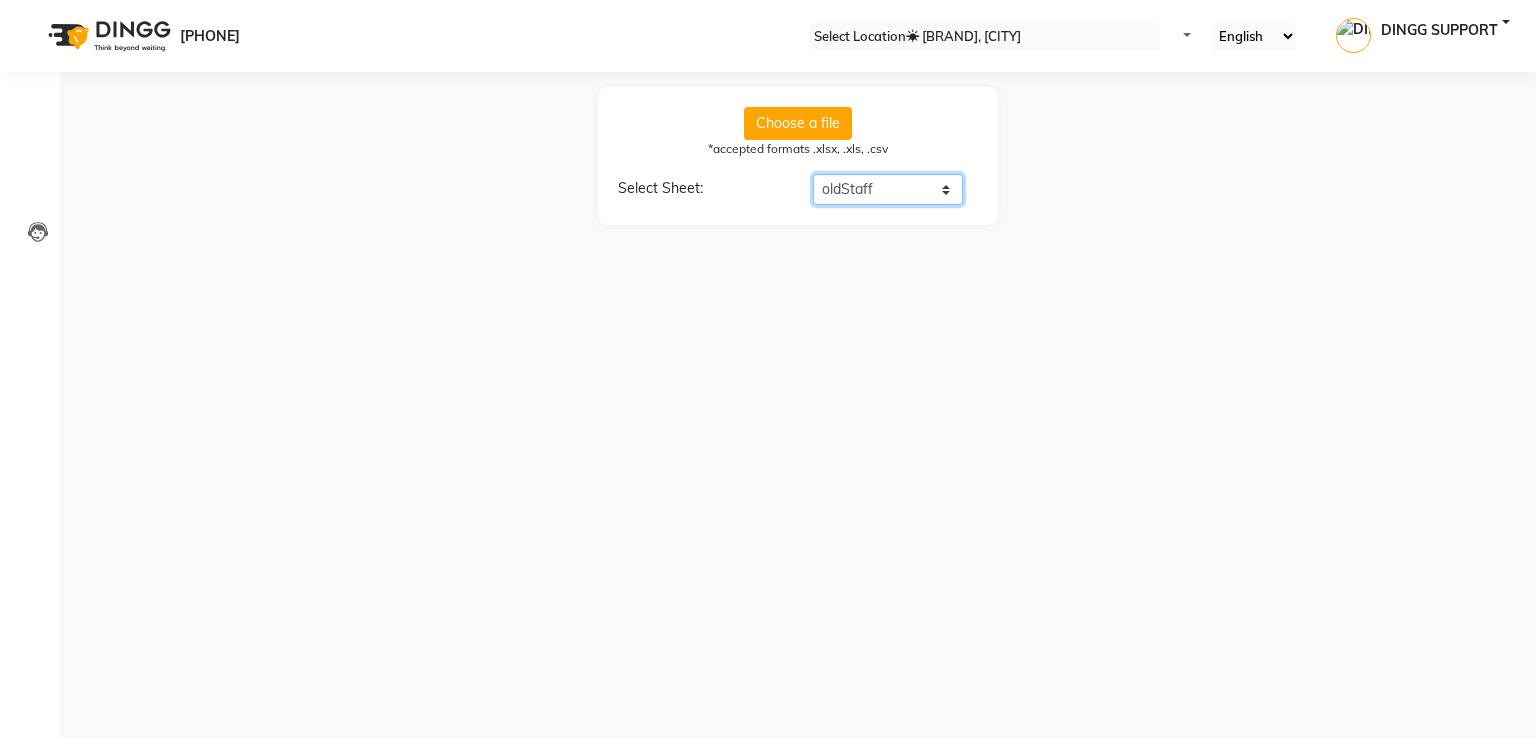 click on "Select Sheet Miscellaneous oldStaff oldServices Products Customers Service History Membership Auto Consumption" at bounding box center (888, 189) 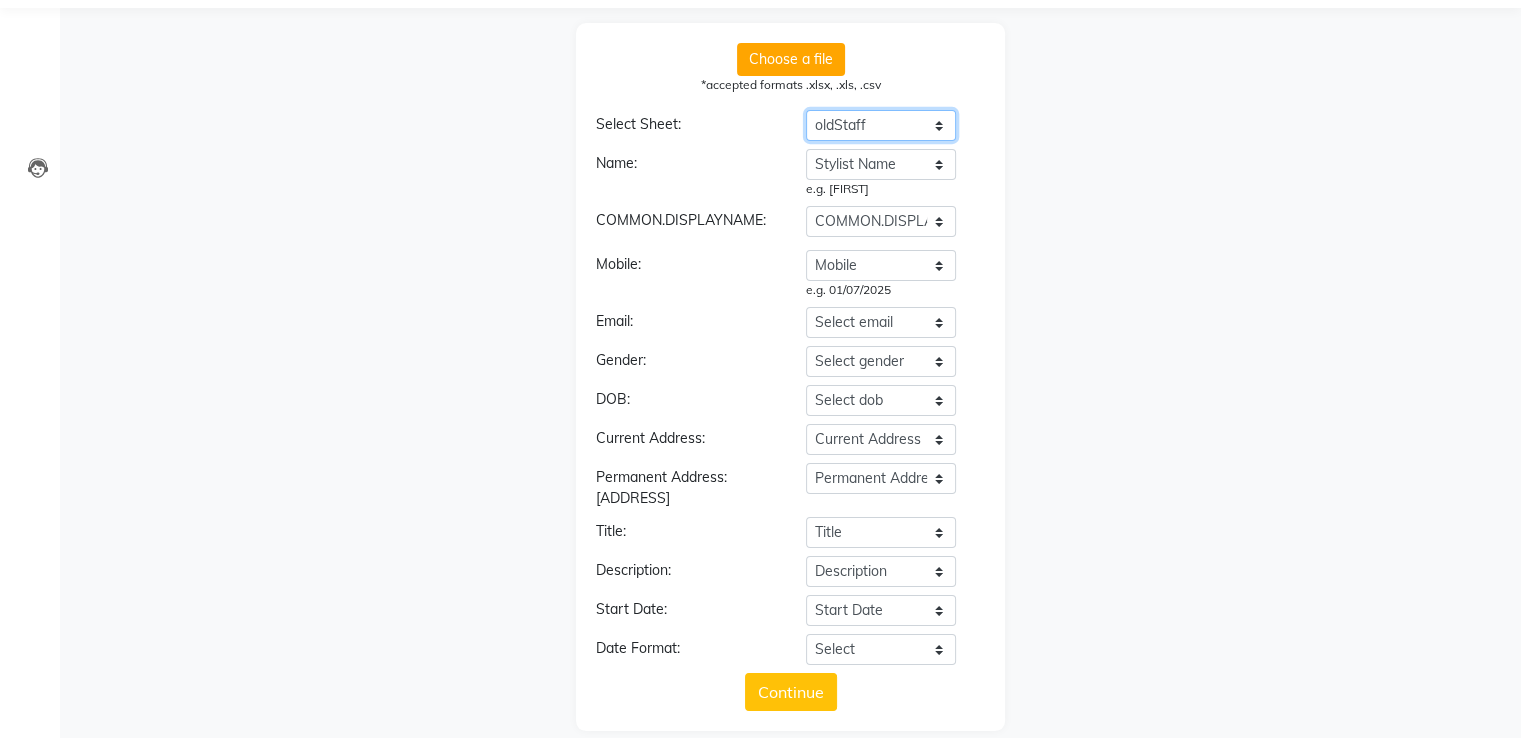 scroll, scrollTop: 68, scrollLeft: 0, axis: vertical 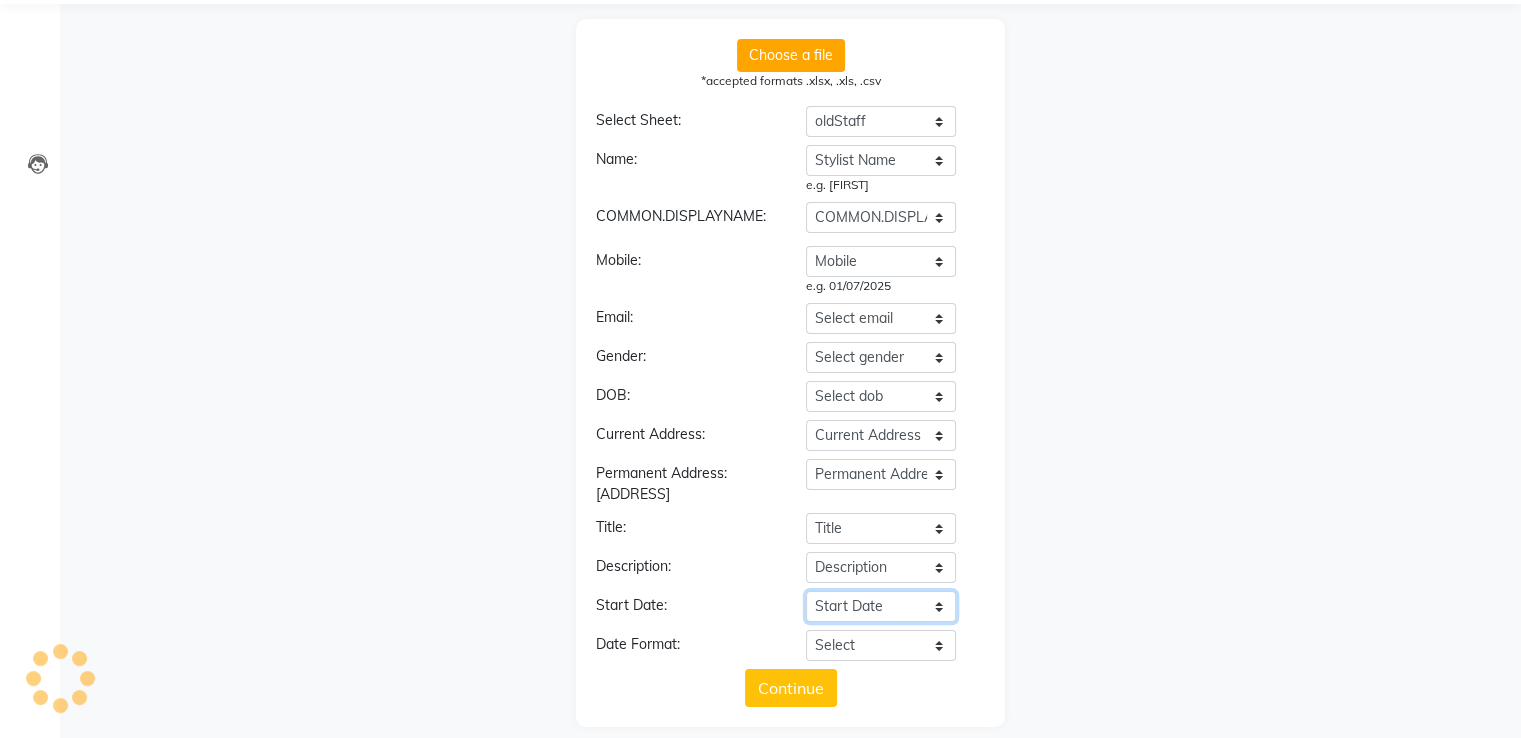 click on "Start Date Stylist Name Mobile titlw Title" at bounding box center [881, 606] 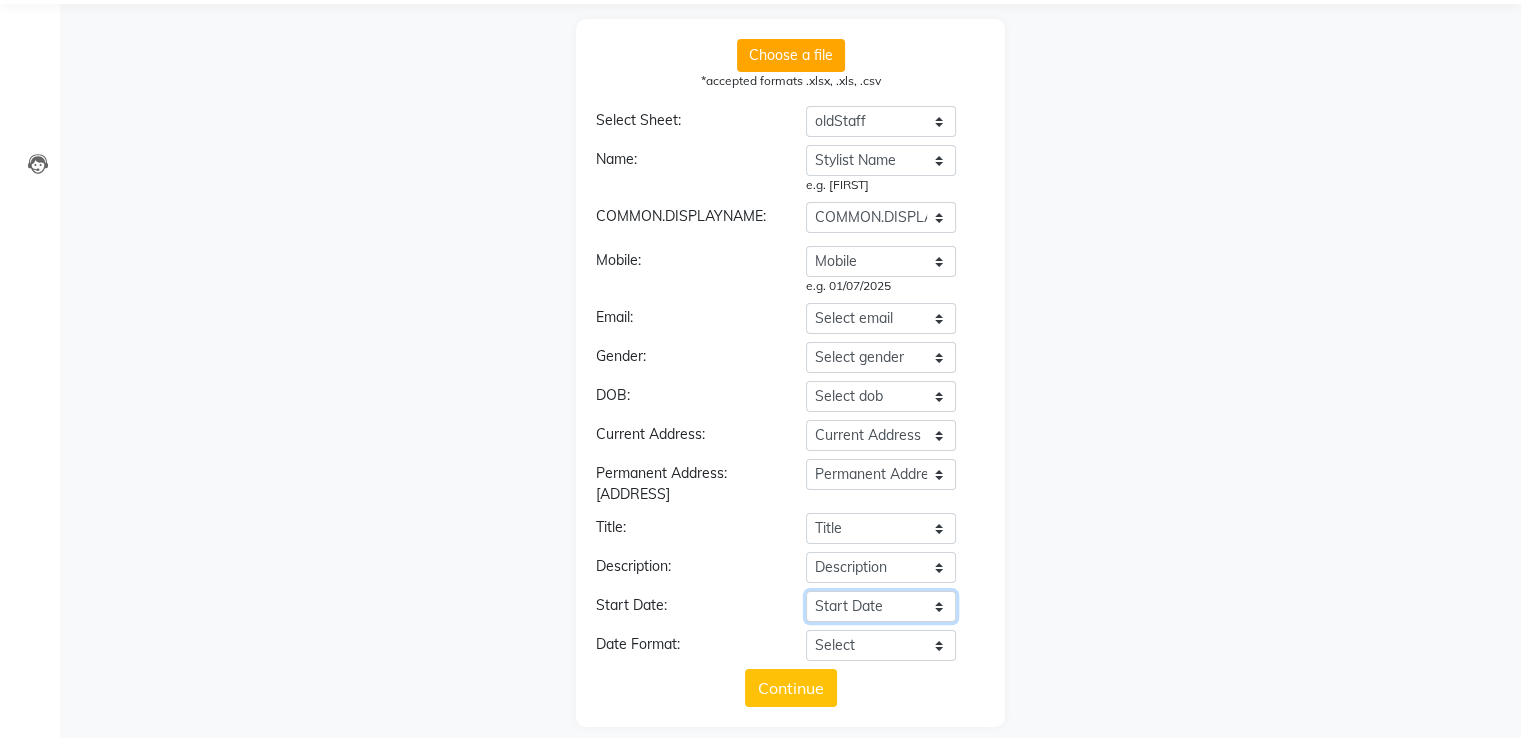 select on "Mobile" 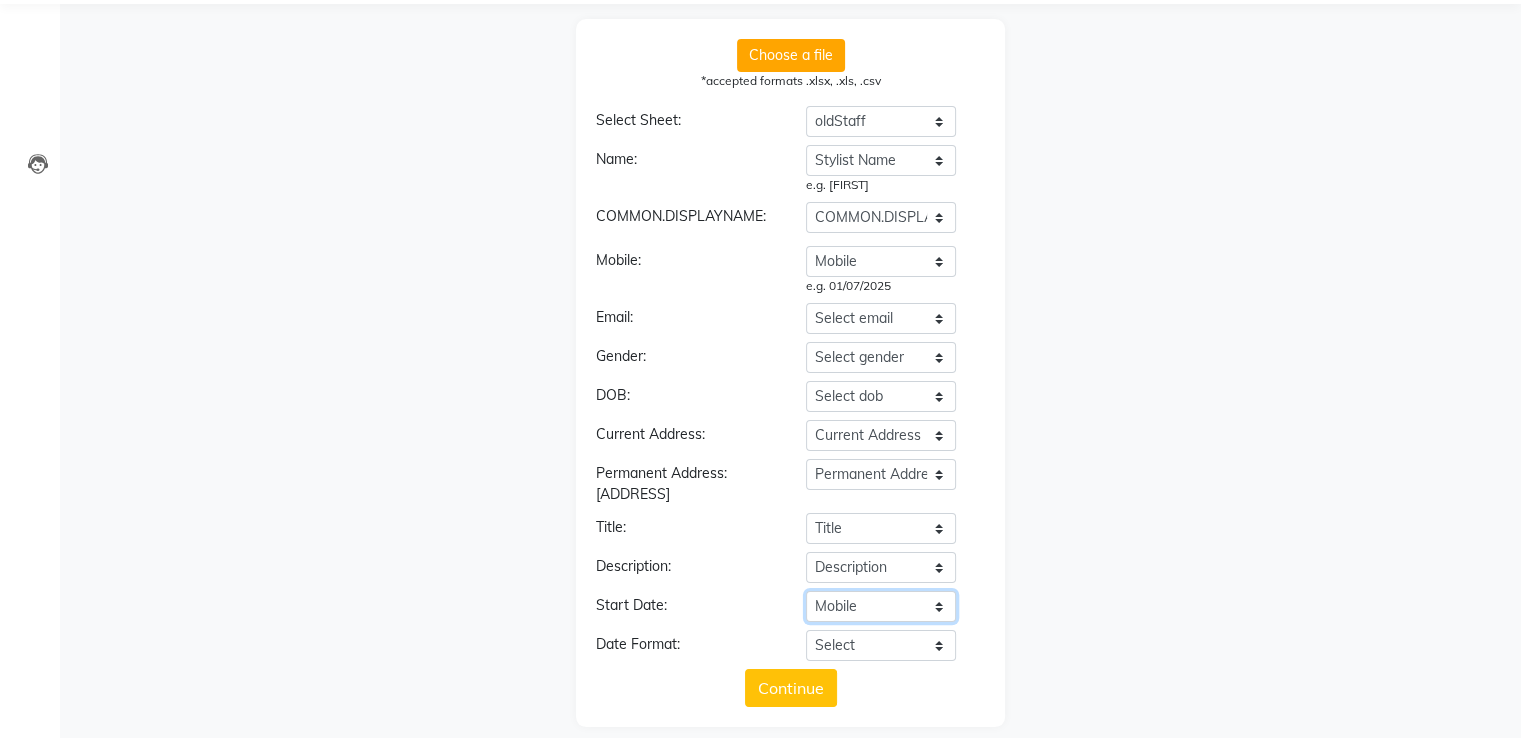 click on "Start Date Stylist Name Mobile titlw Title" at bounding box center [881, 606] 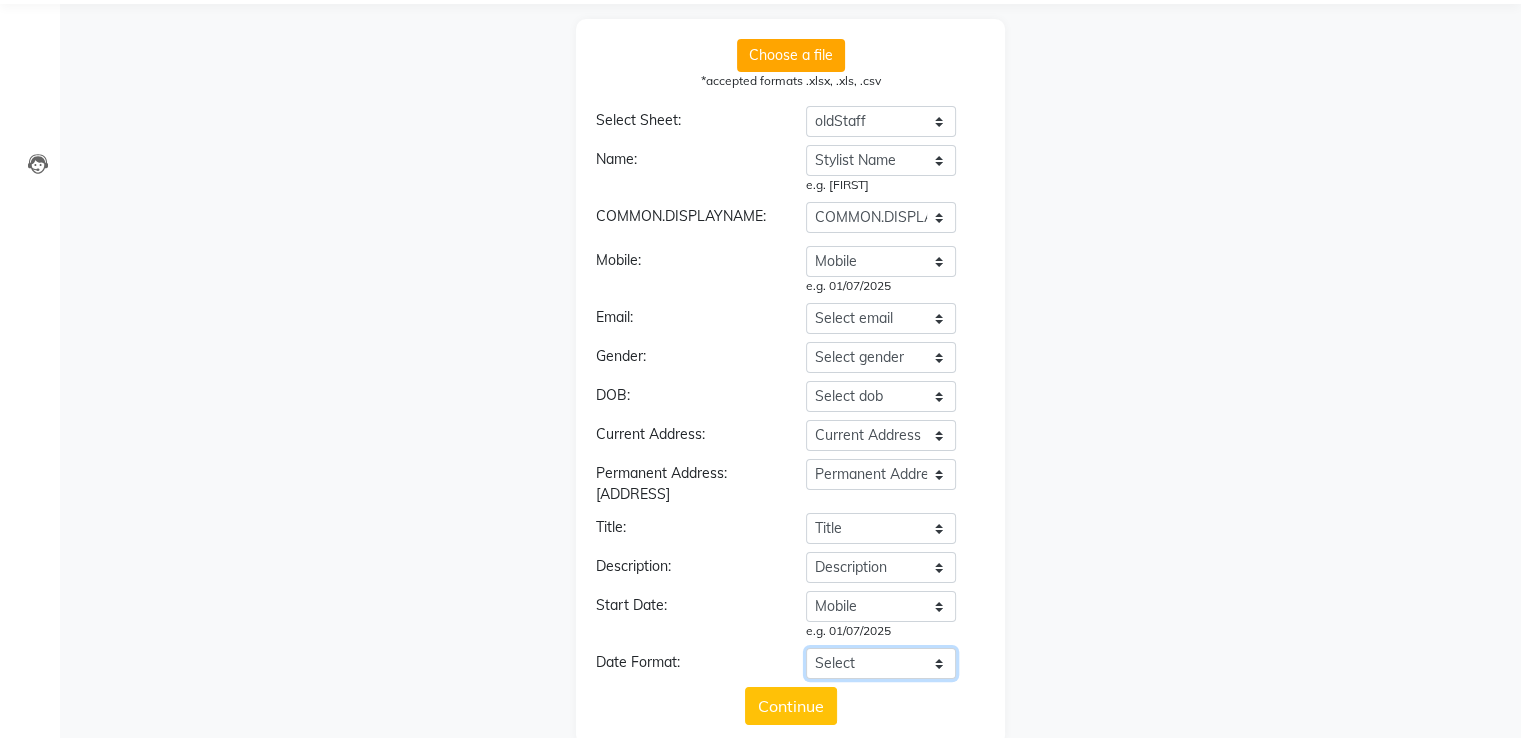 click on "Select YYYY-MM-DD MM-DD-YYYY DD-MM-YYYY MMMM Do, YYYY M/D/YYYY D/M/YYYY MMM Do YY MM/DD/YYYY DD/MM/YYYY Excel Date" at bounding box center (881, 663) 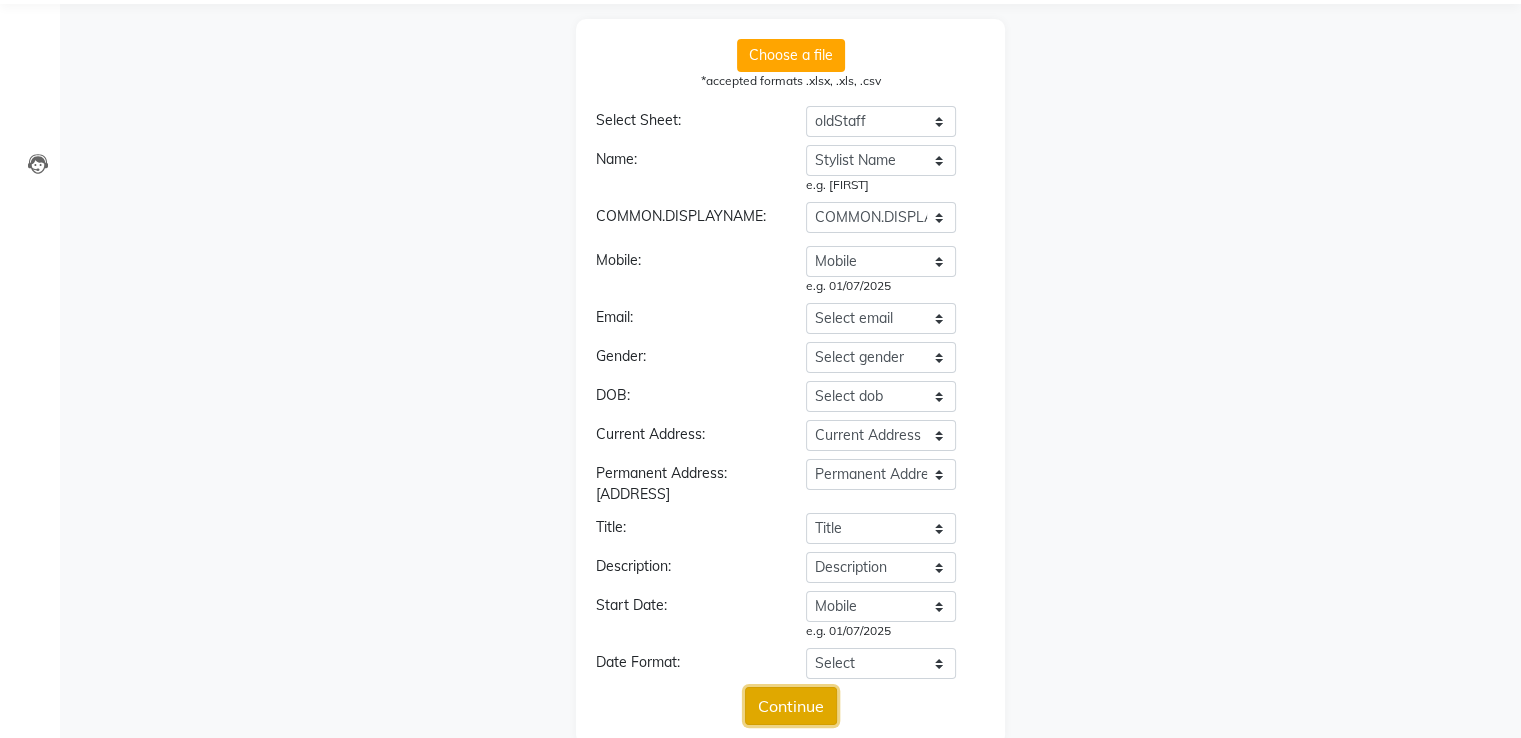click on "Continue" at bounding box center (791, 706) 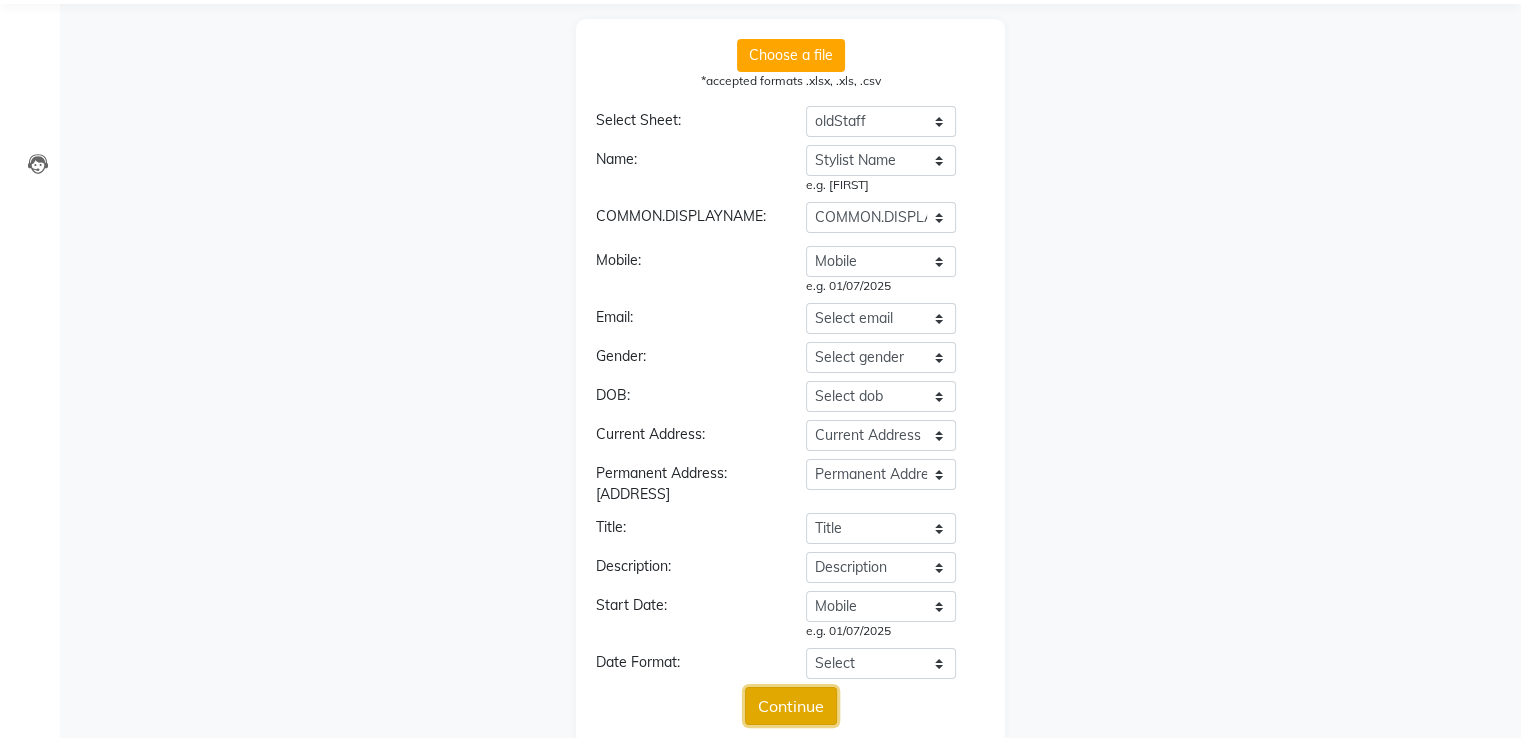scroll, scrollTop: 841, scrollLeft: 0, axis: vertical 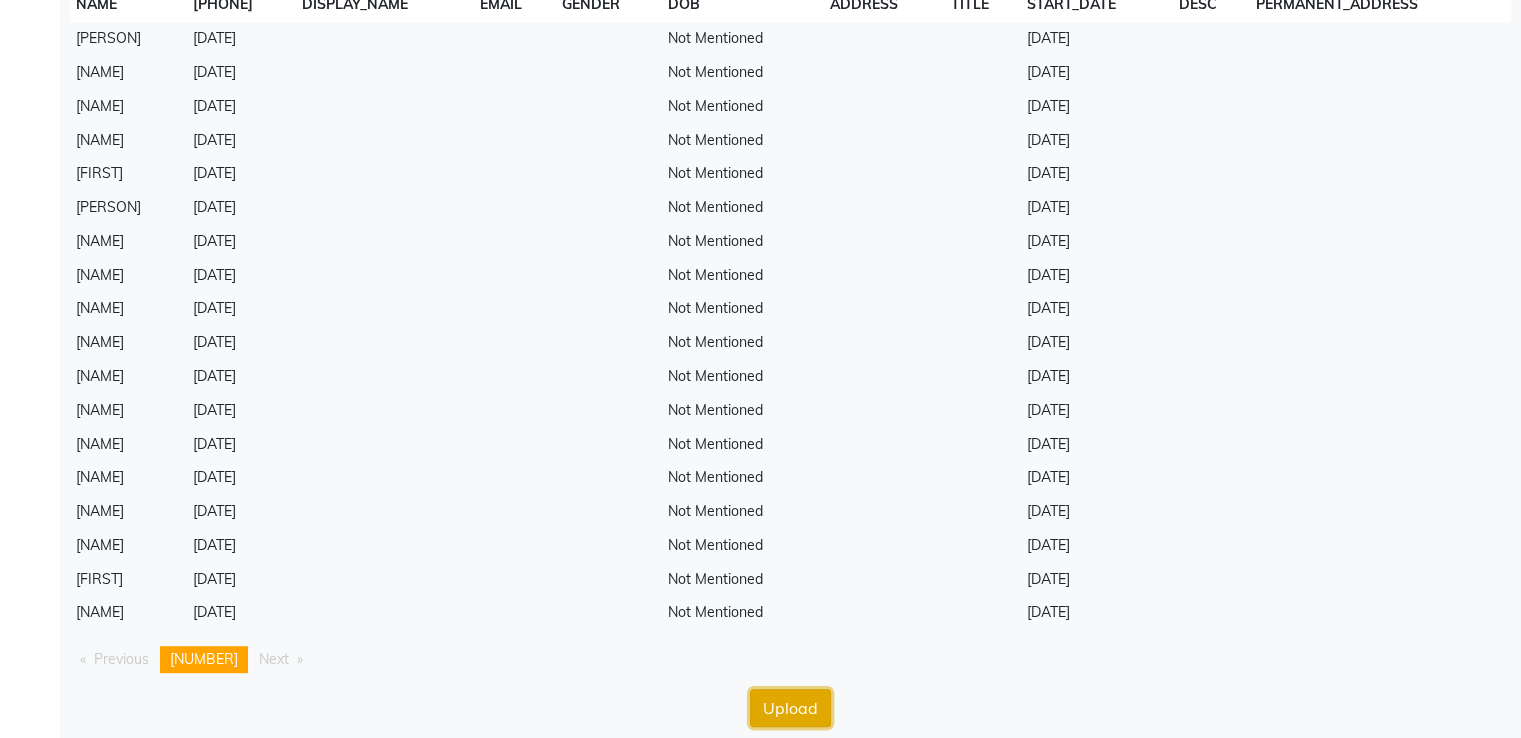 click on "Upload" at bounding box center [790, 708] 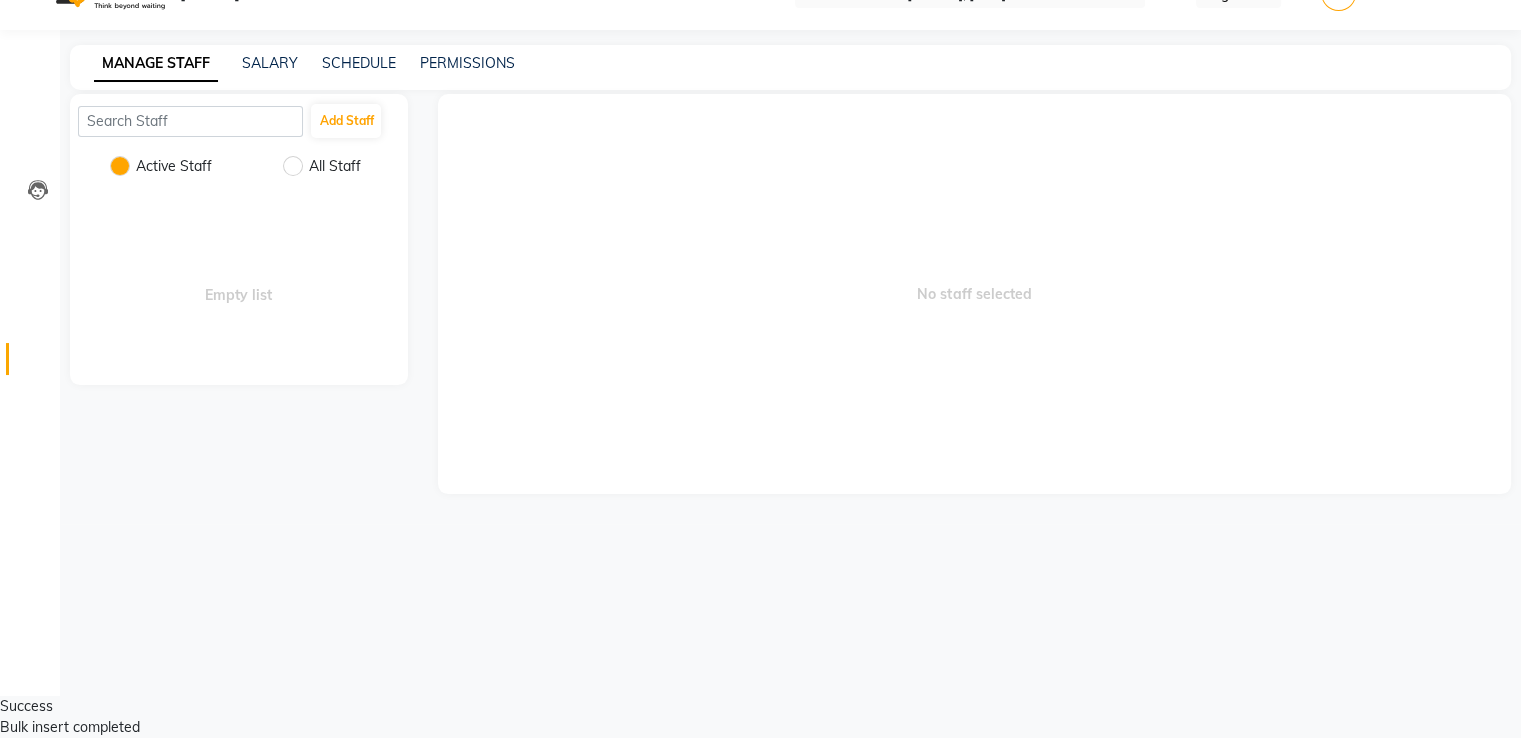 scroll, scrollTop: 0, scrollLeft: 0, axis: both 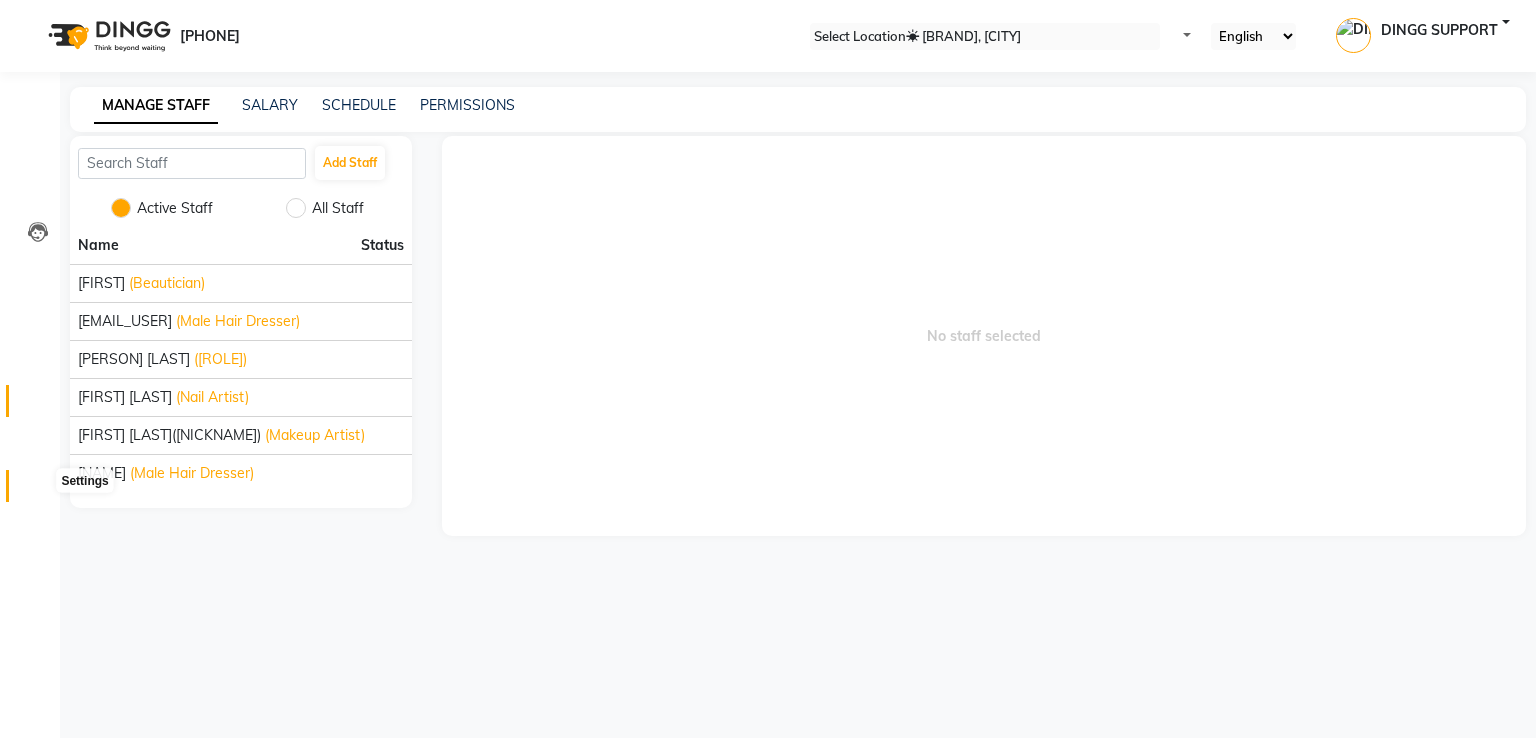 click at bounding box center [37, 491] 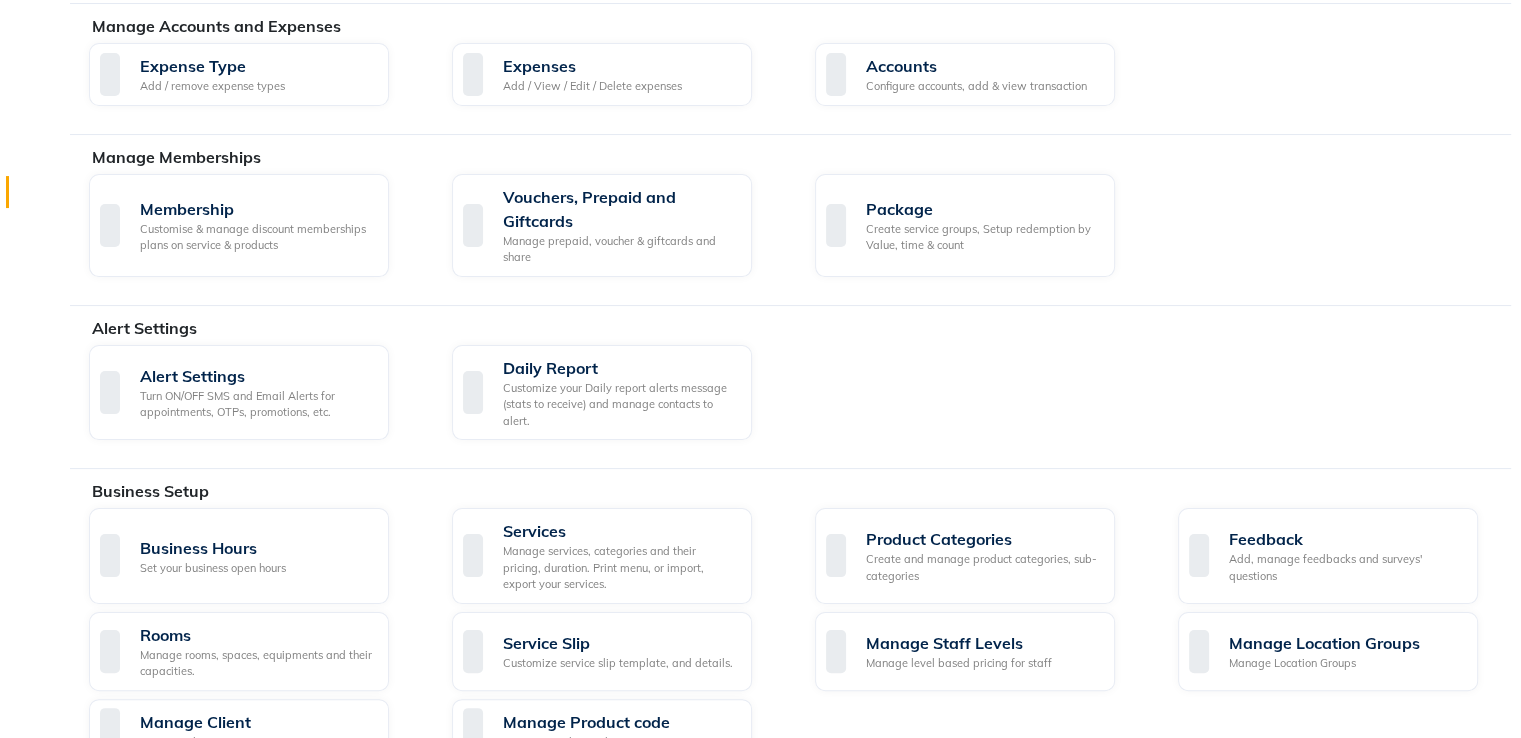 scroll, scrollTop: 296, scrollLeft: 0, axis: vertical 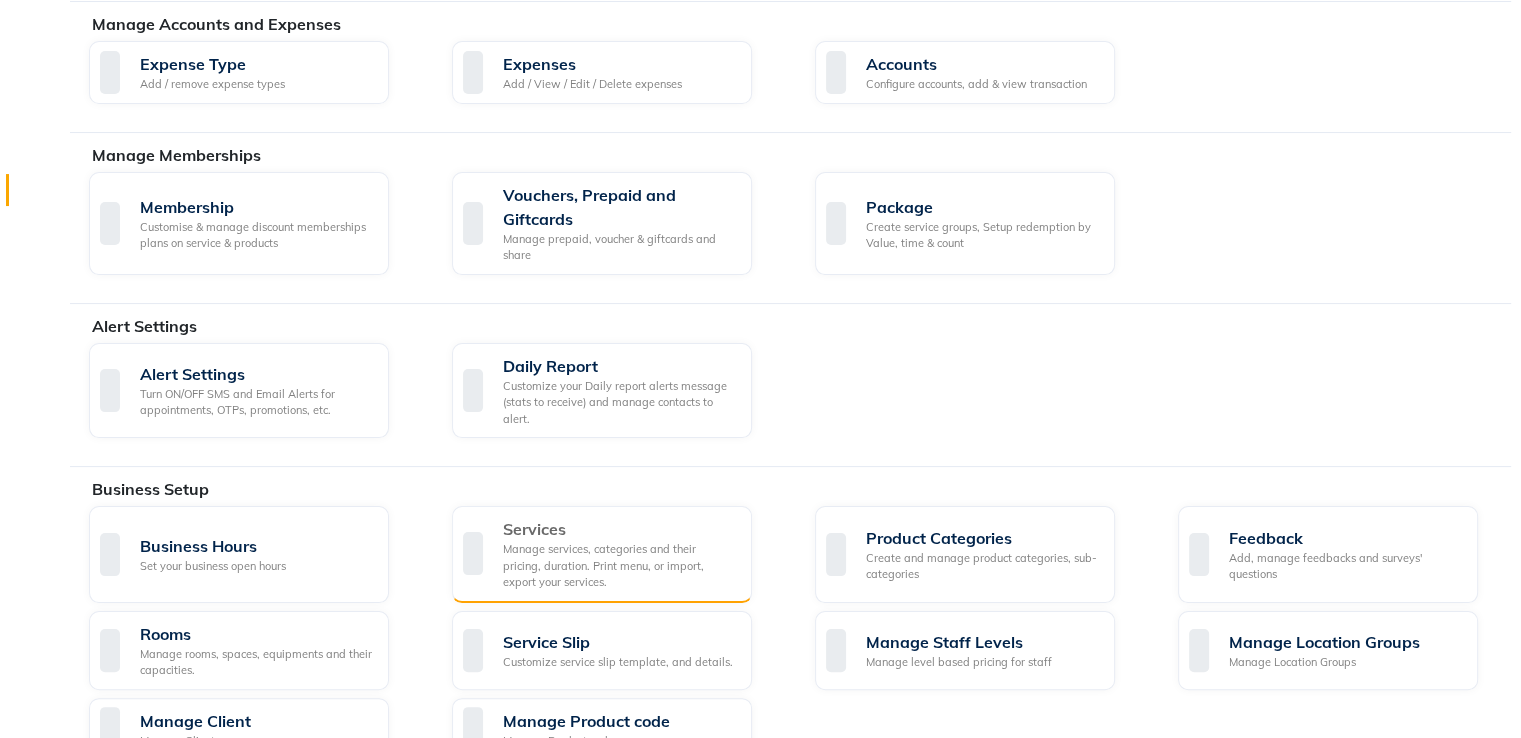 click on "Services" at bounding box center [619, 529] 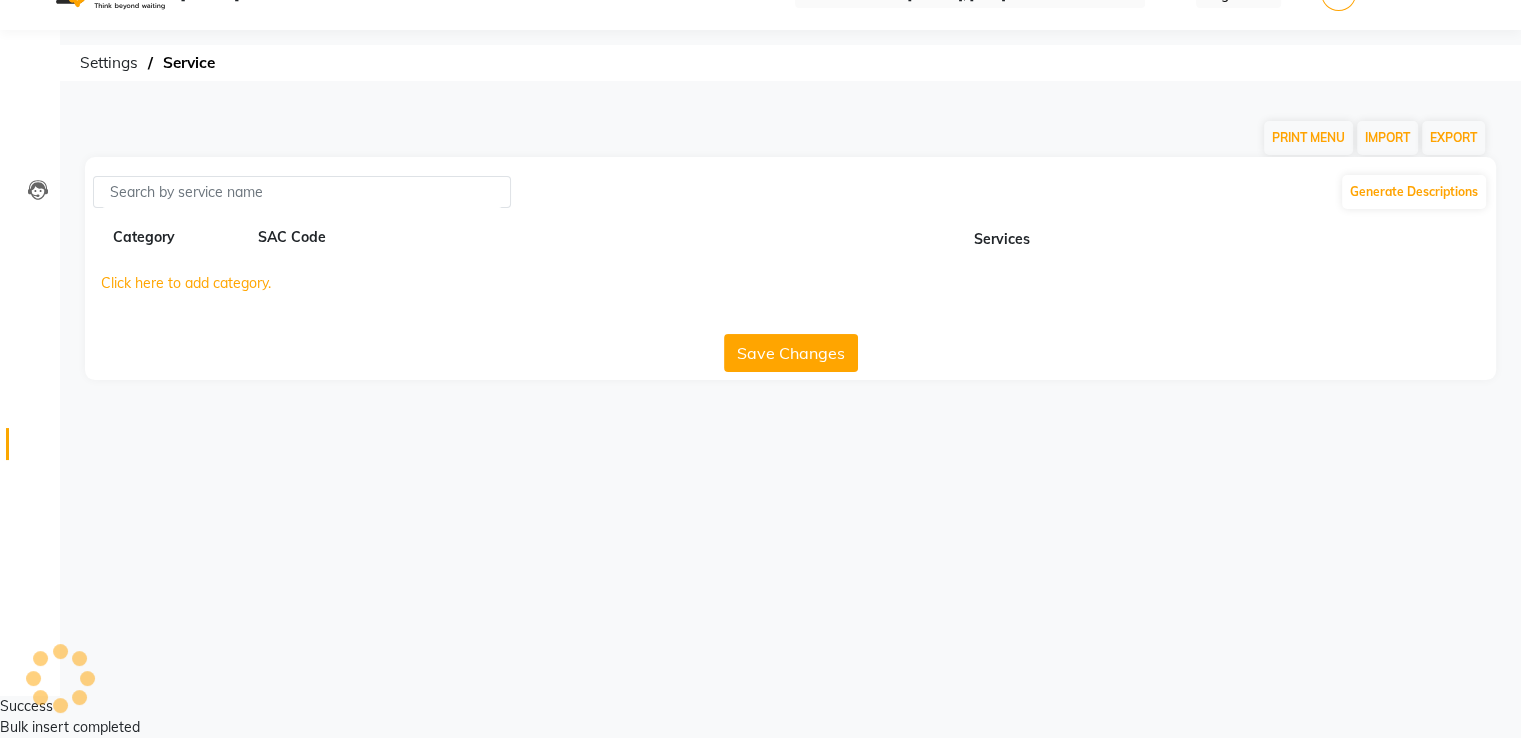 scroll, scrollTop: 0, scrollLeft: 0, axis: both 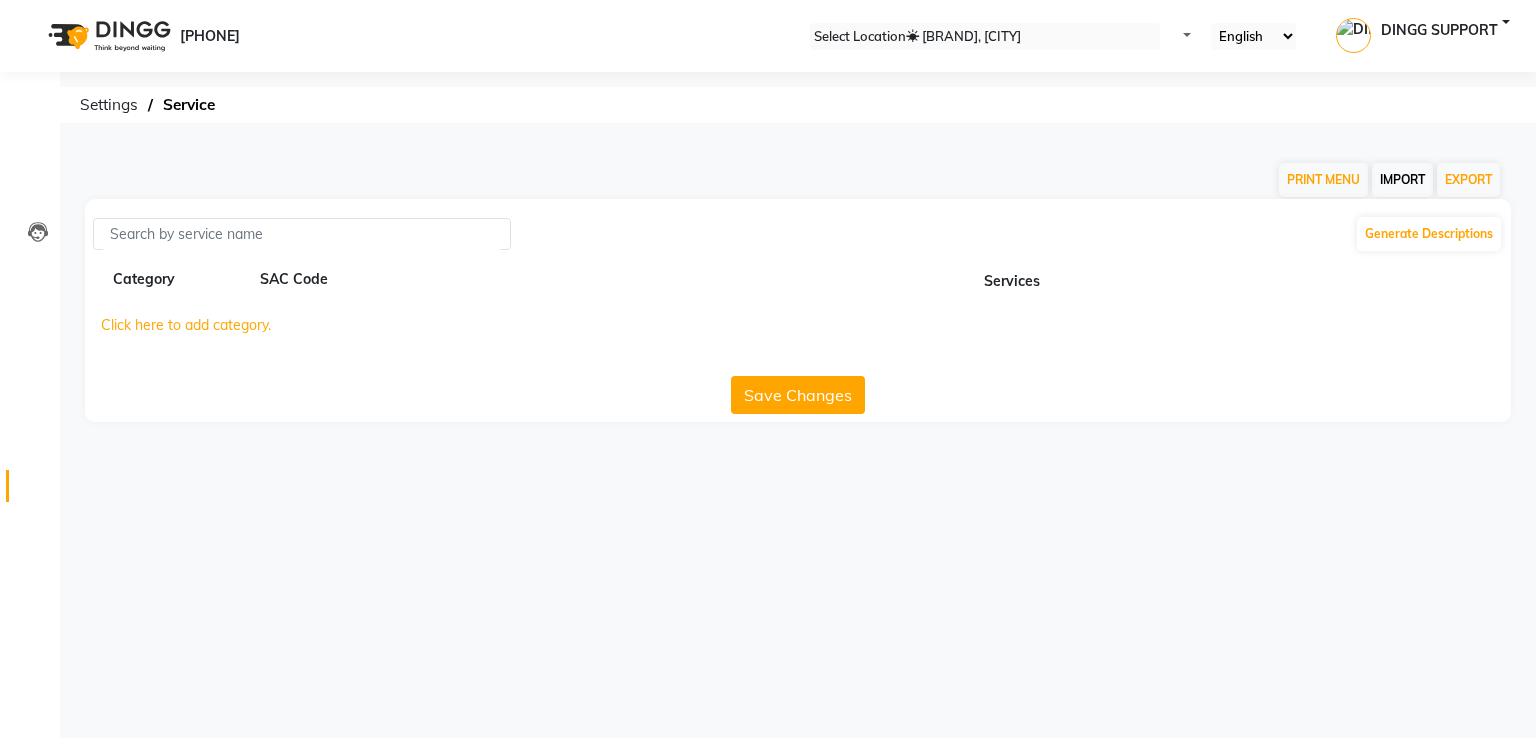 click on "IMPORT" at bounding box center [1402, 180] 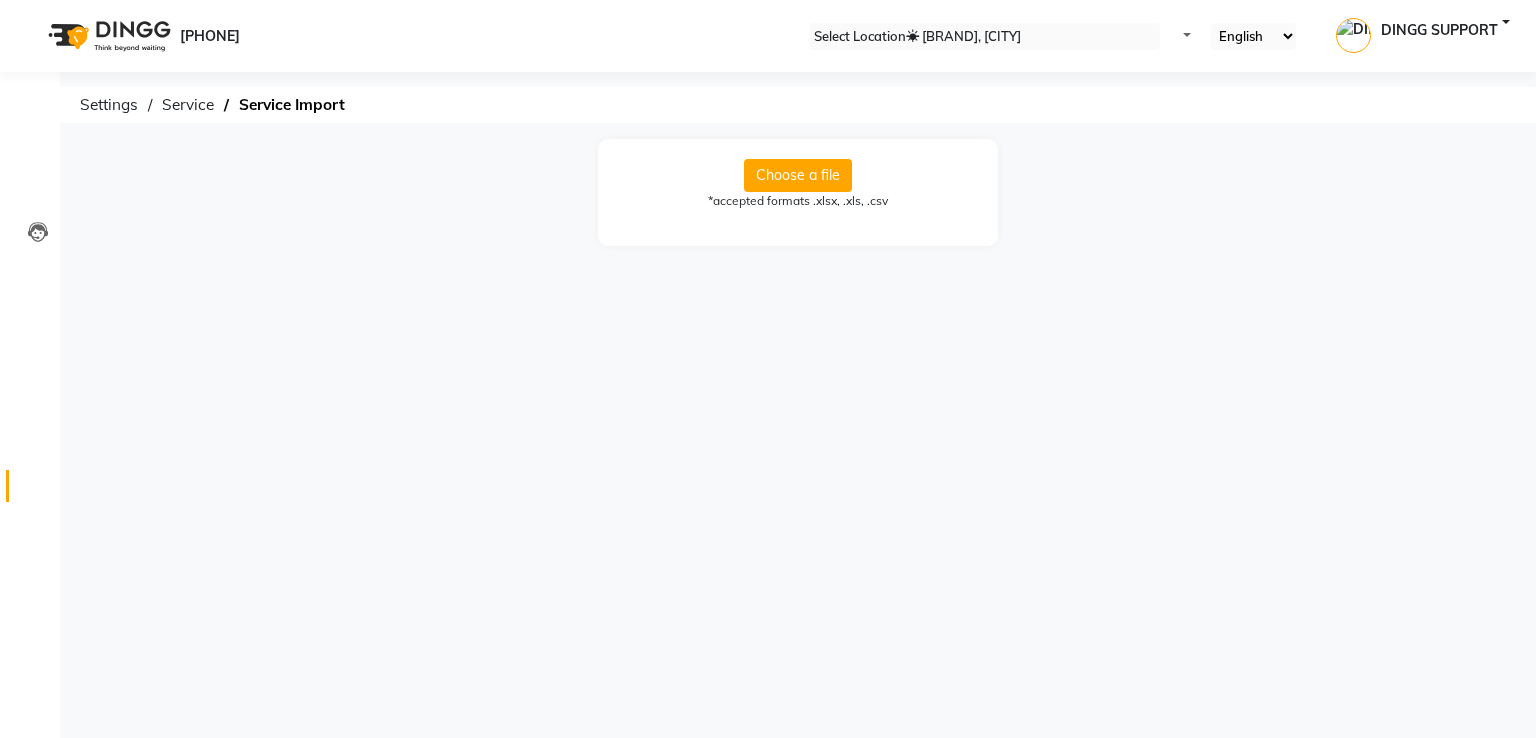 click on "Choose a file" at bounding box center [798, 175] 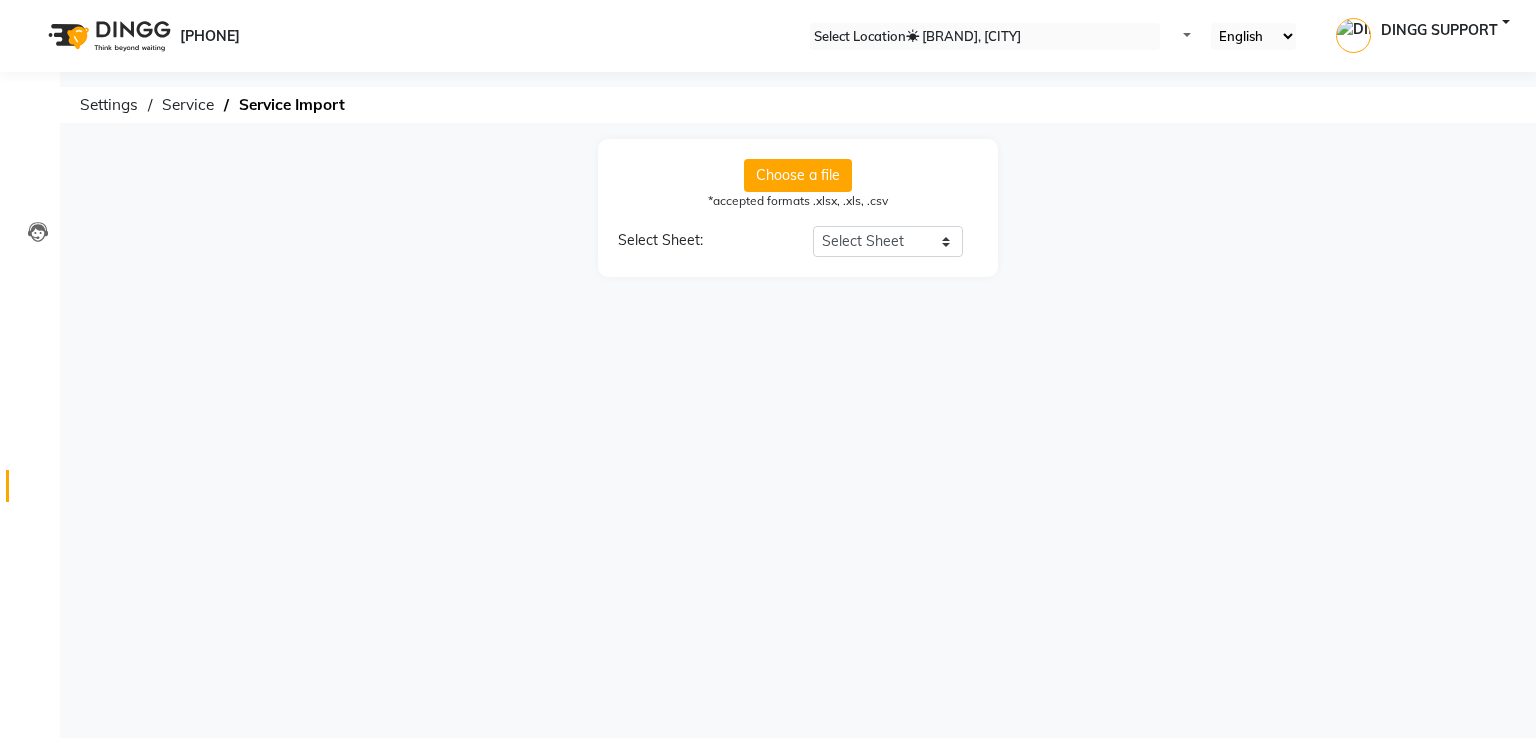 click on "[PHONE] Select Location × Headmasters , Sri Muktsar Sahib Default Panel My Panel English ENGLISH Español العربية मराठी हिंदी ગુજરાતી தமிழ் 中文 Notifications nothing to show DINGG SUPPORT Manage Profile Change Password Sign out  Version:3.14.0  ☀ Headmasters, Malerkotla ☀ Headmasters , Pehowa ☀ Headmasters, Panchkula ☀ Headmasters, Phagwara ☀ Headmasters, Patiala ☀ Headmasters, HO ☀ Headmasters, Mohali ☀ Headmasters, Gurugram - Elan Epic Mall  ☀ HEADMASTERS , JAGRAON ☀ Headmasters, Pathankot ☀ Headmasters, Barnala  ☀ Headmasters, Jalandhar ☀ Headmasters, Gurugram - Golf Course Road ☀ Headmasters, Batala ☀ Headmasters, Khanna ☀ Headmasters, Sangrur ☀ Headmasters, Amritsar ☀ Headmasters , Faridkot  ☀ Headmasters , Sri Muktsar Sahib  Calendar  Invoice  Clients  Leads   Marketing  Members  Inventory  Staff  Reports  Settings Completed InProgress Upcoming Dropped Tentative Check-In Confirm Bookings Segments" at bounding box center [768, 369] 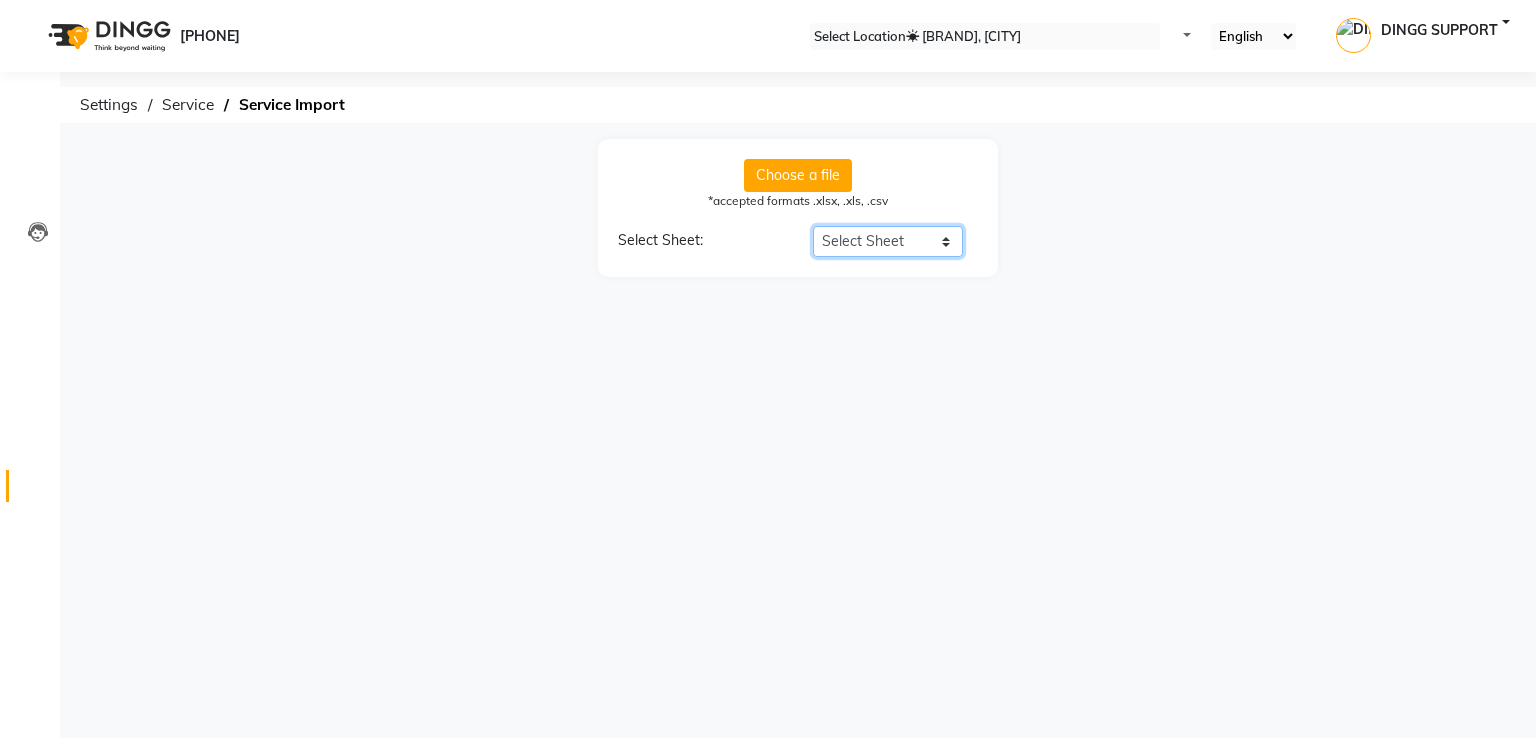 click on "Select Sheet Miscellaneous oldStaff oldServices Products Customers Service History Membership Auto Consumption" at bounding box center (888, 241) 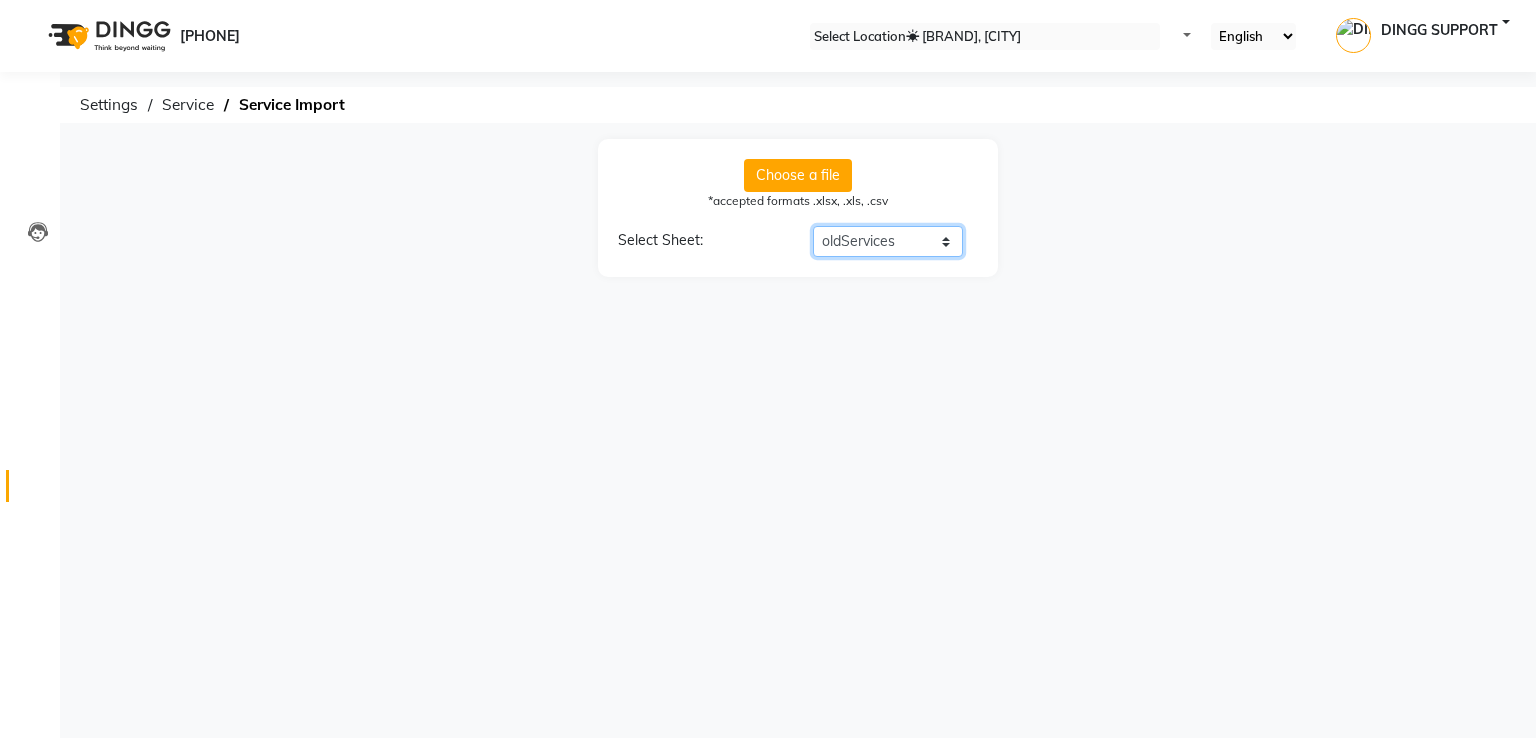 click on "Select Sheet Miscellaneous oldStaff oldServices Products Customers Service History Membership Auto Consumption" at bounding box center (888, 241) 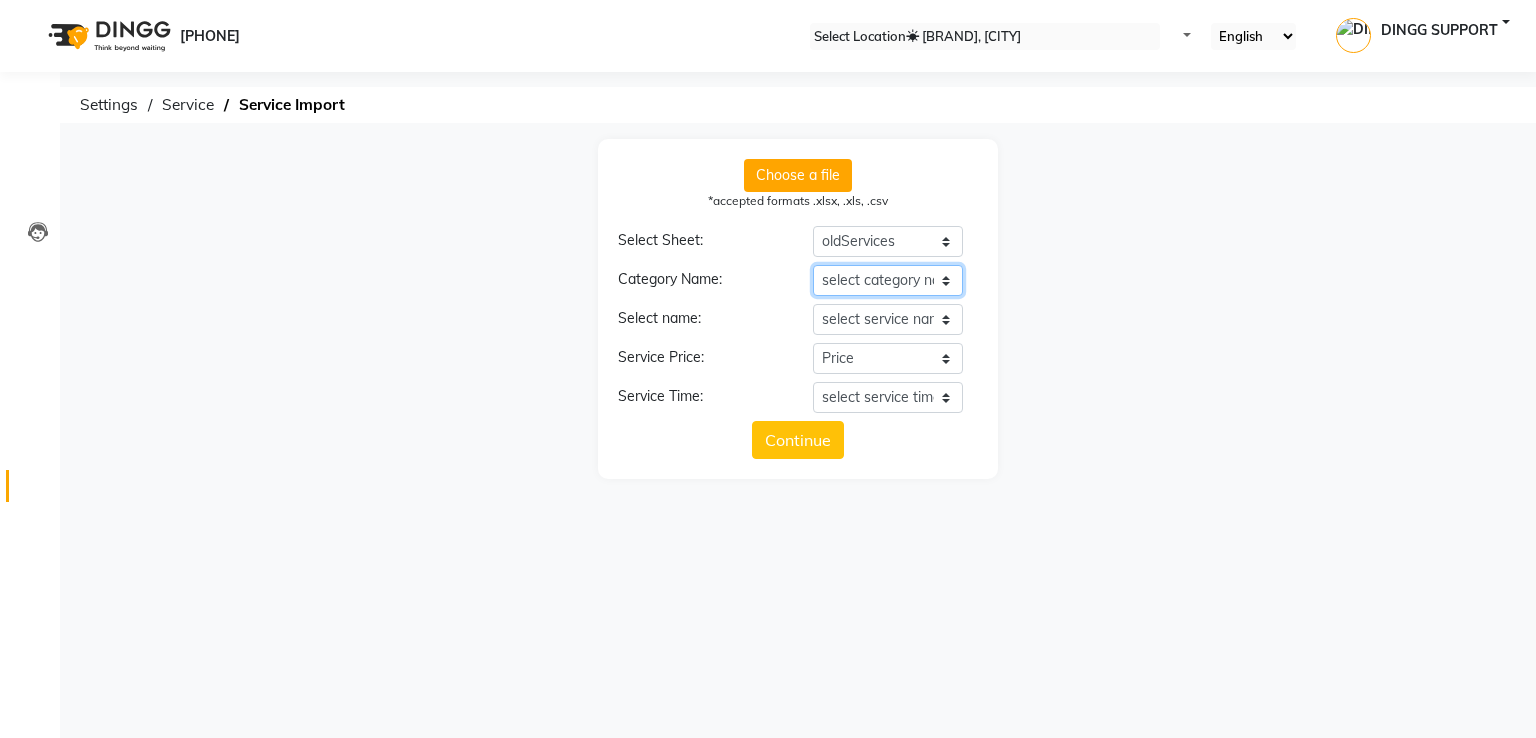 click on "select category name Service / product Name Cat p Price Timing" at bounding box center [888, 280] 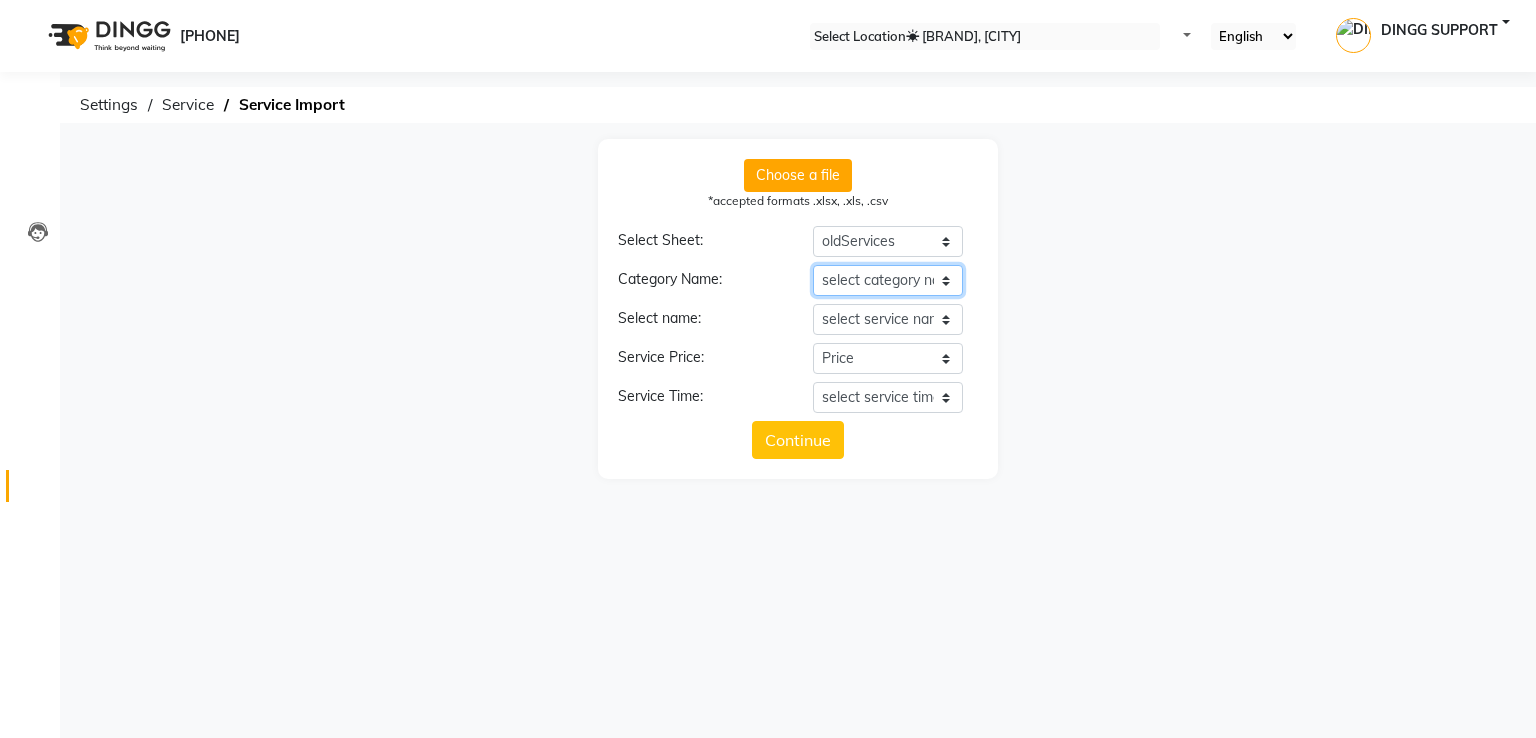 select on "Cat" 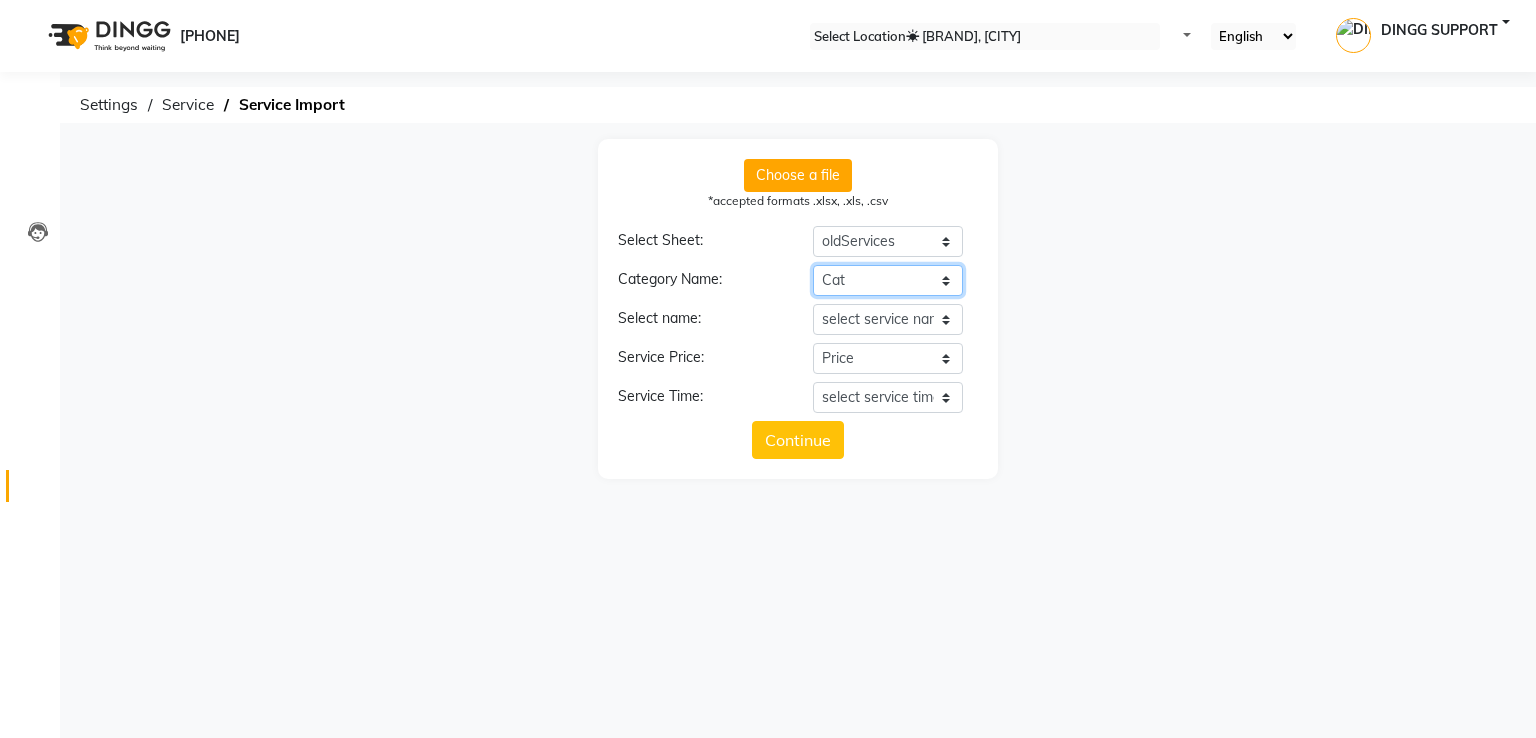 click on "select category name Service / product Name Cat p Price Timing" at bounding box center (888, 280) 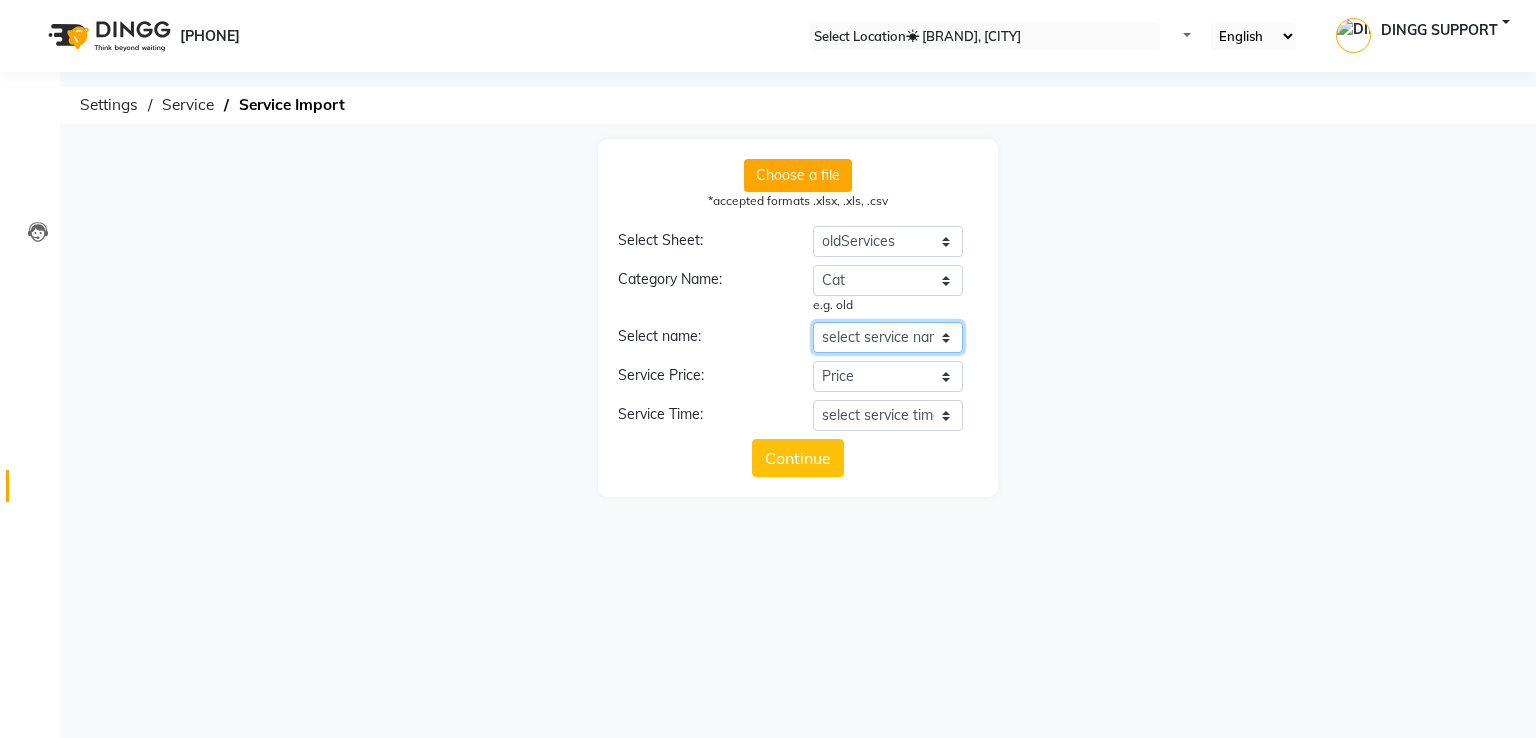 click on "select service name Service / product Name Cat p Price Timing" at bounding box center [888, 337] 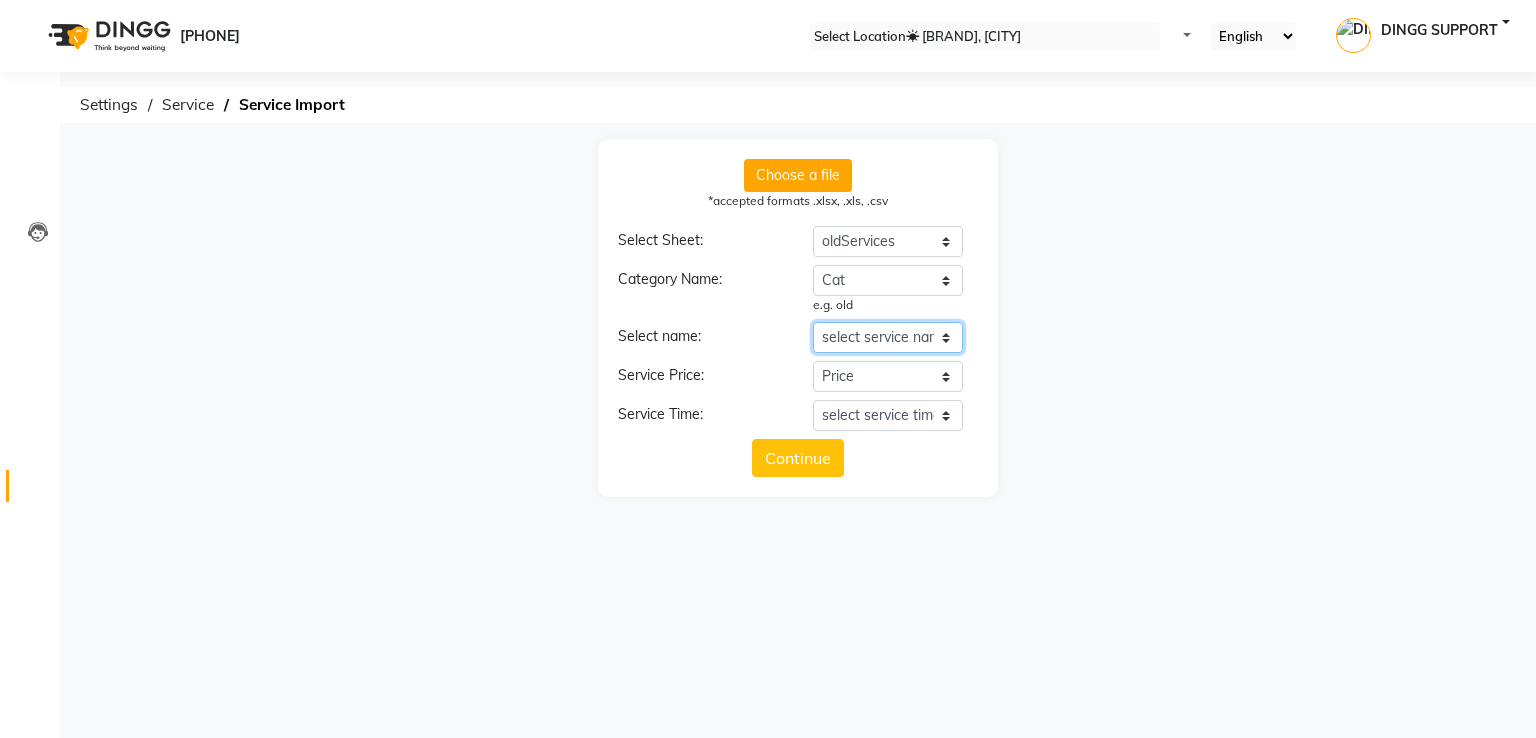 select on "Service / product Name" 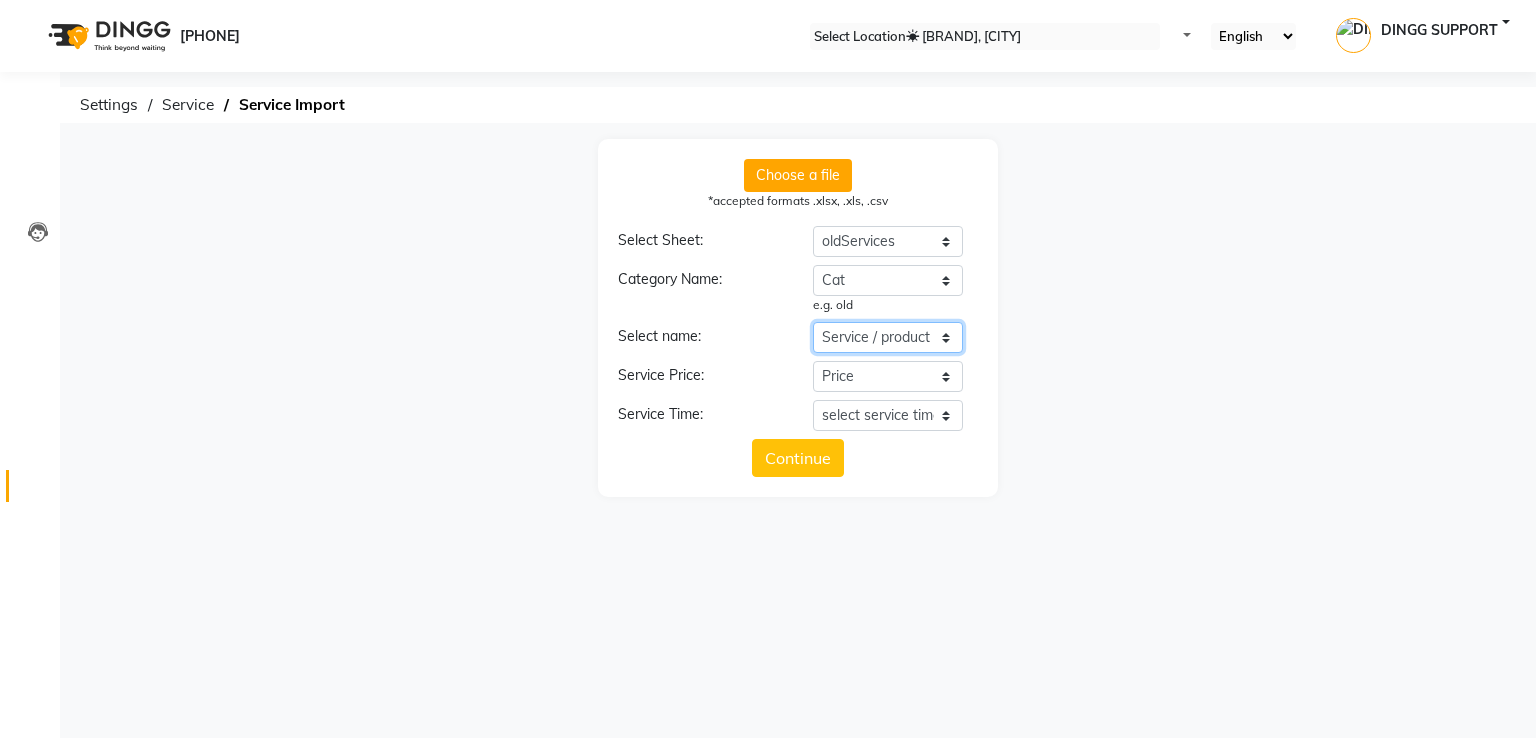 click on "select service name Service / product Name Cat p Price Timing" at bounding box center (888, 337) 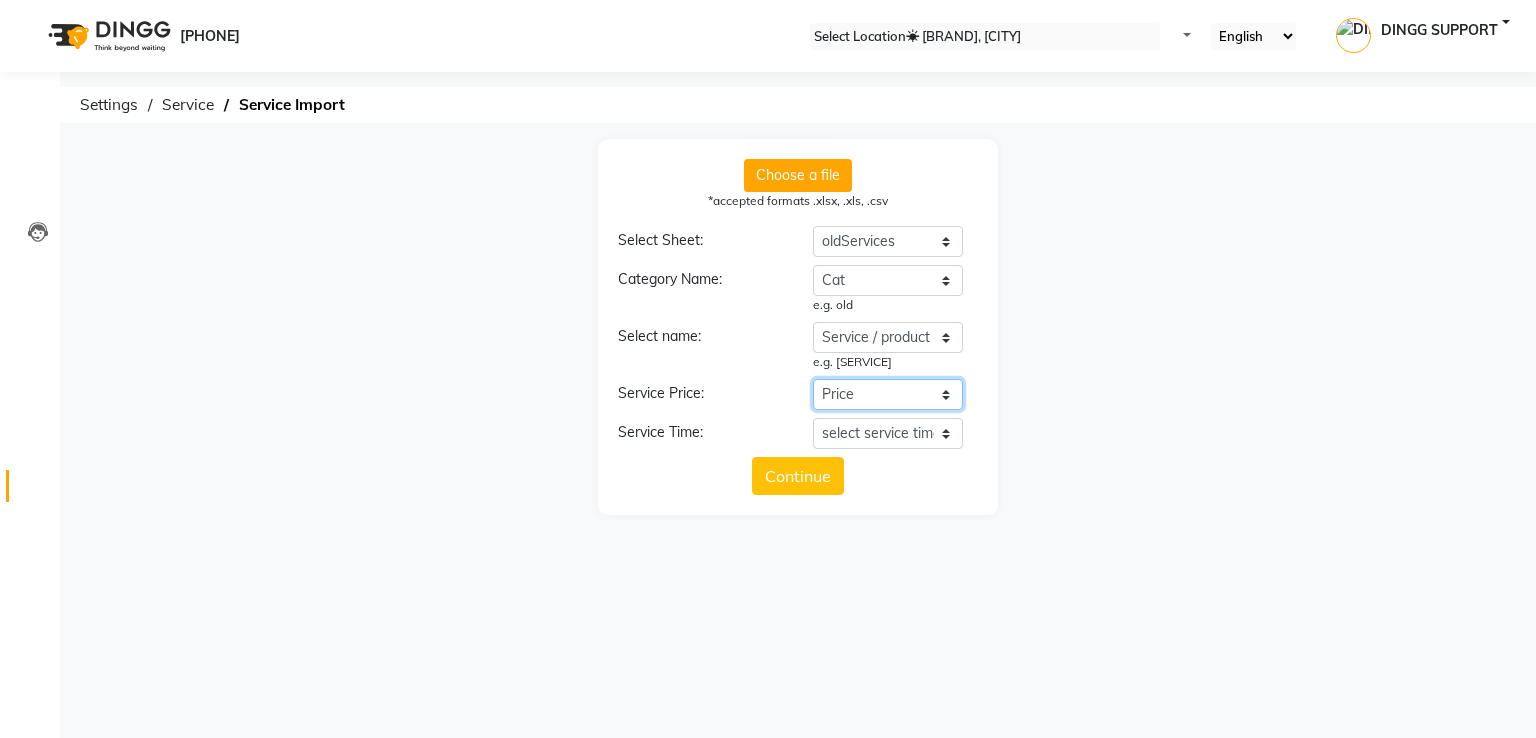 click on "select service price Service / product Name Cat p Price Timing" at bounding box center (888, 394) 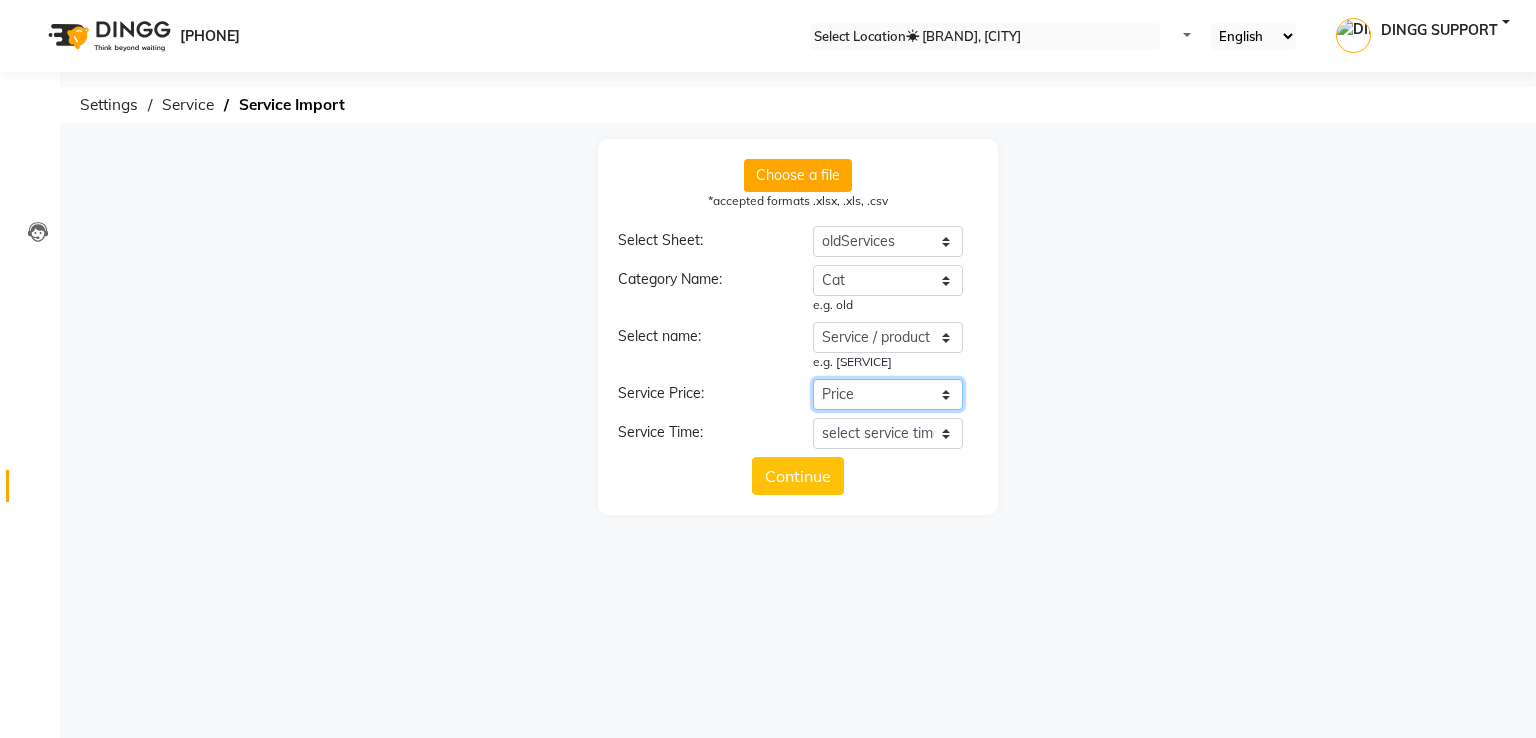 click on "select service price Service / product Name Cat p Price Timing" at bounding box center (888, 394) 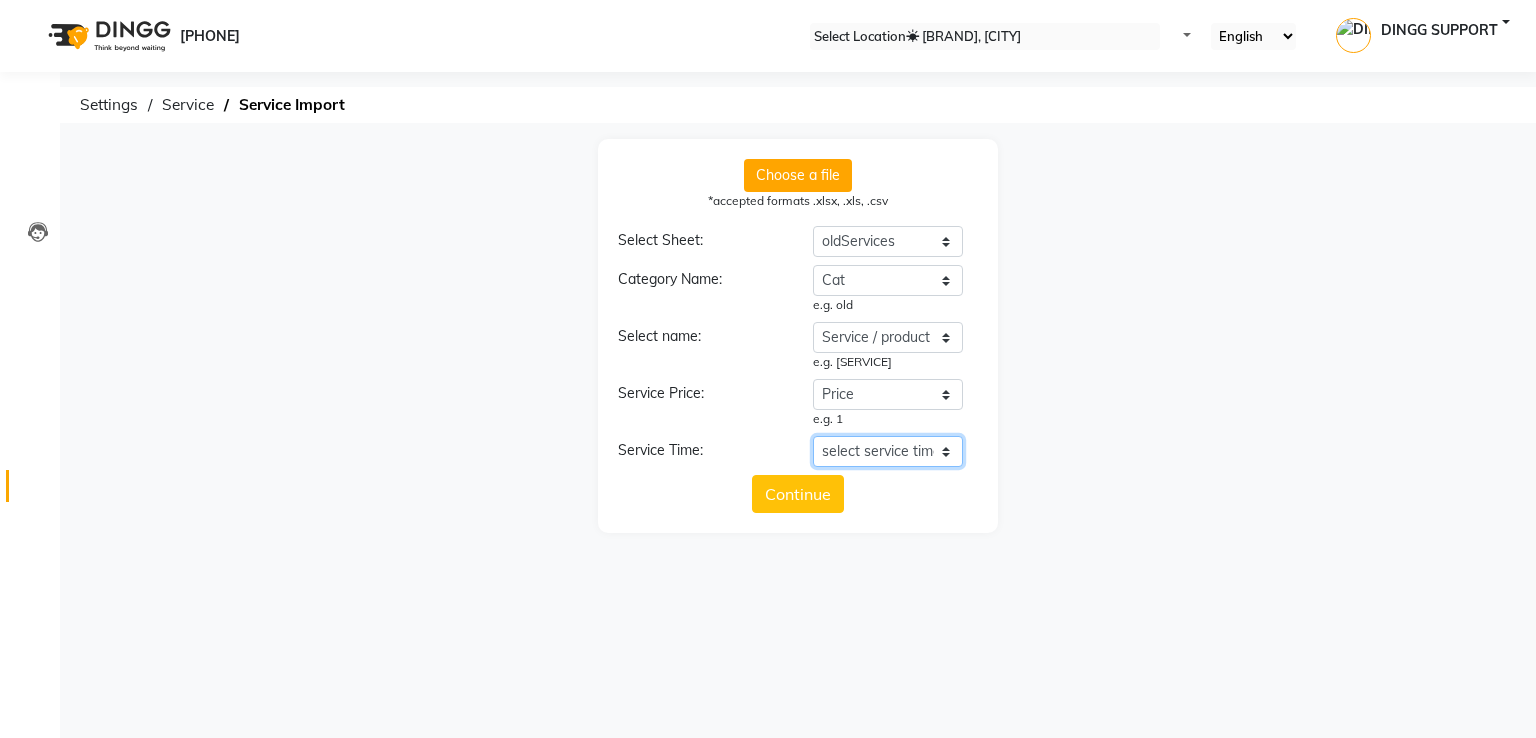 click on "select service time Service / product Name Cat p Price Timing" at bounding box center [888, 451] 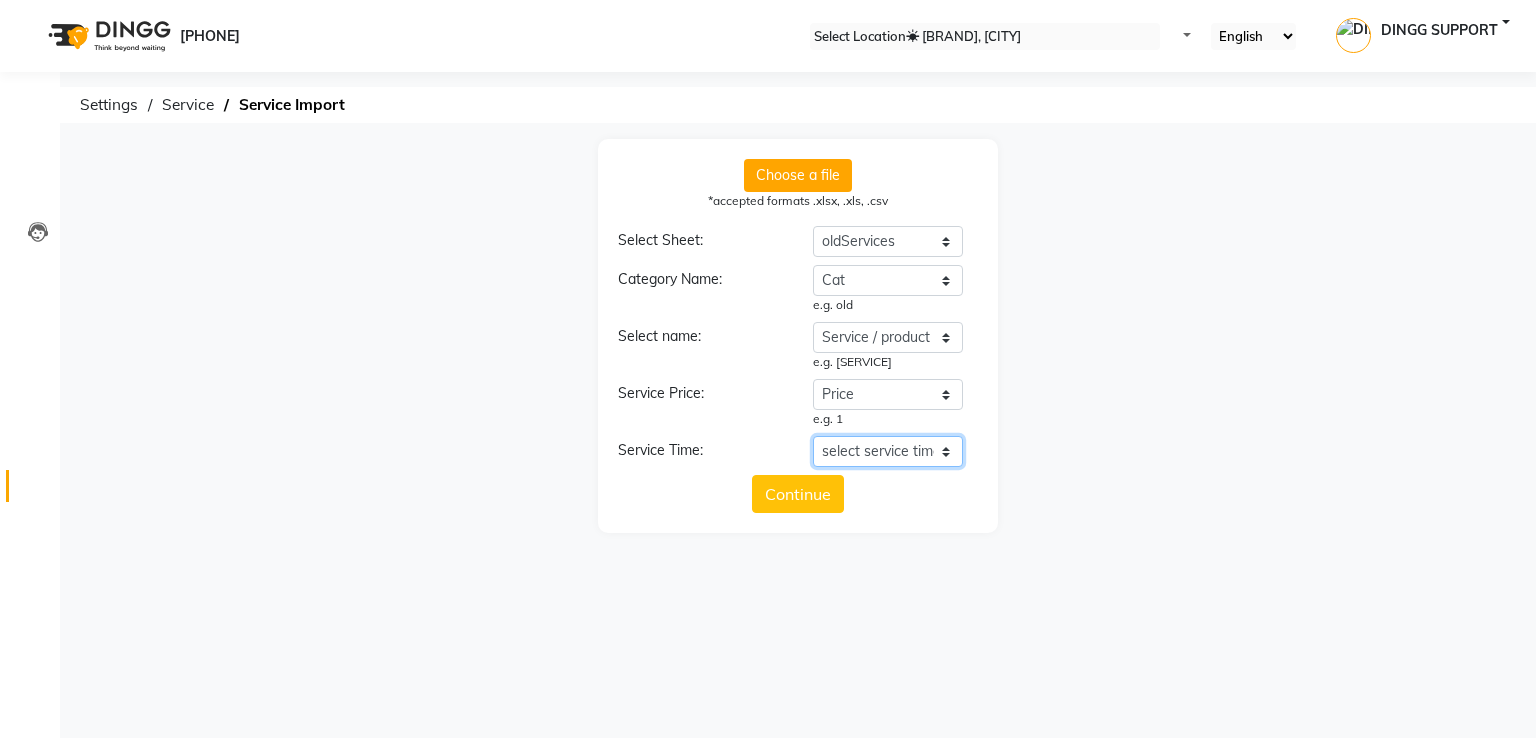 click on "select service time Service / product Name Cat p Price Timing" at bounding box center [888, 451] 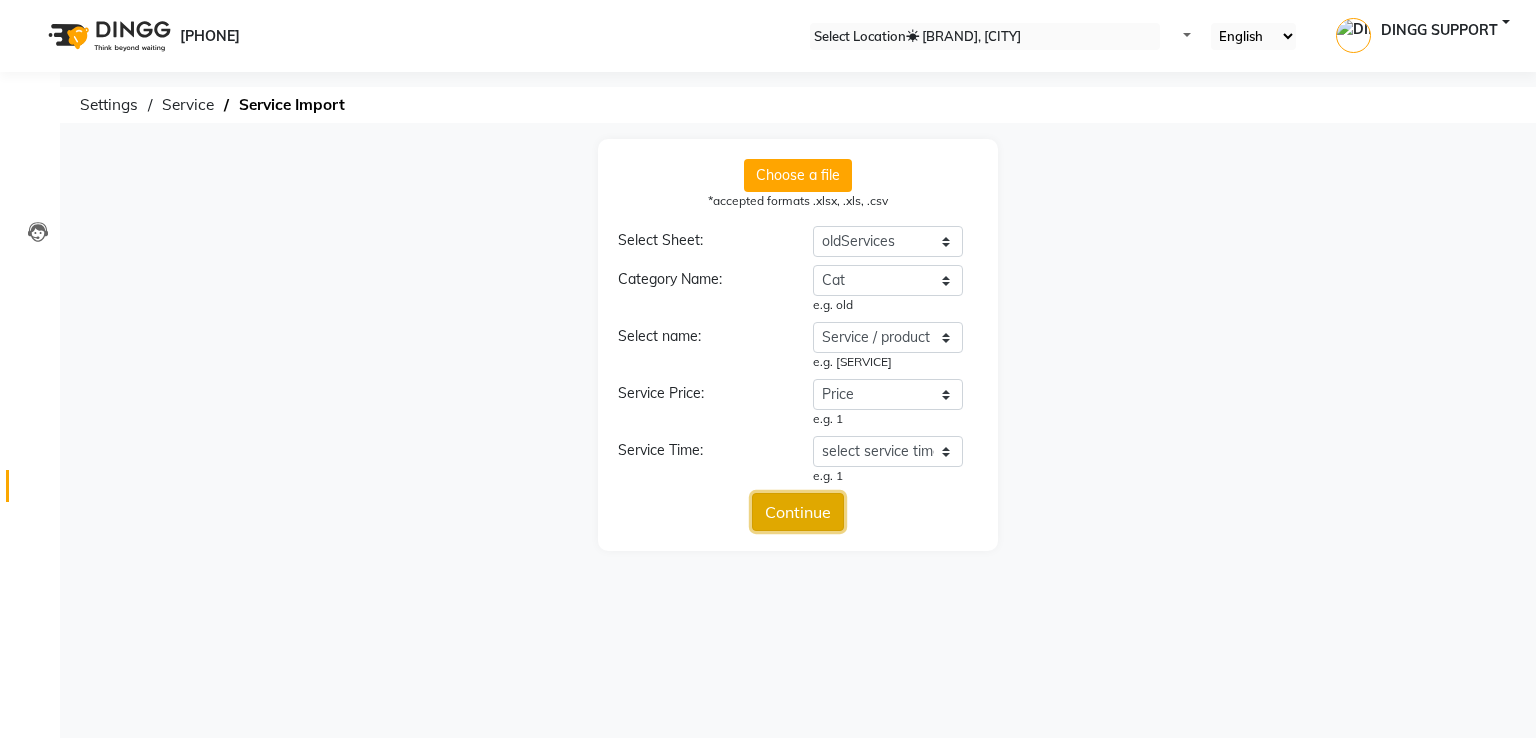 click on "Continue" at bounding box center [798, 512] 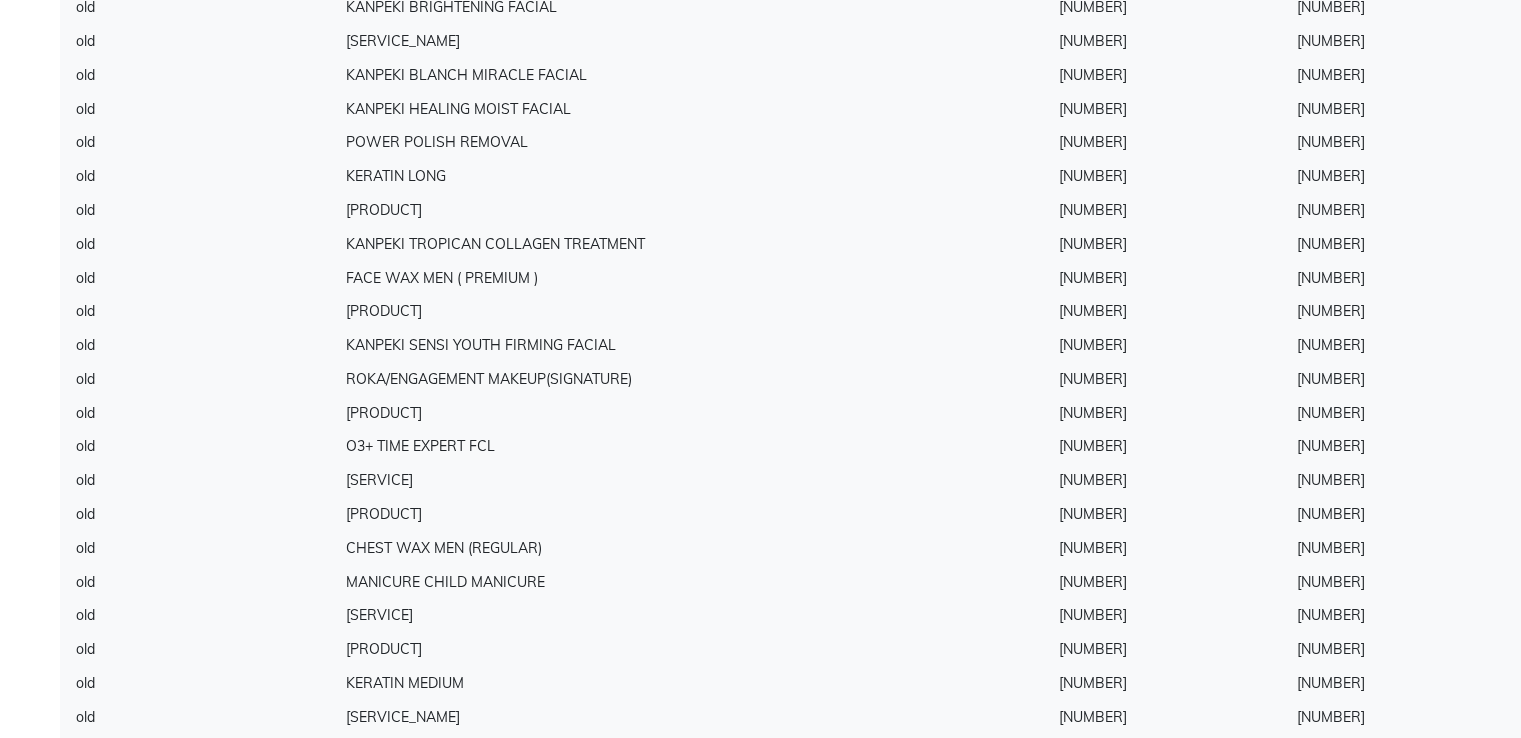 scroll, scrollTop: 8242, scrollLeft: 0, axis: vertical 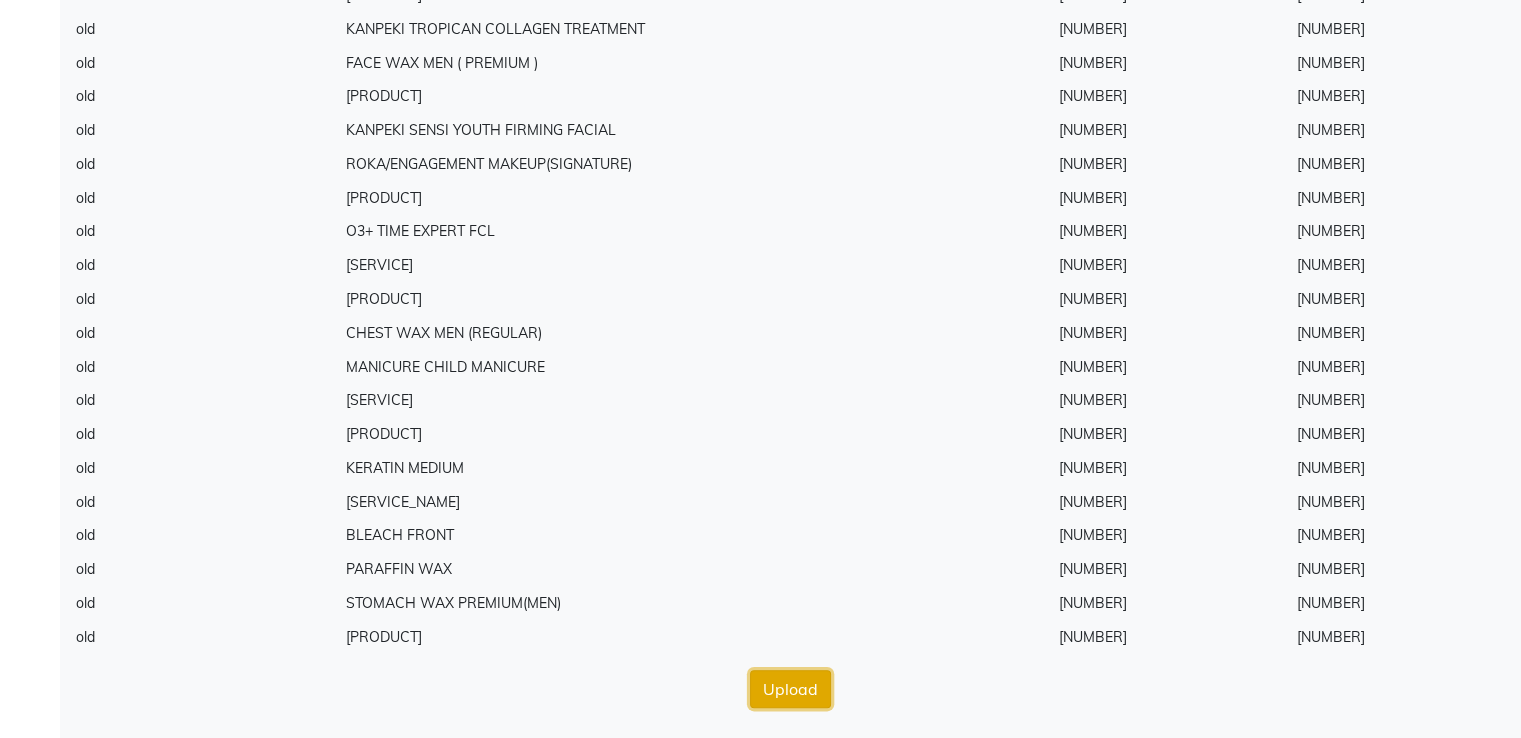 click on "Upload" at bounding box center (790, 689) 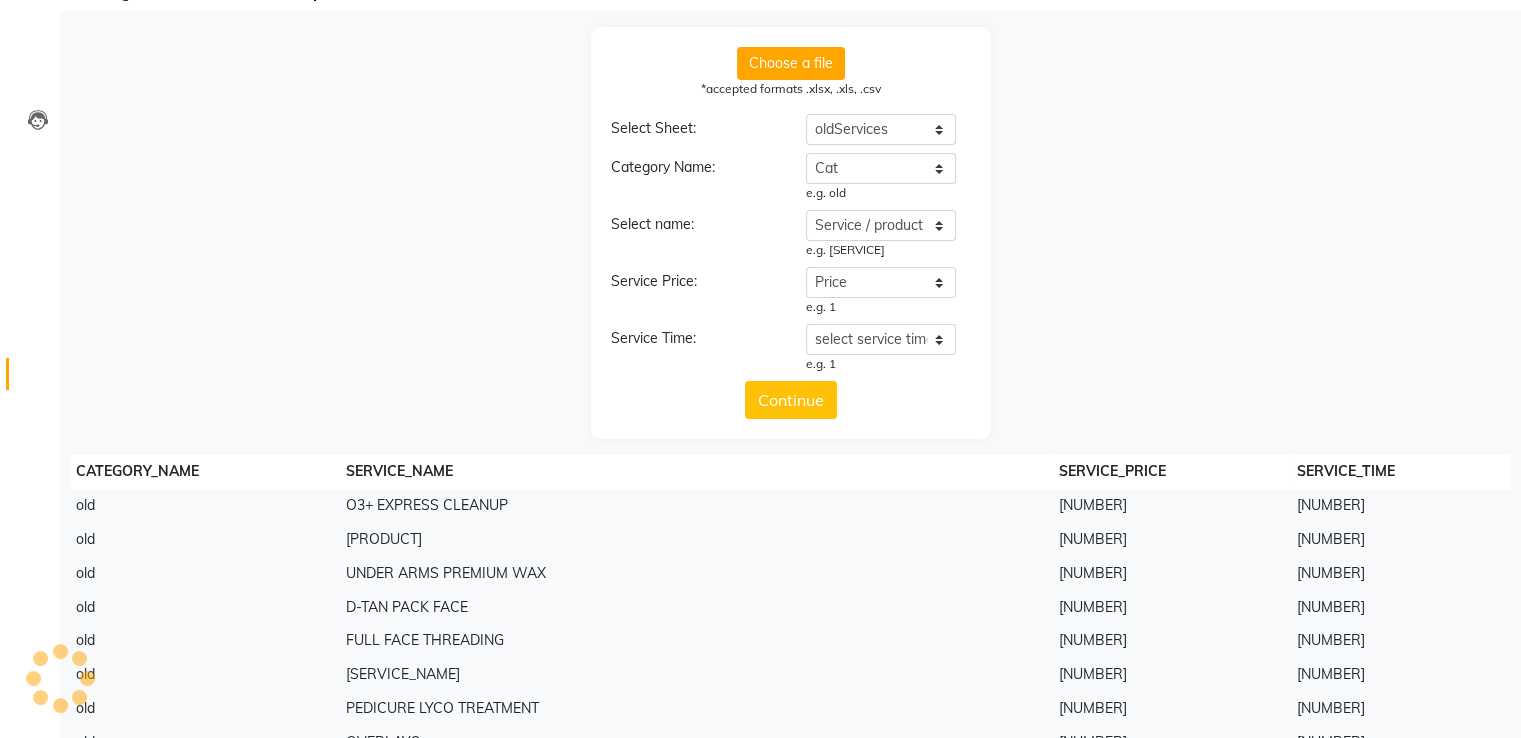scroll, scrollTop: 0, scrollLeft: 0, axis: both 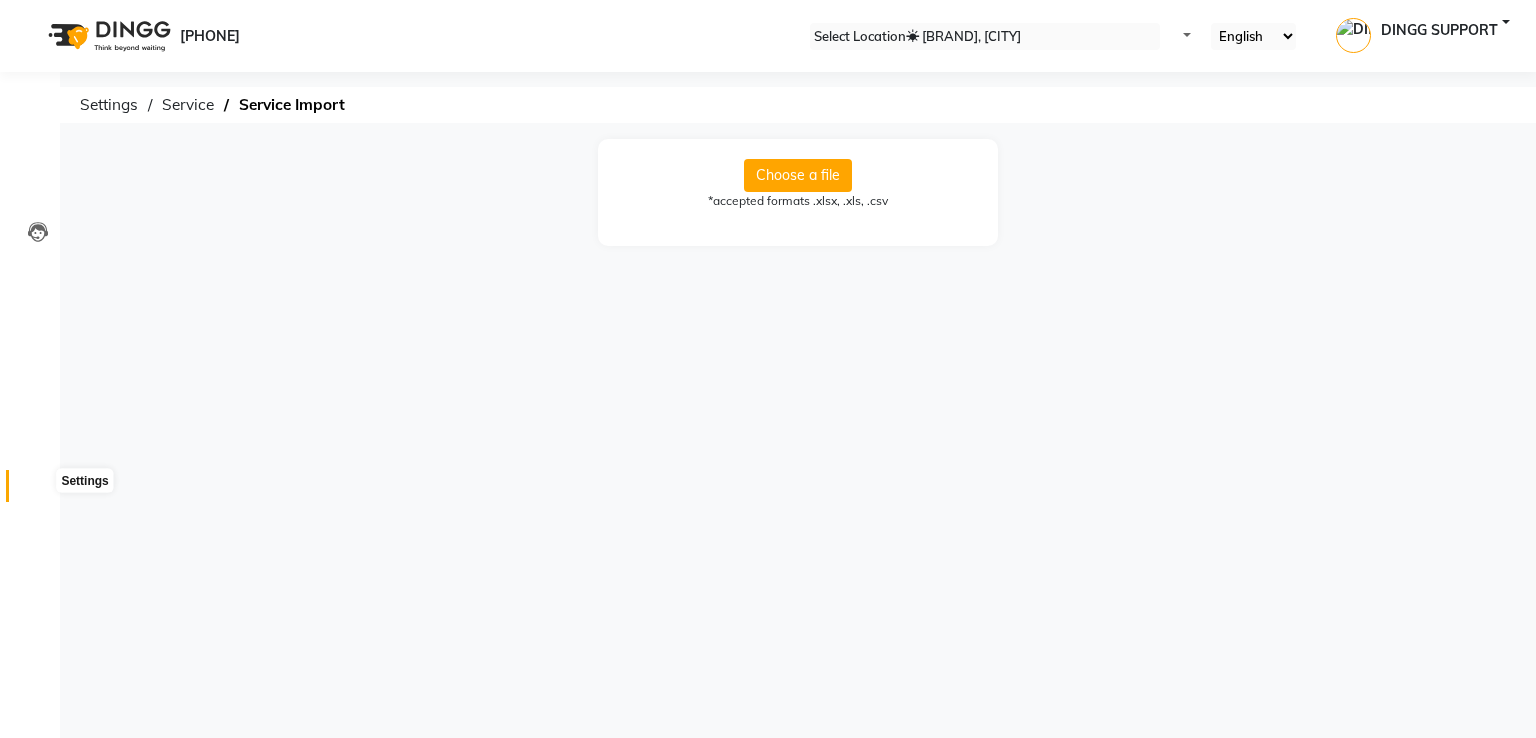 click at bounding box center [38, 491] 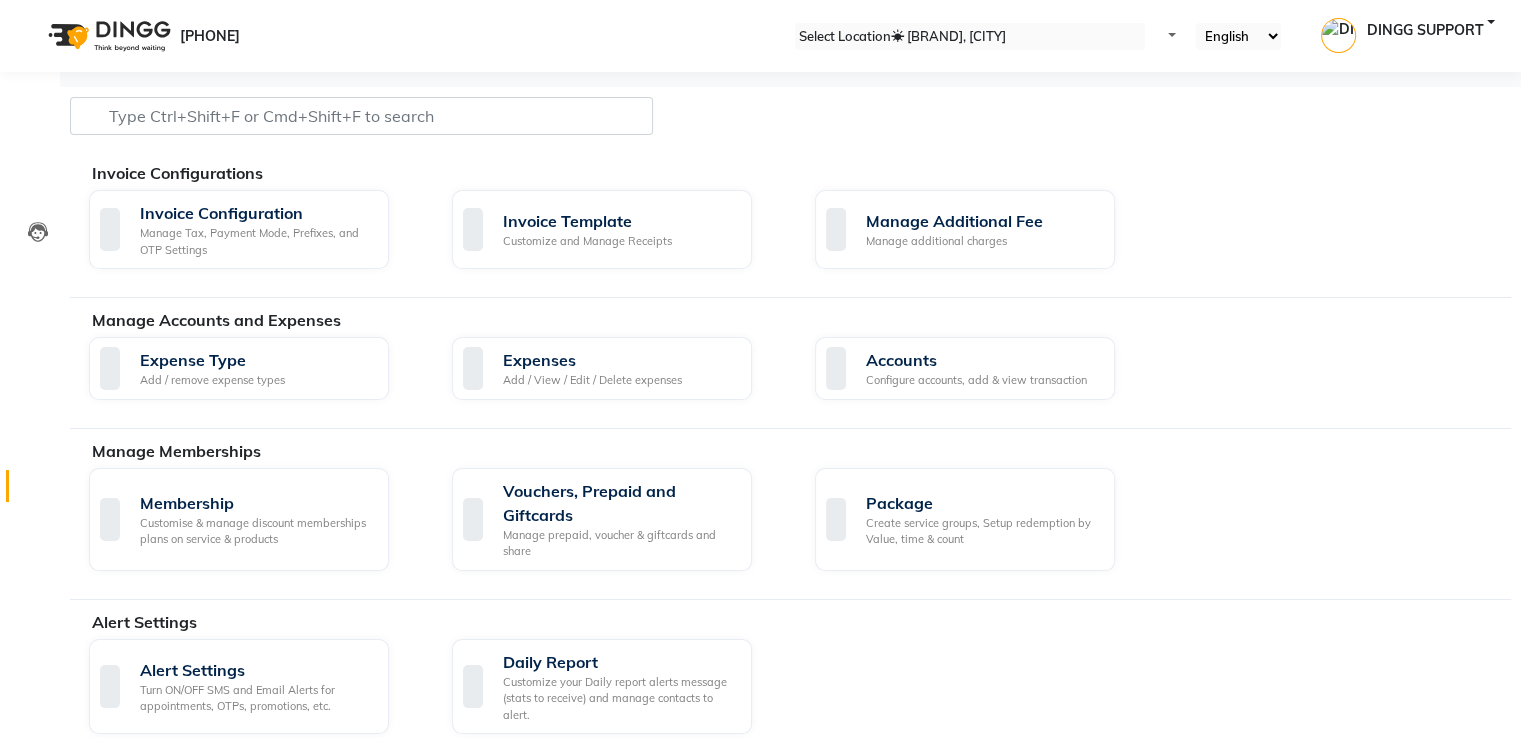 click on "Membership Customise & manage discount memberships plans on service & products Vouchers, Prepaid and Giftcards Manage prepaid, voucher & giftcards and share Package Create service groups, Setup redemption by Value, time & count" at bounding box center (800, 233) 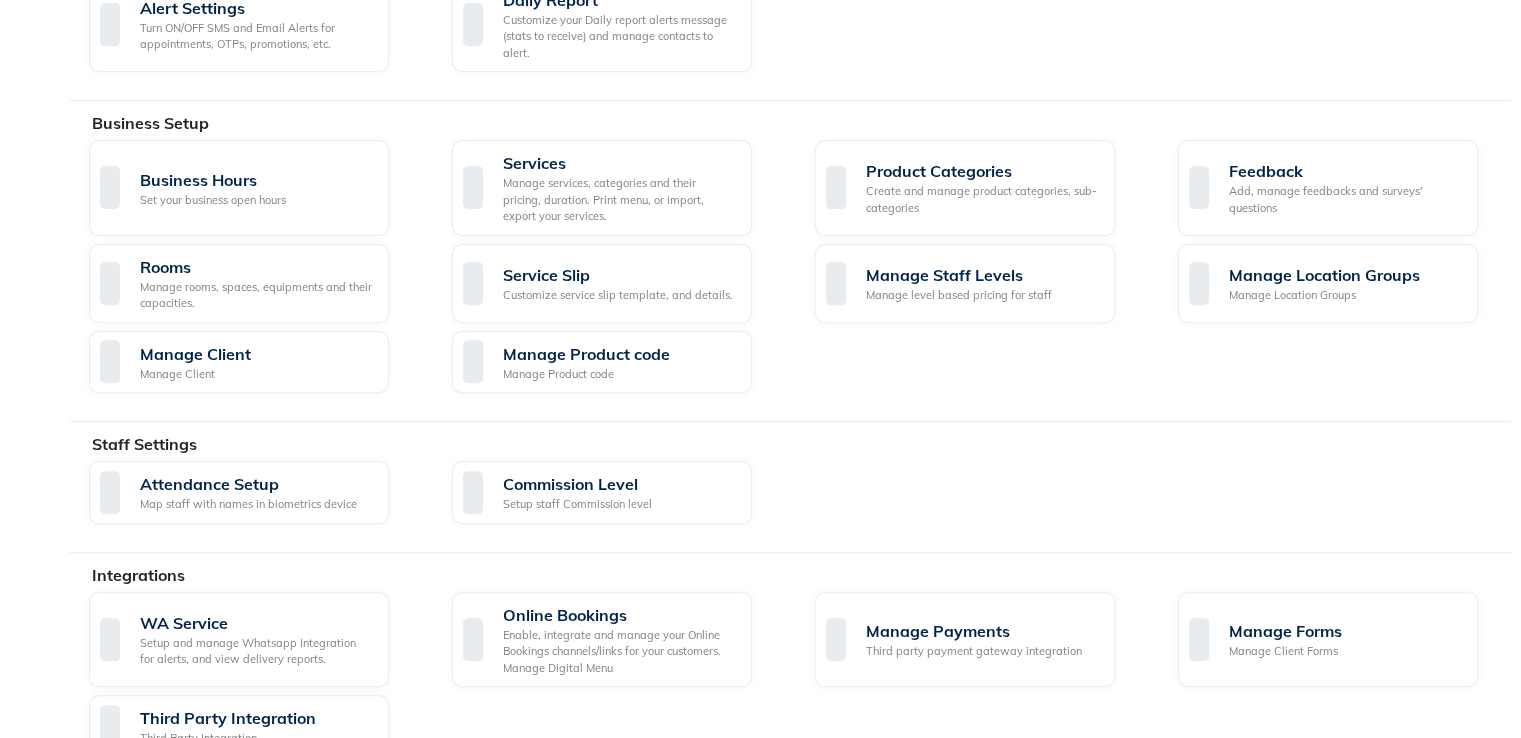 scroll, scrollTop: 867, scrollLeft: 0, axis: vertical 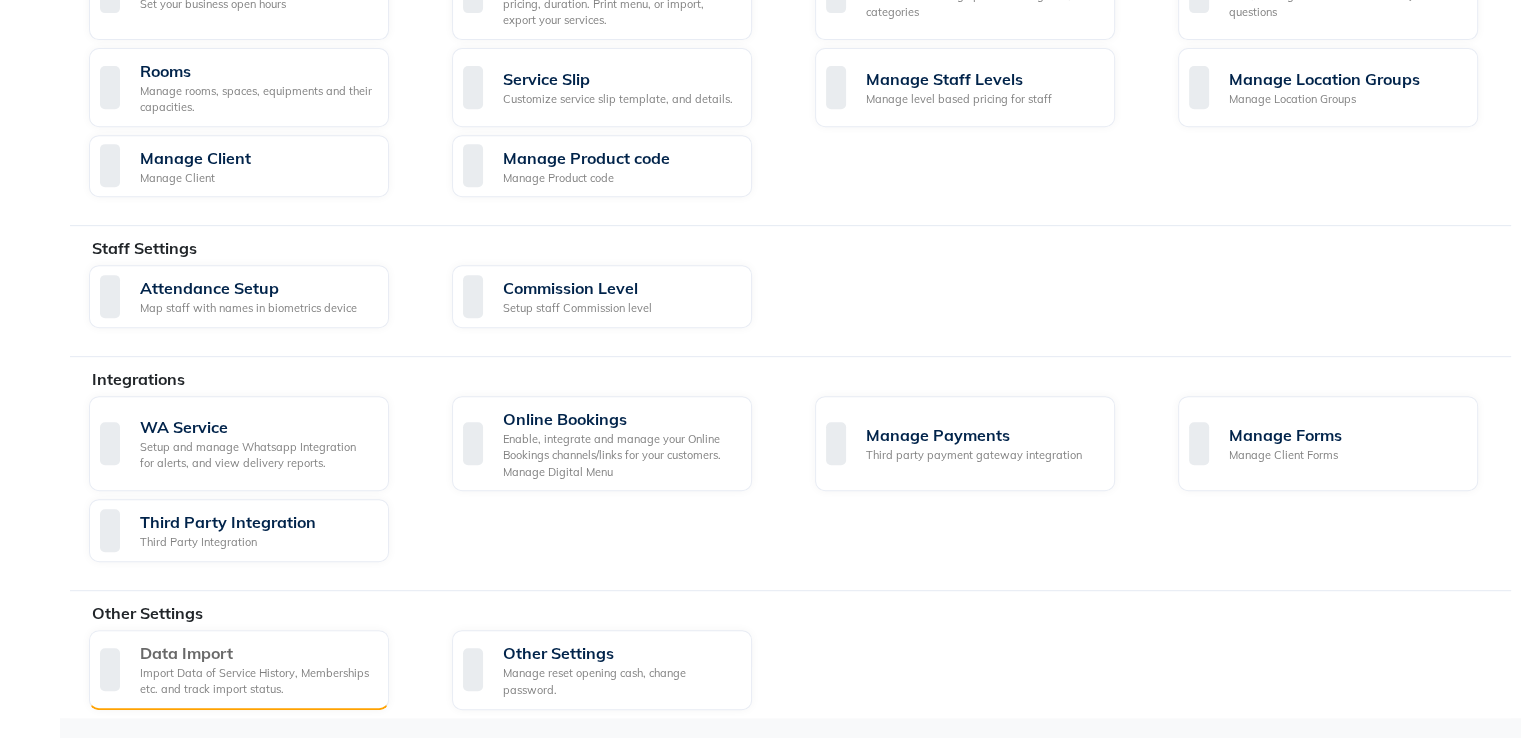 click on "Import Data of Service History, Memberships etc. and track import status." at bounding box center [256, 681] 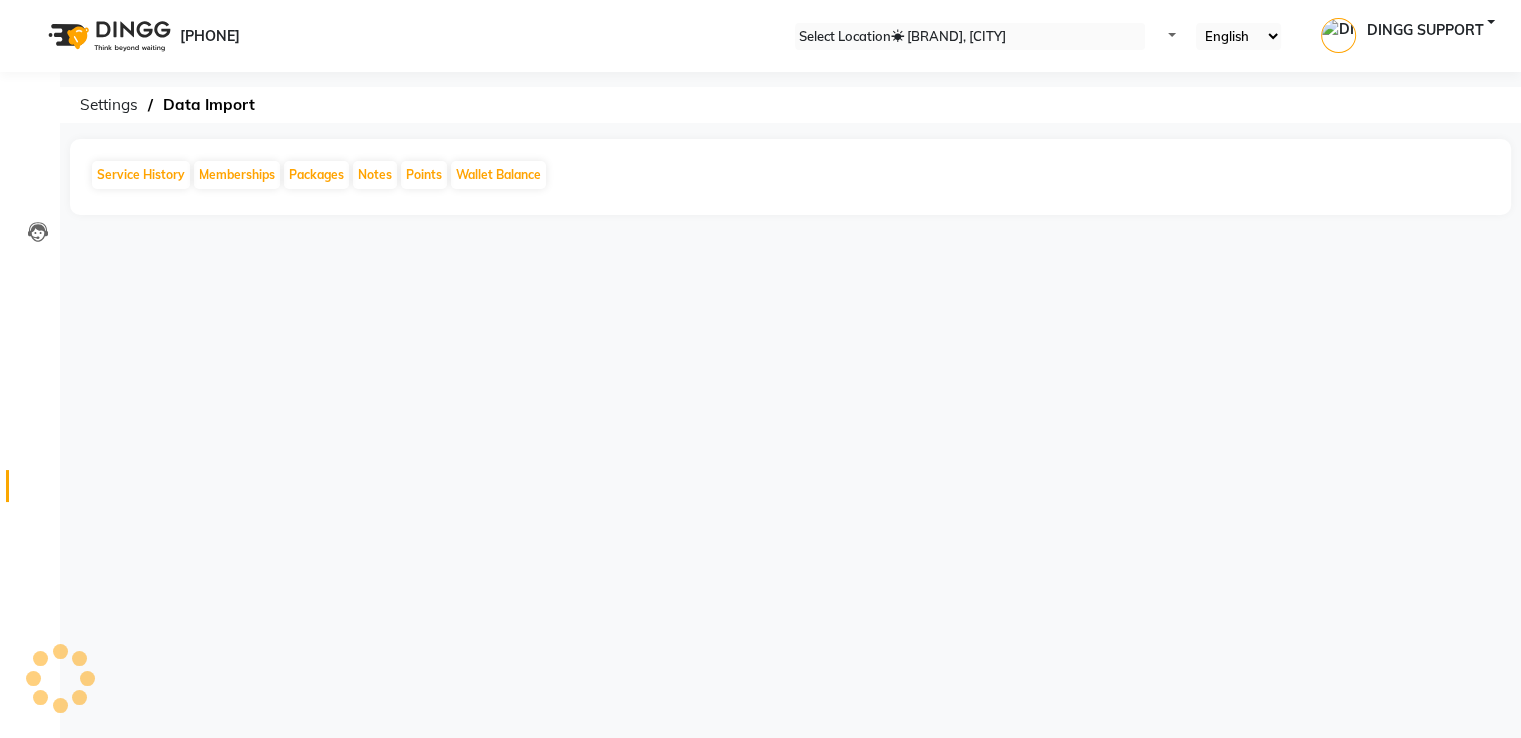 scroll, scrollTop: 0, scrollLeft: 0, axis: both 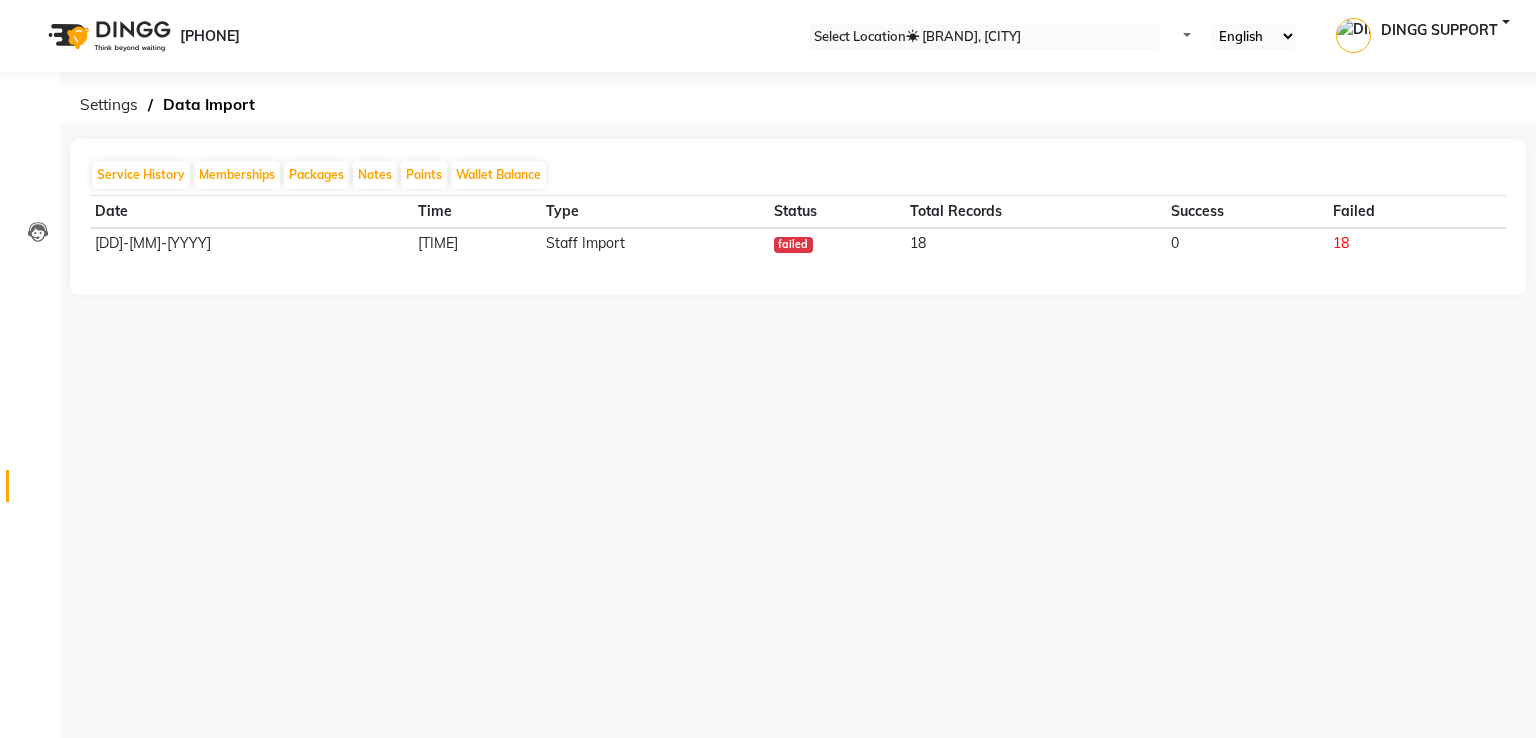 click at bounding box center (1473, 243) 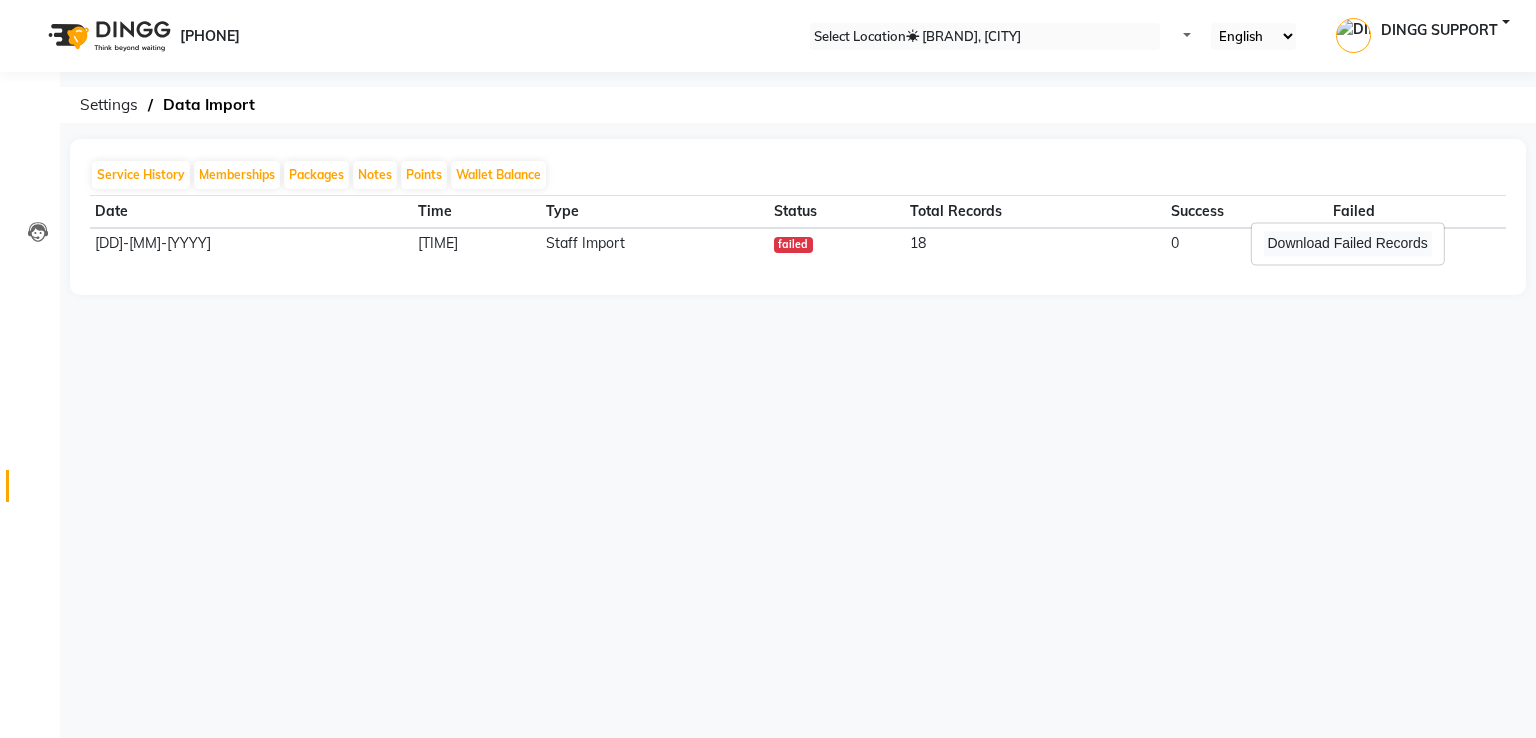 click on "Download Failed Records" at bounding box center (1347, 243) 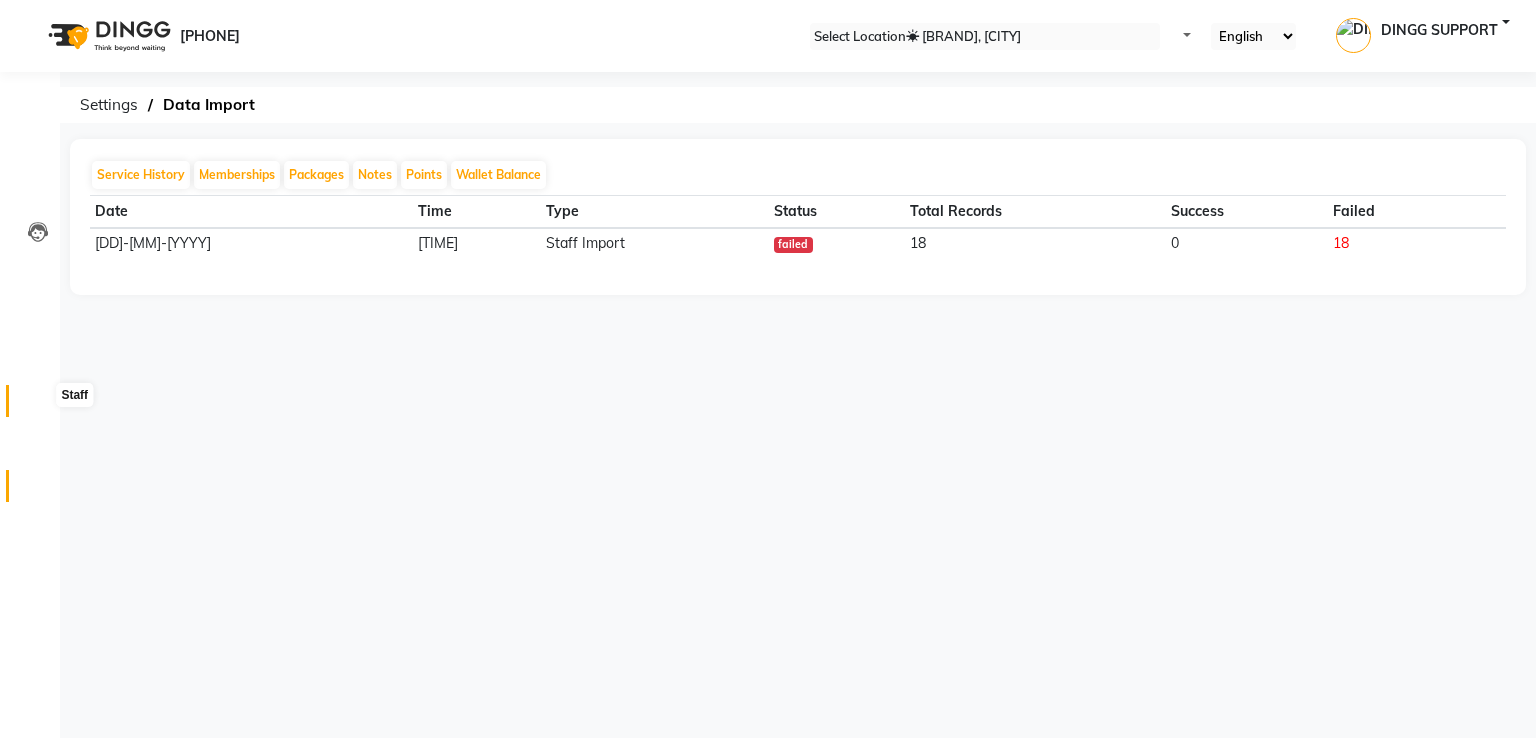 click at bounding box center [38, 406] 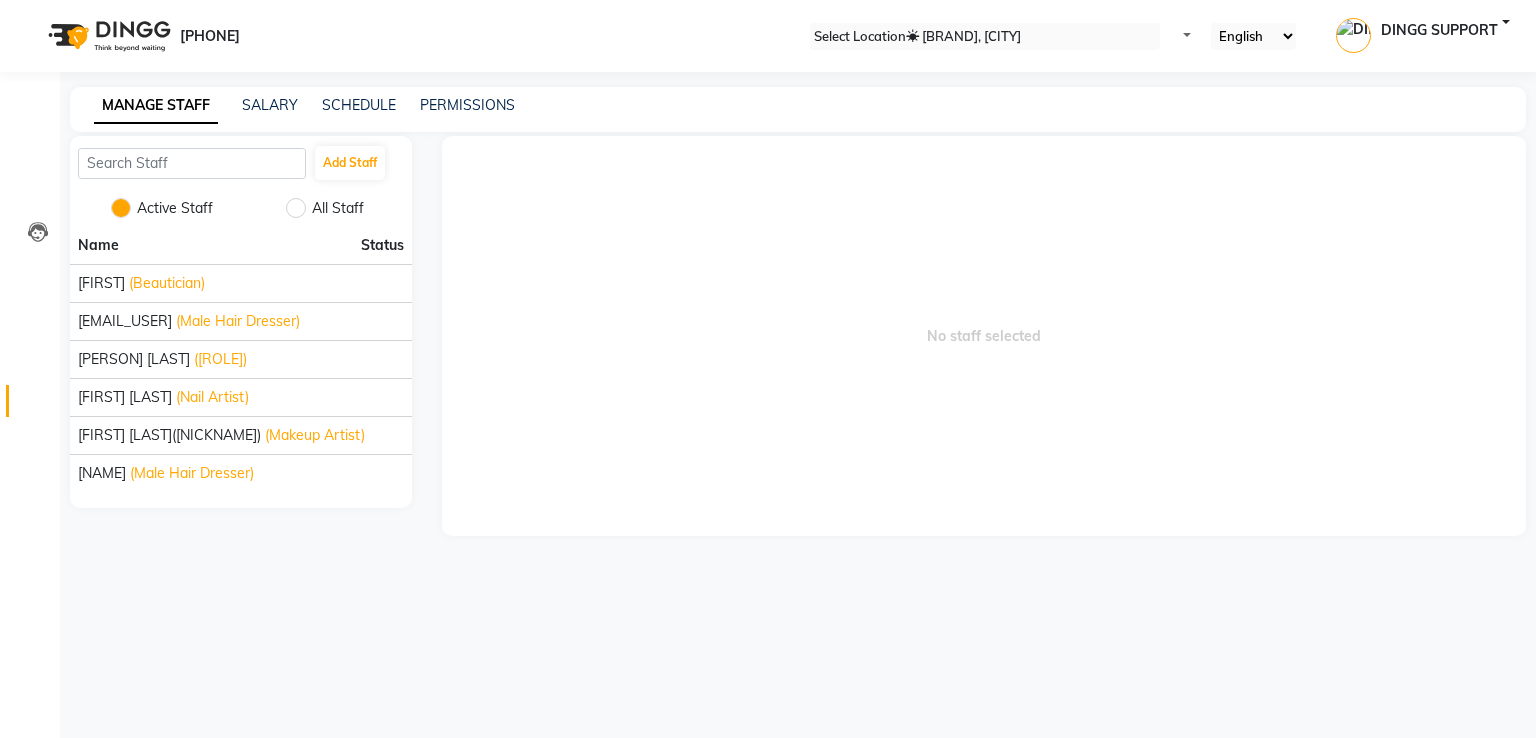click at bounding box center (396, 168) 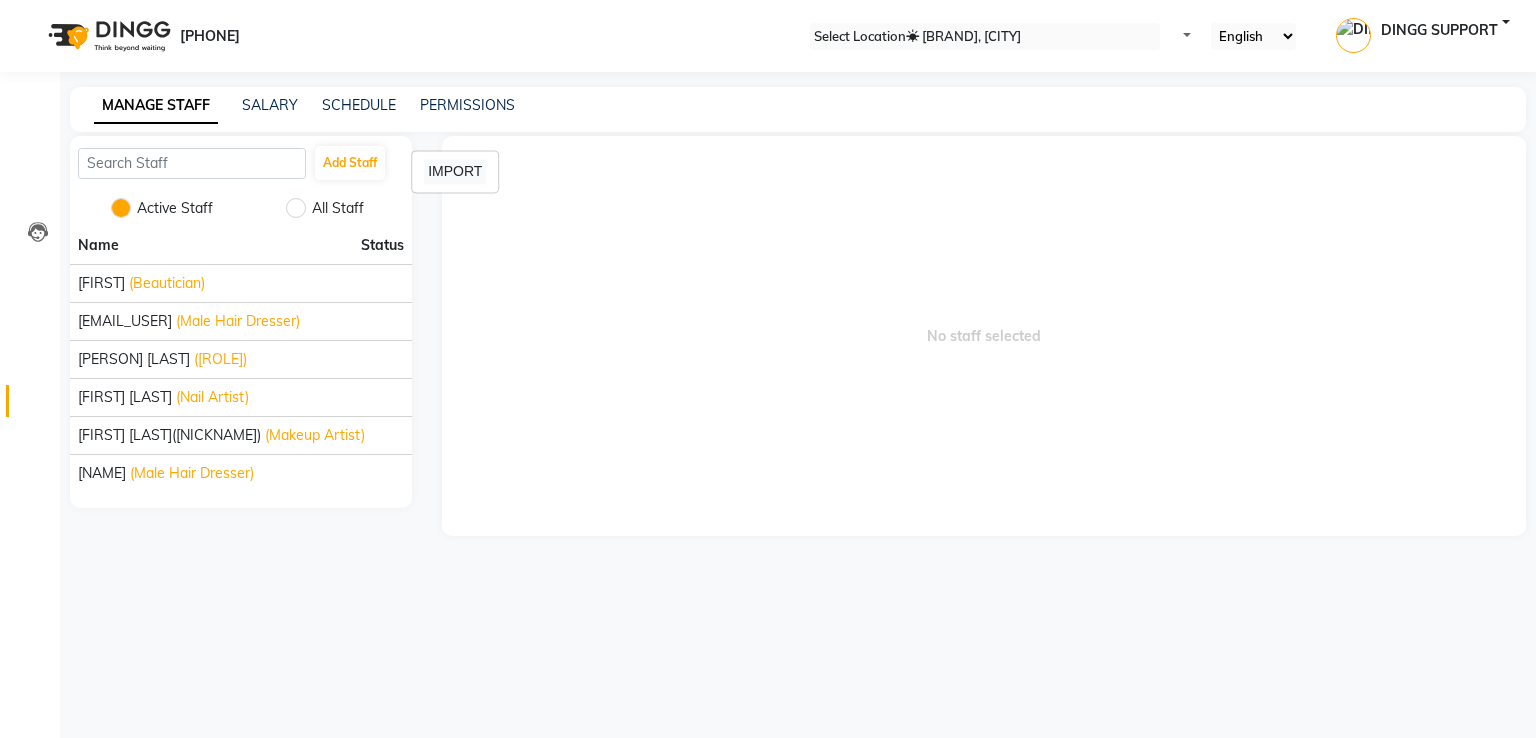 drag, startPoint x: 491, startPoint y: 173, endPoint x: 478, endPoint y: 172, distance: 13.038404 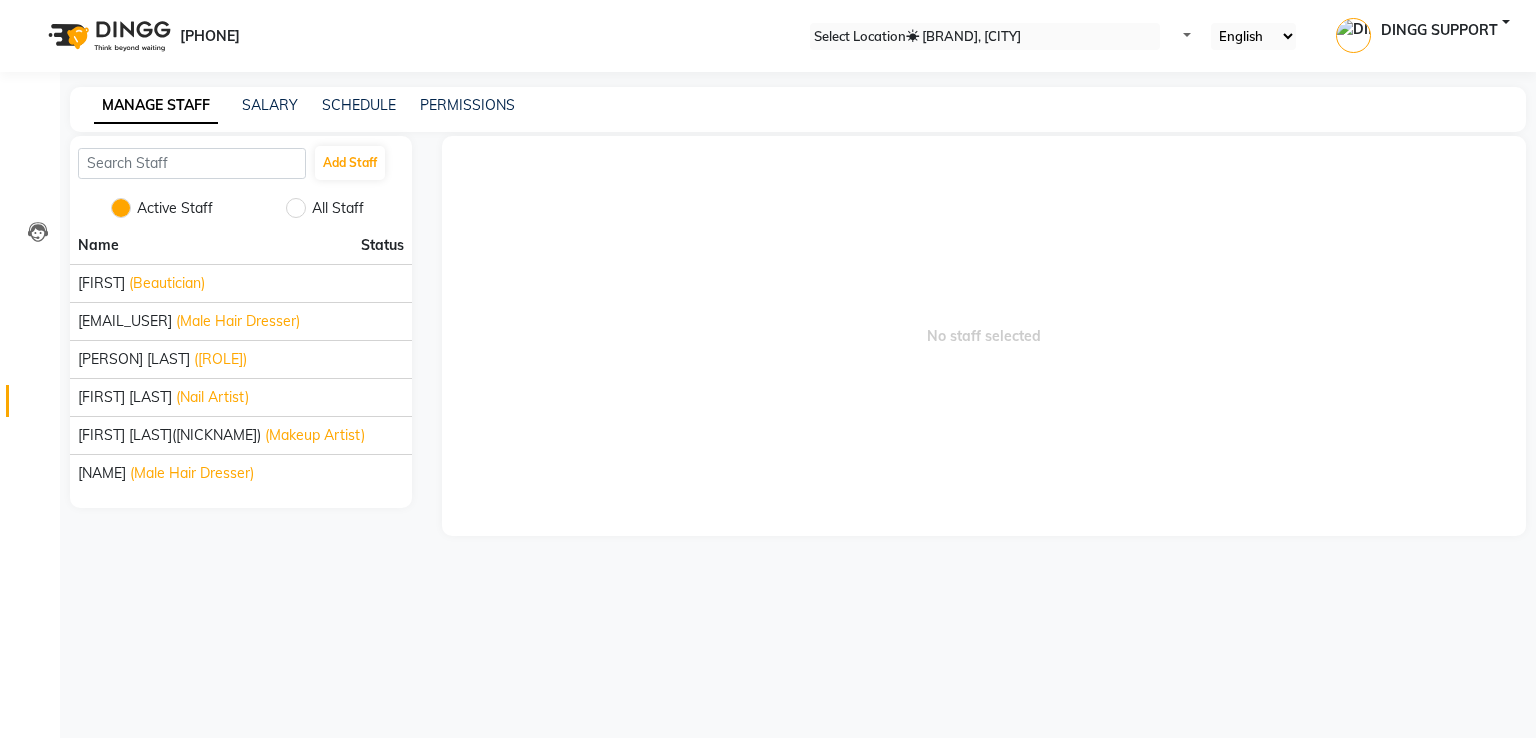 click on "No staff selected" at bounding box center (984, 336) 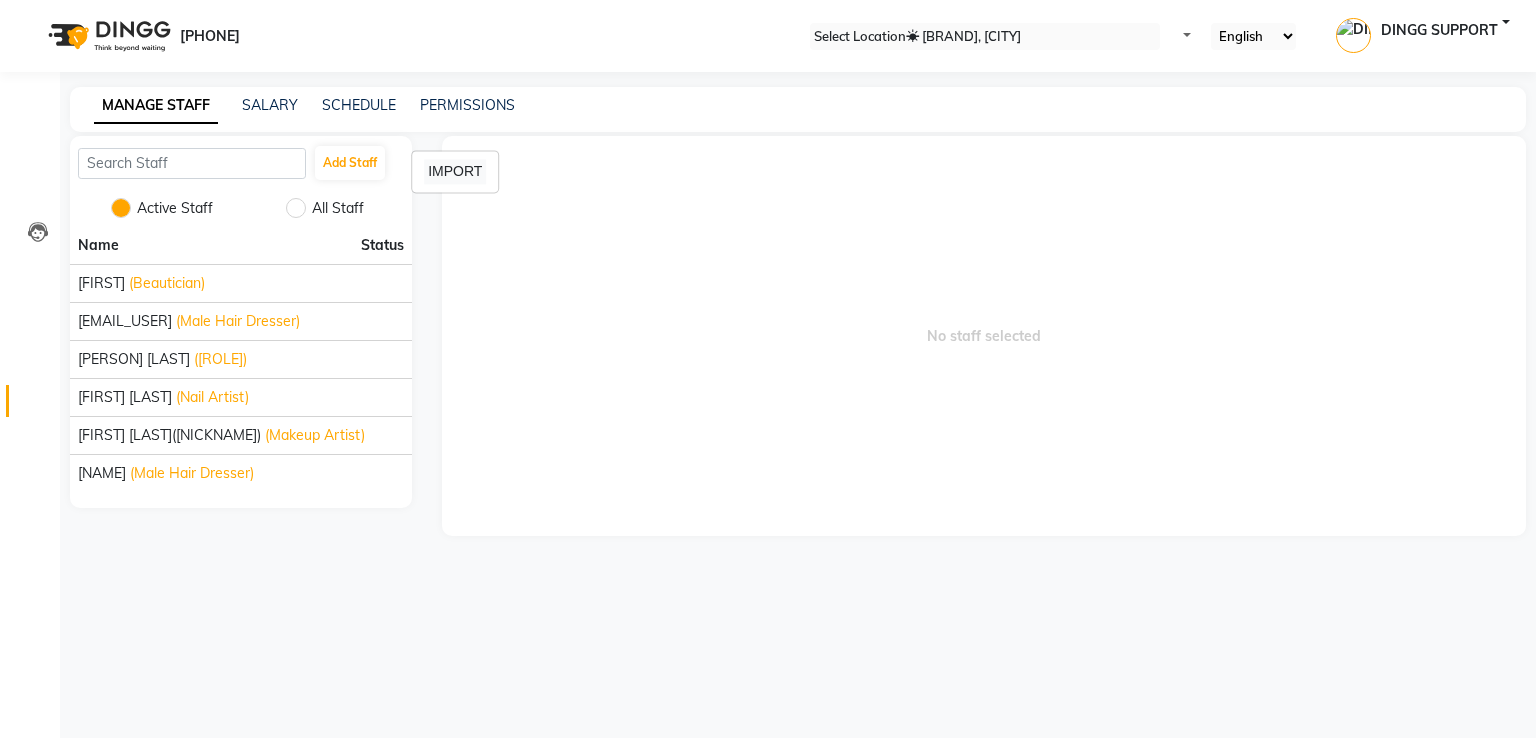 click on "IMPORT" at bounding box center [455, 171] 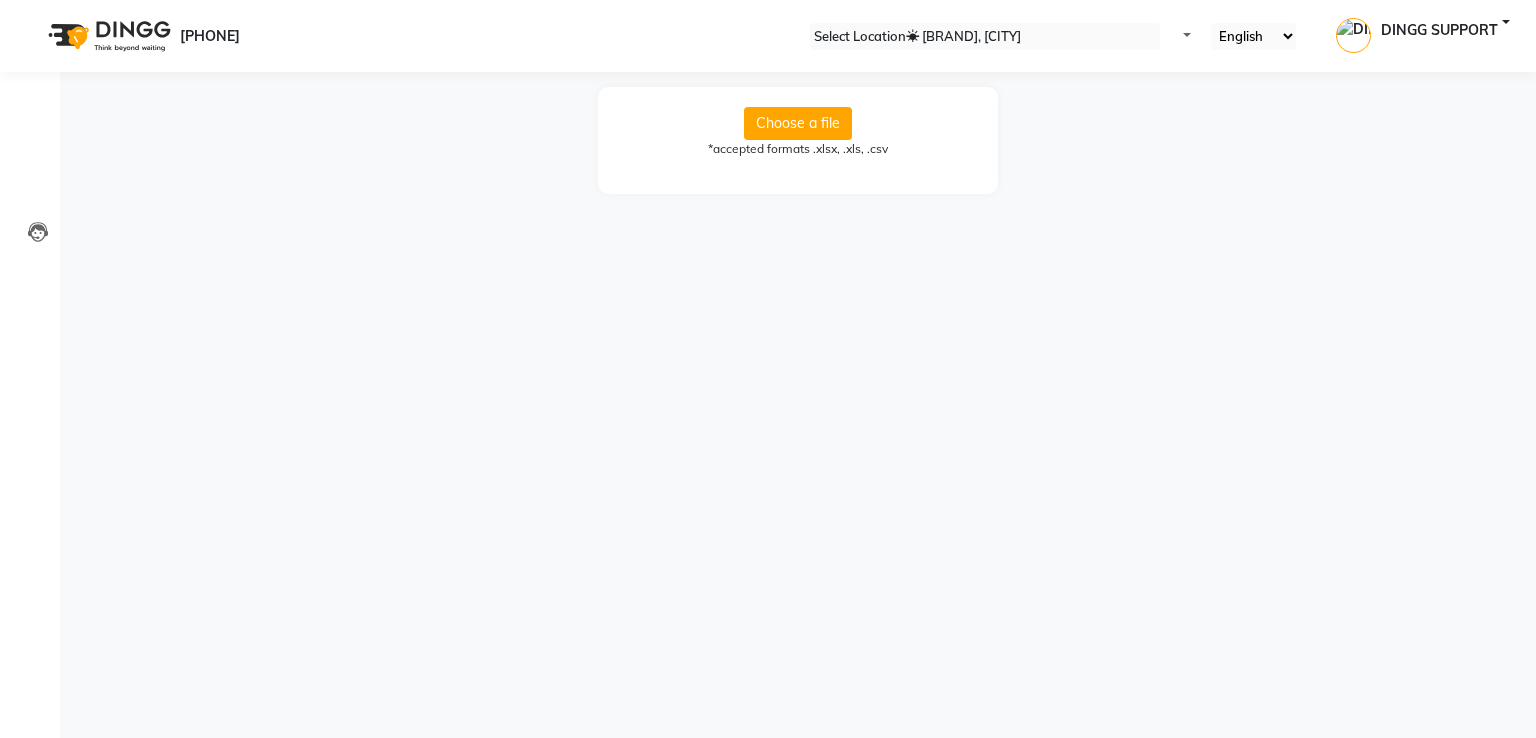 click on "Choose a file" at bounding box center (798, 123) 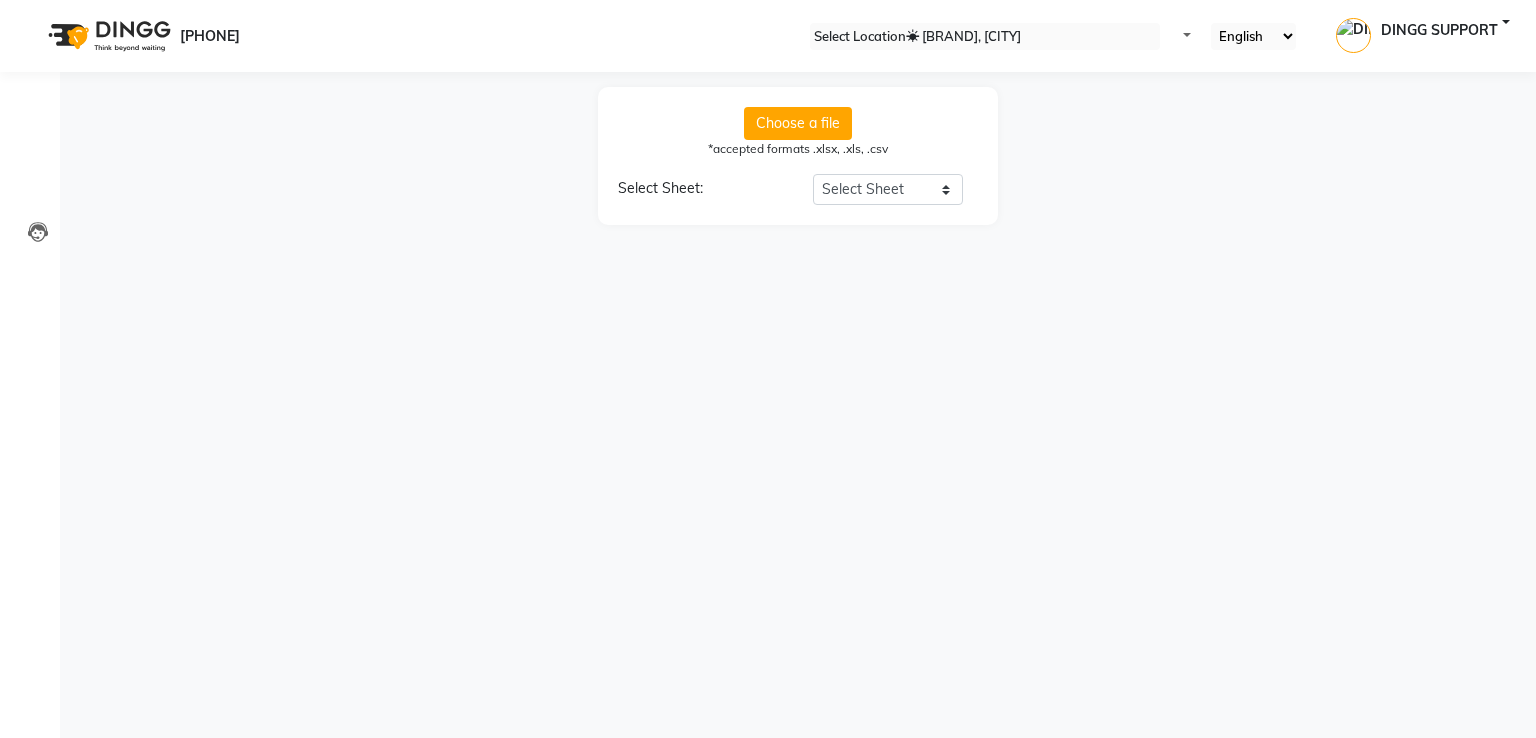click on "Choose a file" at bounding box center (798, 123) 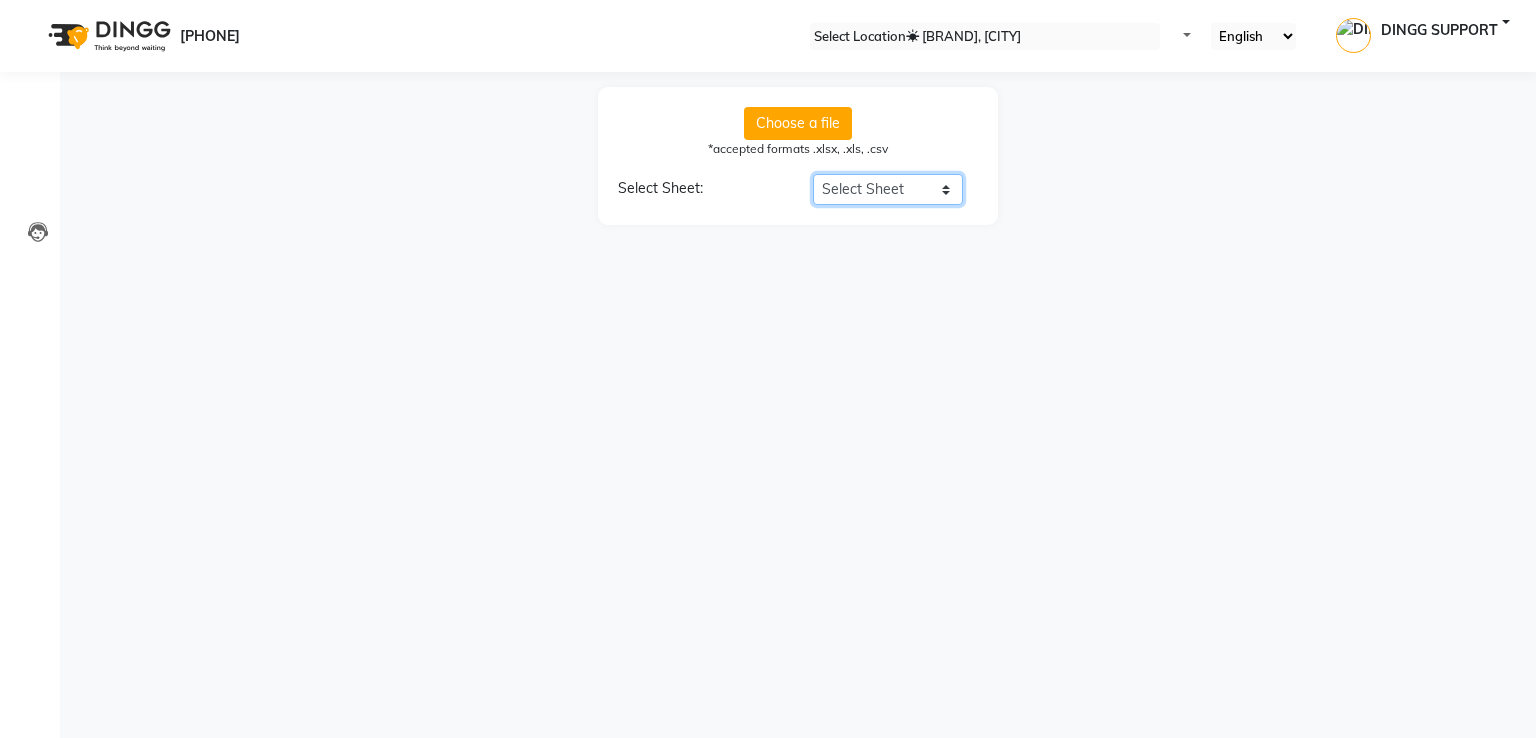 drag, startPoint x: 900, startPoint y: 188, endPoint x: 900, endPoint y: 265, distance: 77 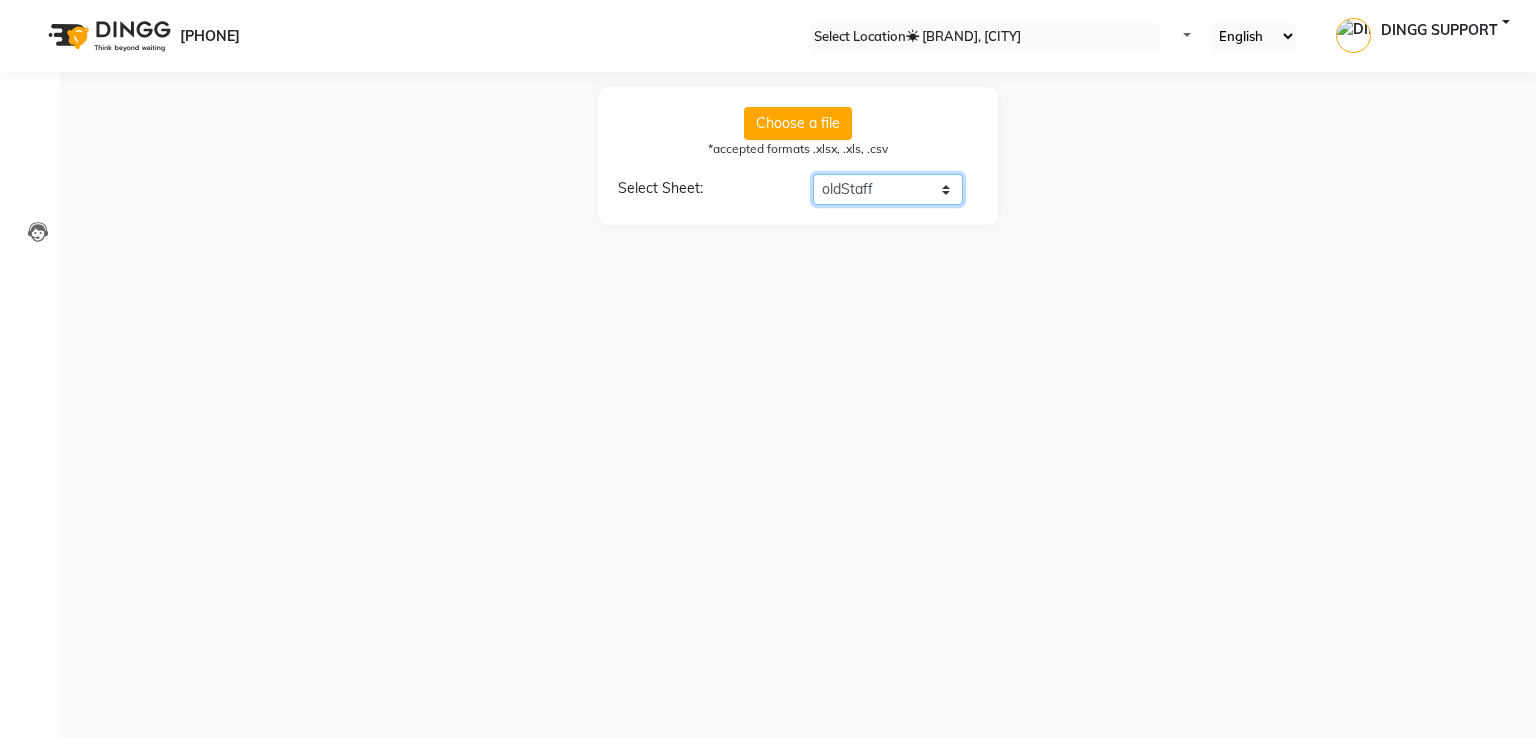 click on "Select Sheet Miscellaneous oldStaff oldServices Products Customers Service History Membership Auto Consumption" at bounding box center [888, 189] 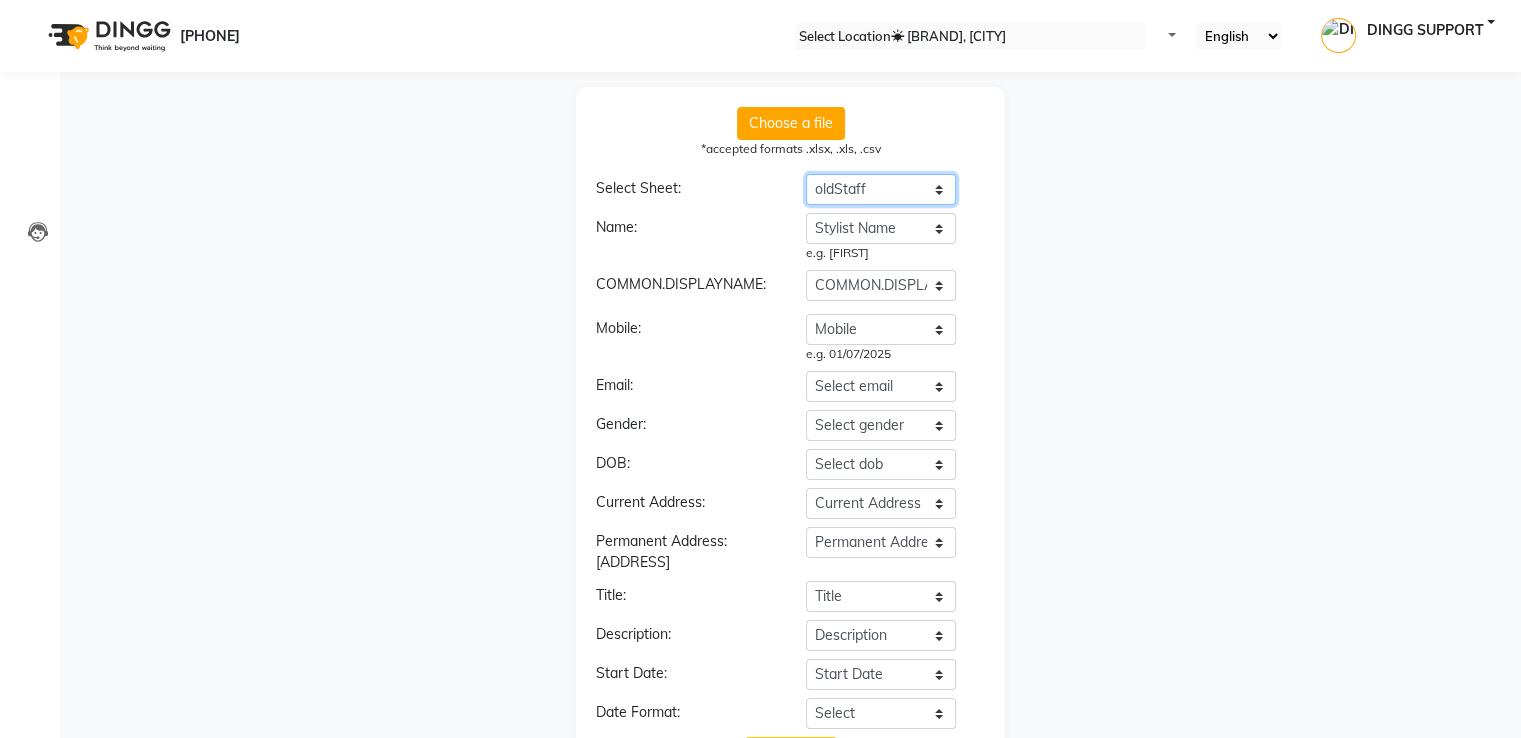 scroll, scrollTop: 68, scrollLeft: 0, axis: vertical 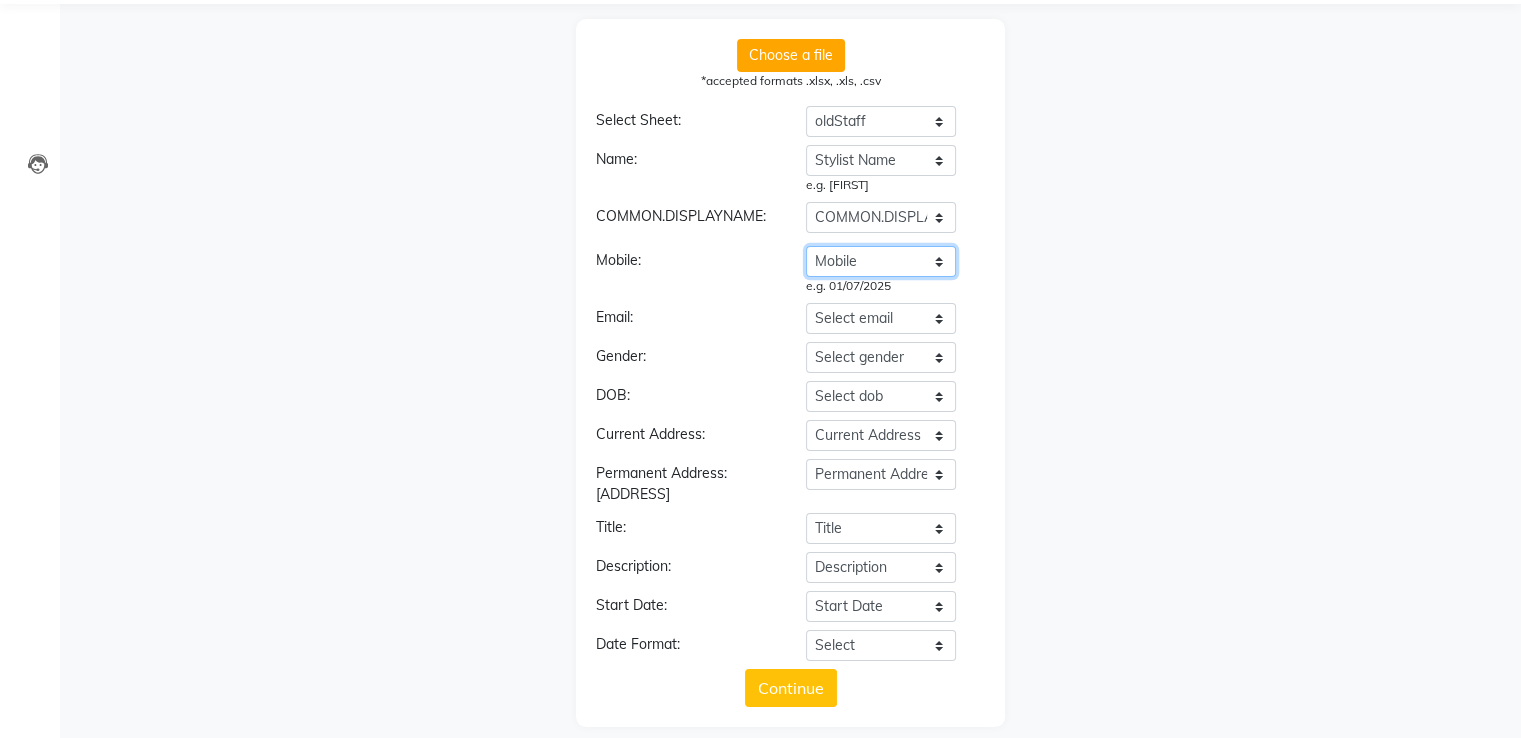 drag, startPoint x: 902, startPoint y: 272, endPoint x: 886, endPoint y: 296, distance: 28.84441 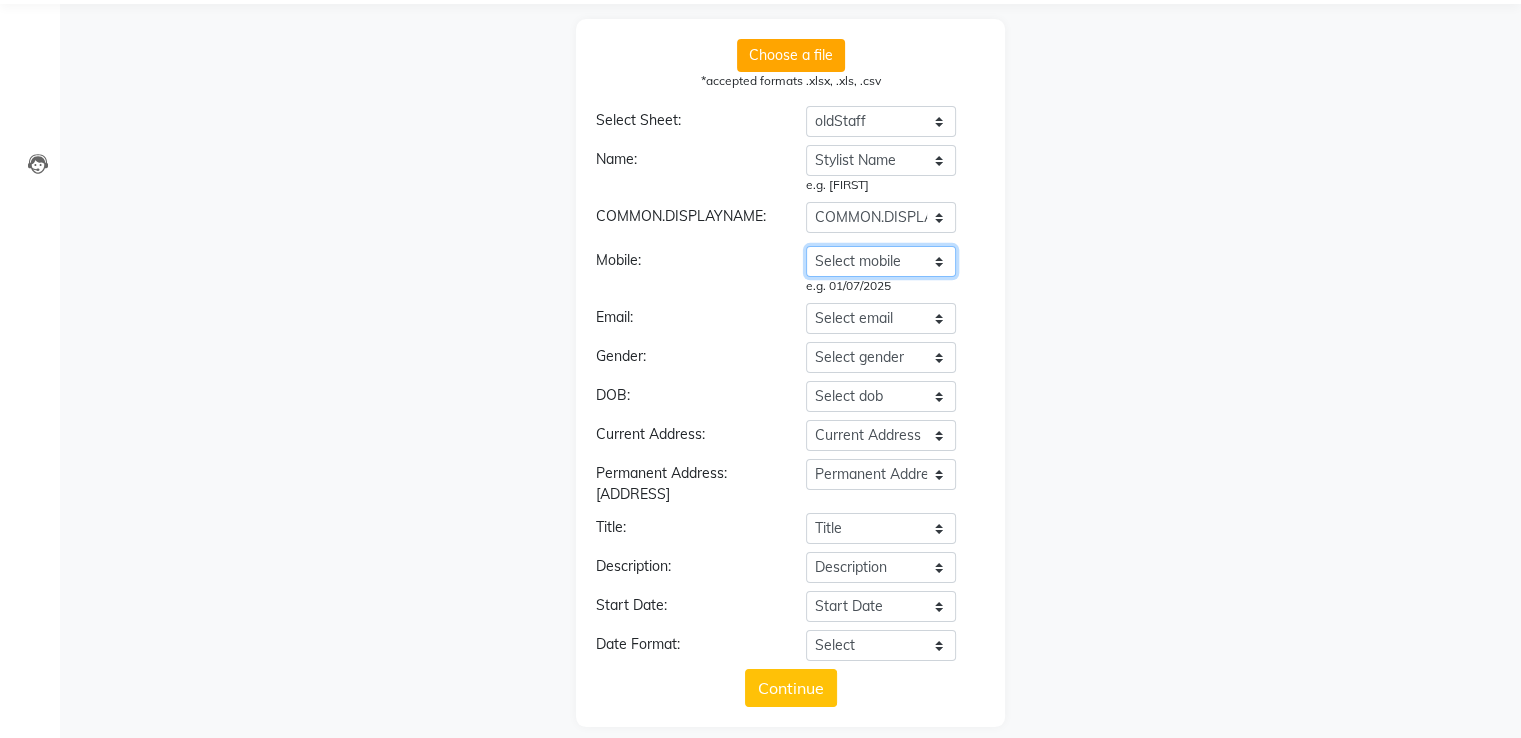 click on "Select mobile Stylist Name Mobile titlw Title" at bounding box center (881, 160) 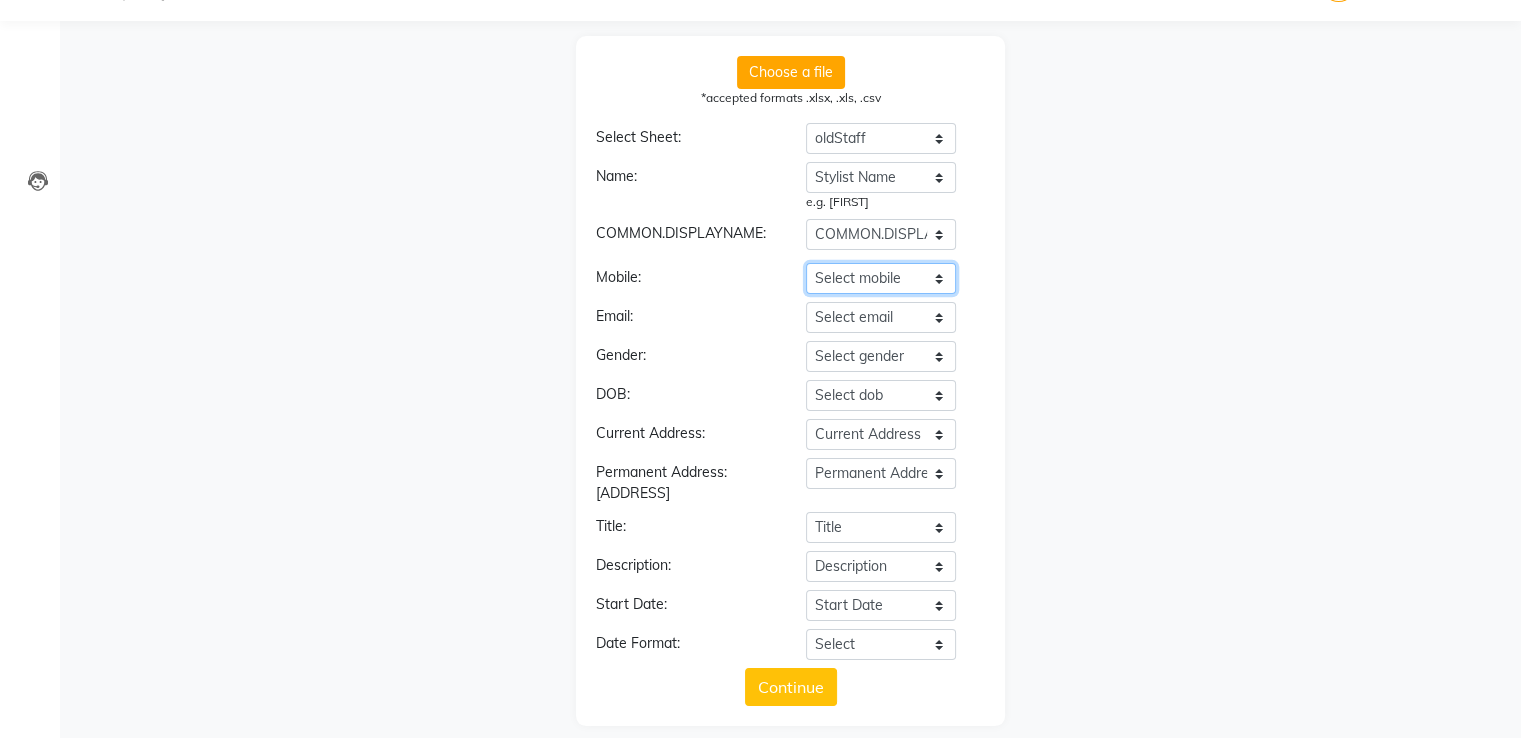 scroll, scrollTop: 50, scrollLeft: 0, axis: vertical 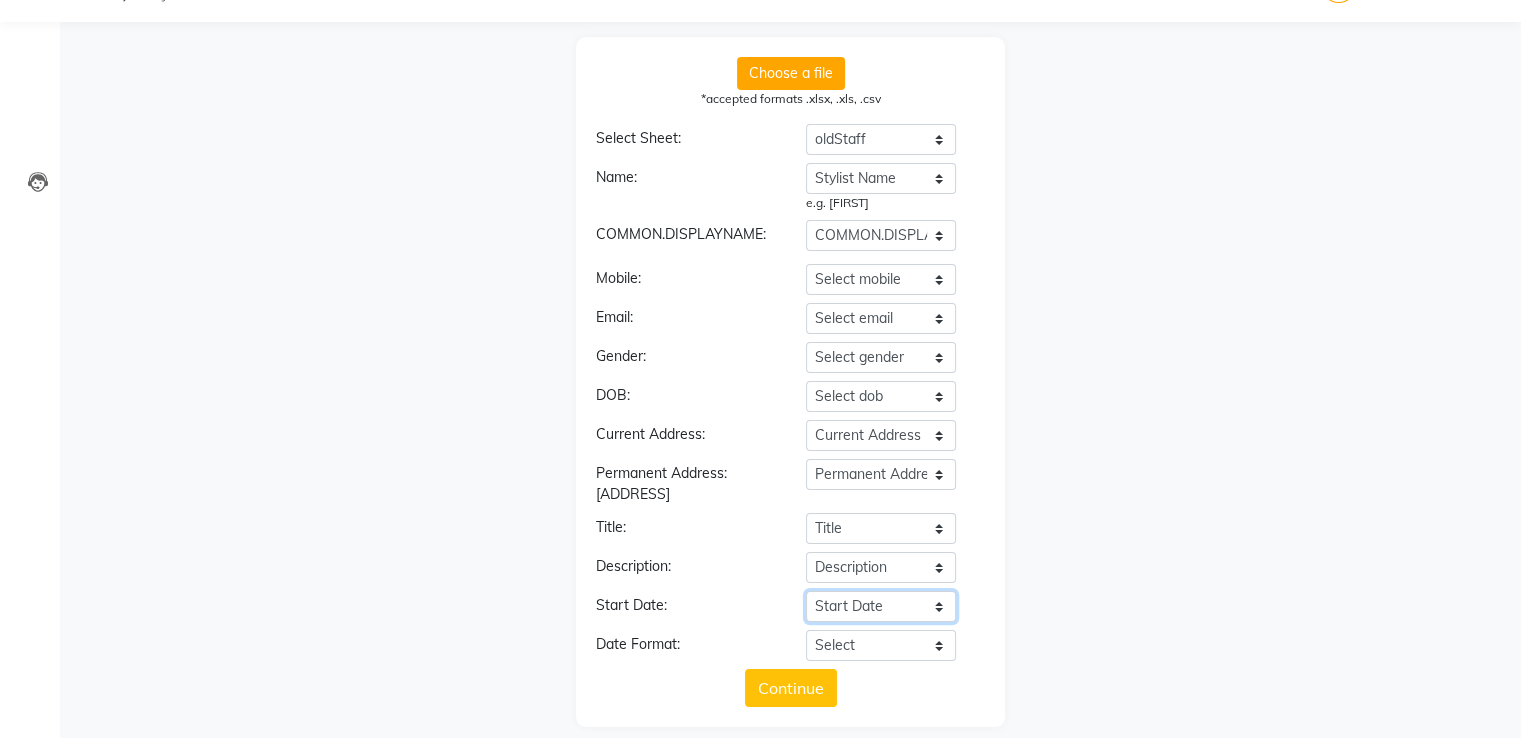 click on "Start Date Stylist Name Mobile titlw Title" at bounding box center (881, 606) 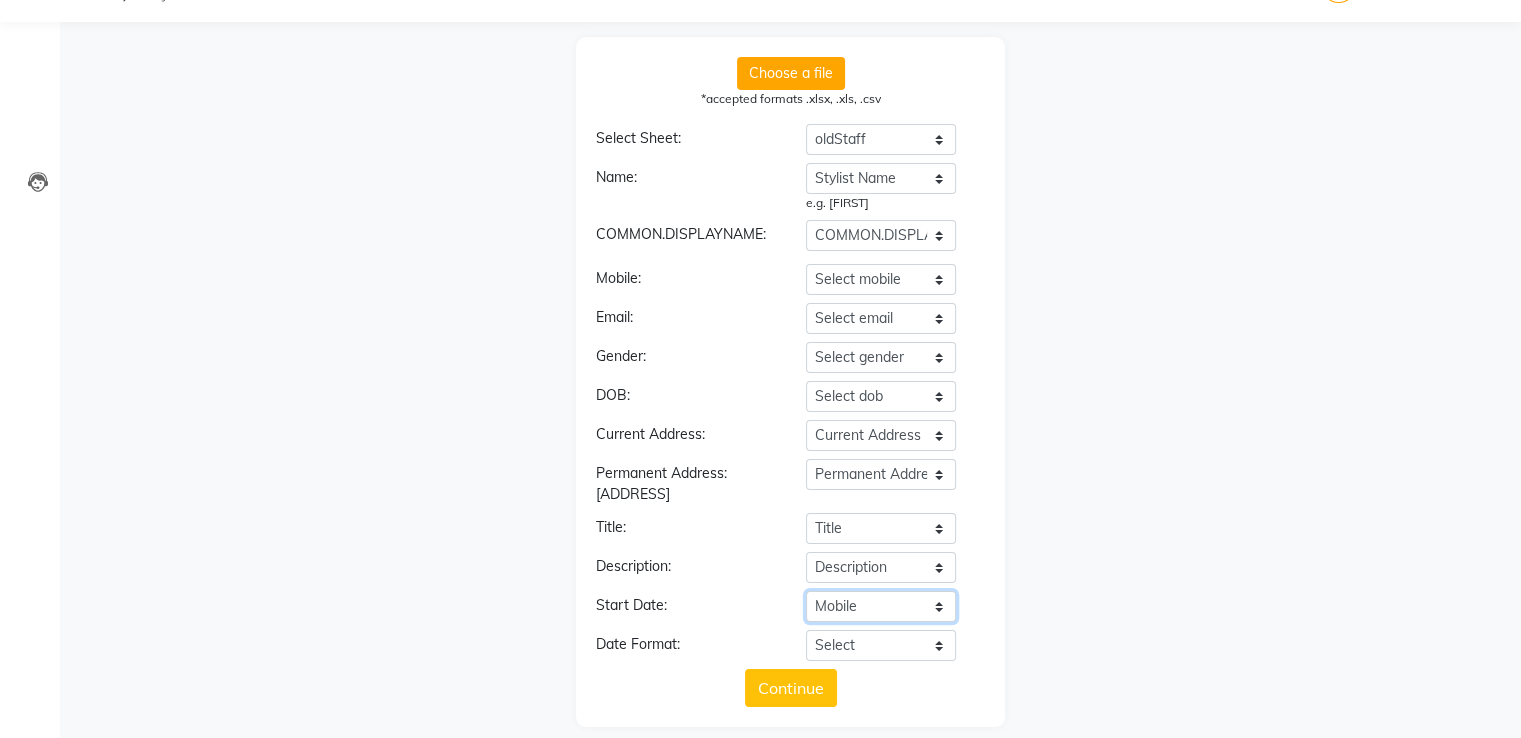 click on "Start Date Stylist Name Mobile titlw Title" at bounding box center [881, 606] 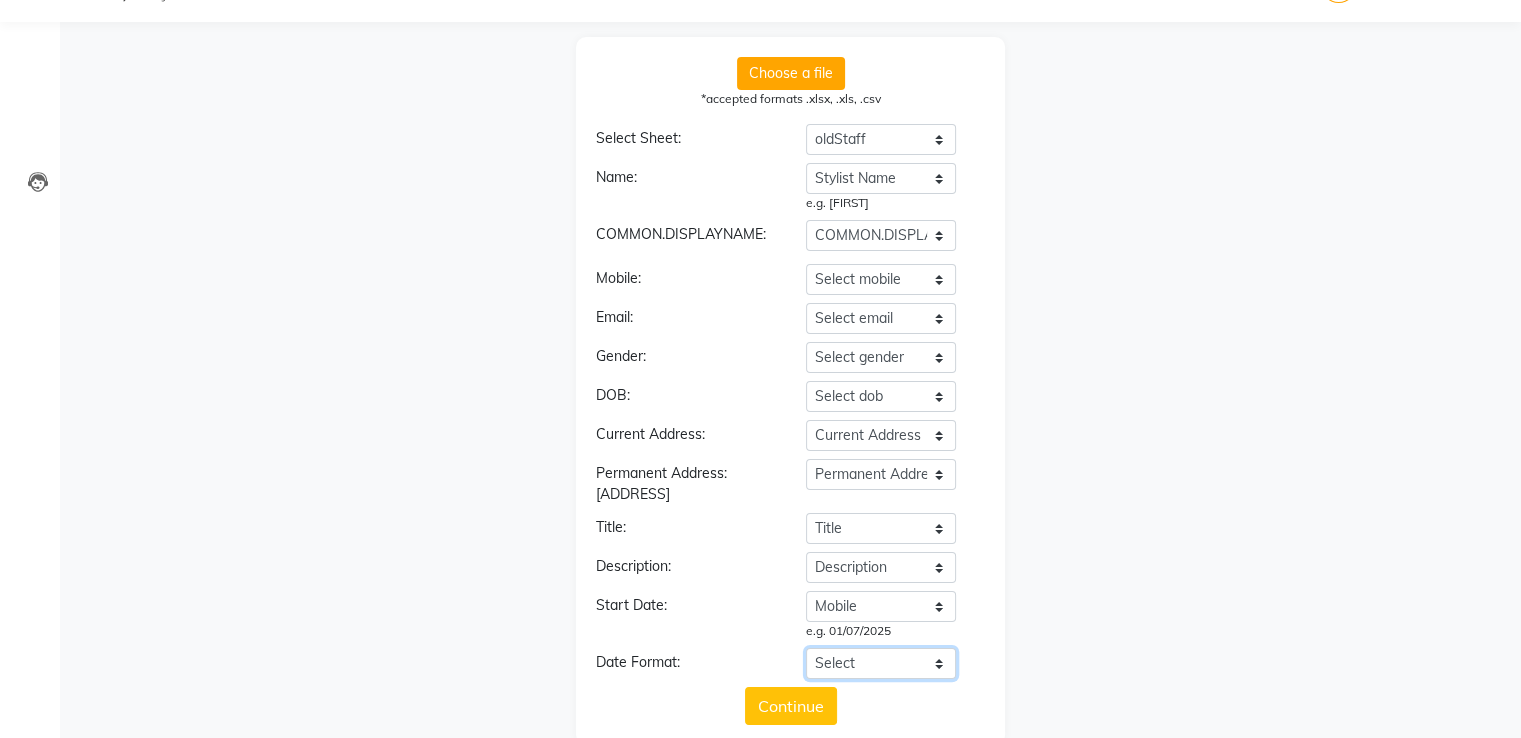click on "Select YYYY-MM-DD MM-DD-YYYY DD-MM-YYYY MMMM Do, YYYY M/D/YYYY D/M/YYYY MMM Do YY MM/DD/YYYY DD/MM/YYYY Excel Date" at bounding box center (881, 663) 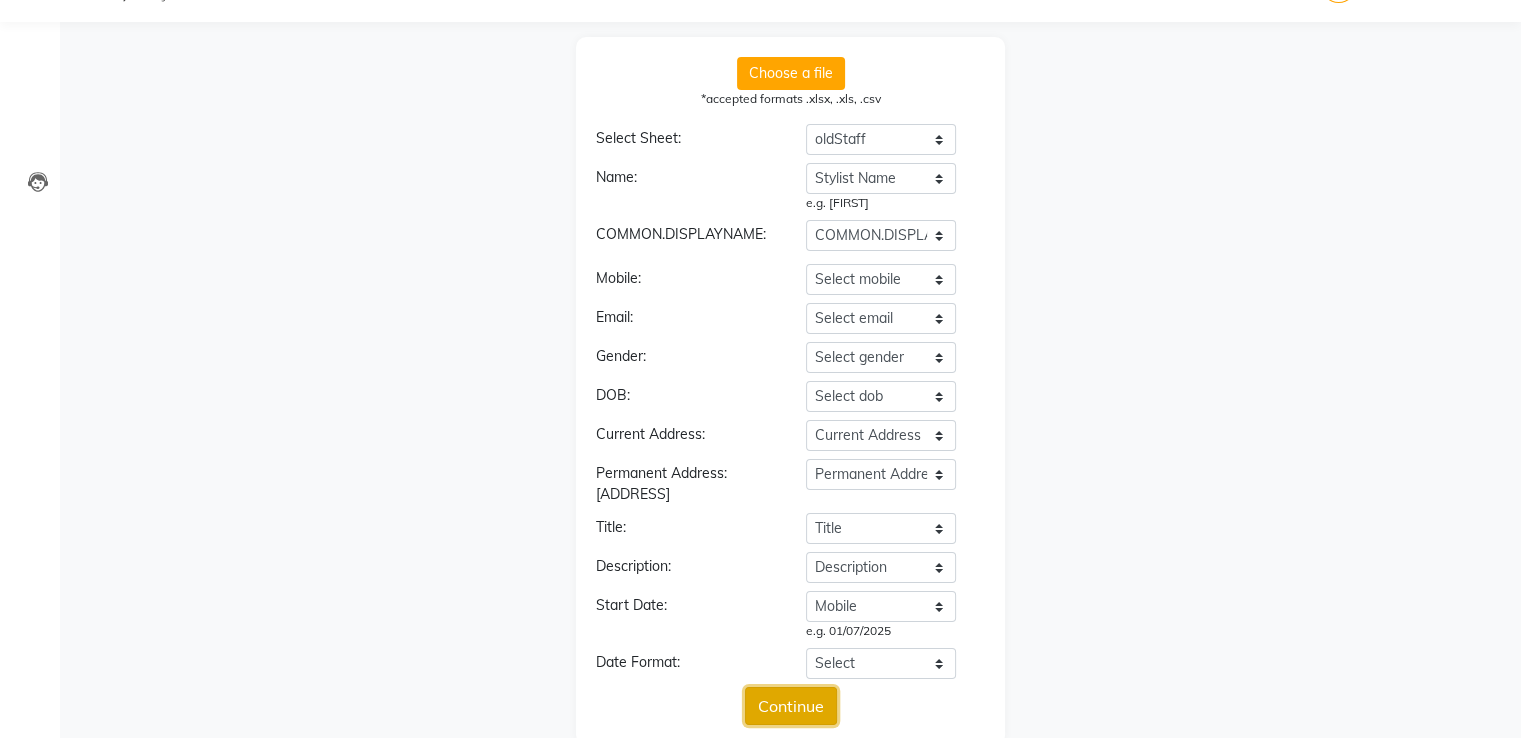 click on "Continue" at bounding box center (791, 706) 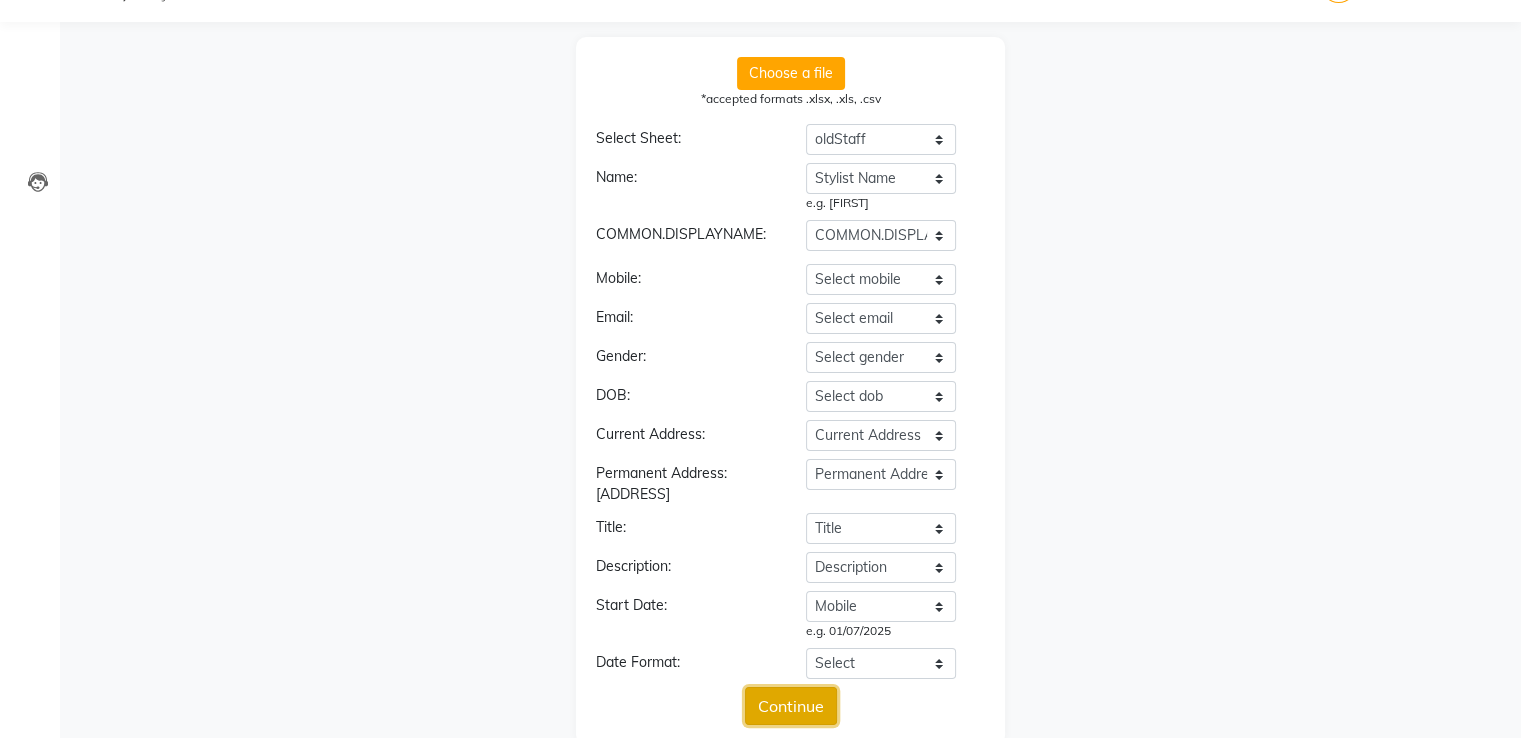 scroll, scrollTop: 824, scrollLeft: 0, axis: vertical 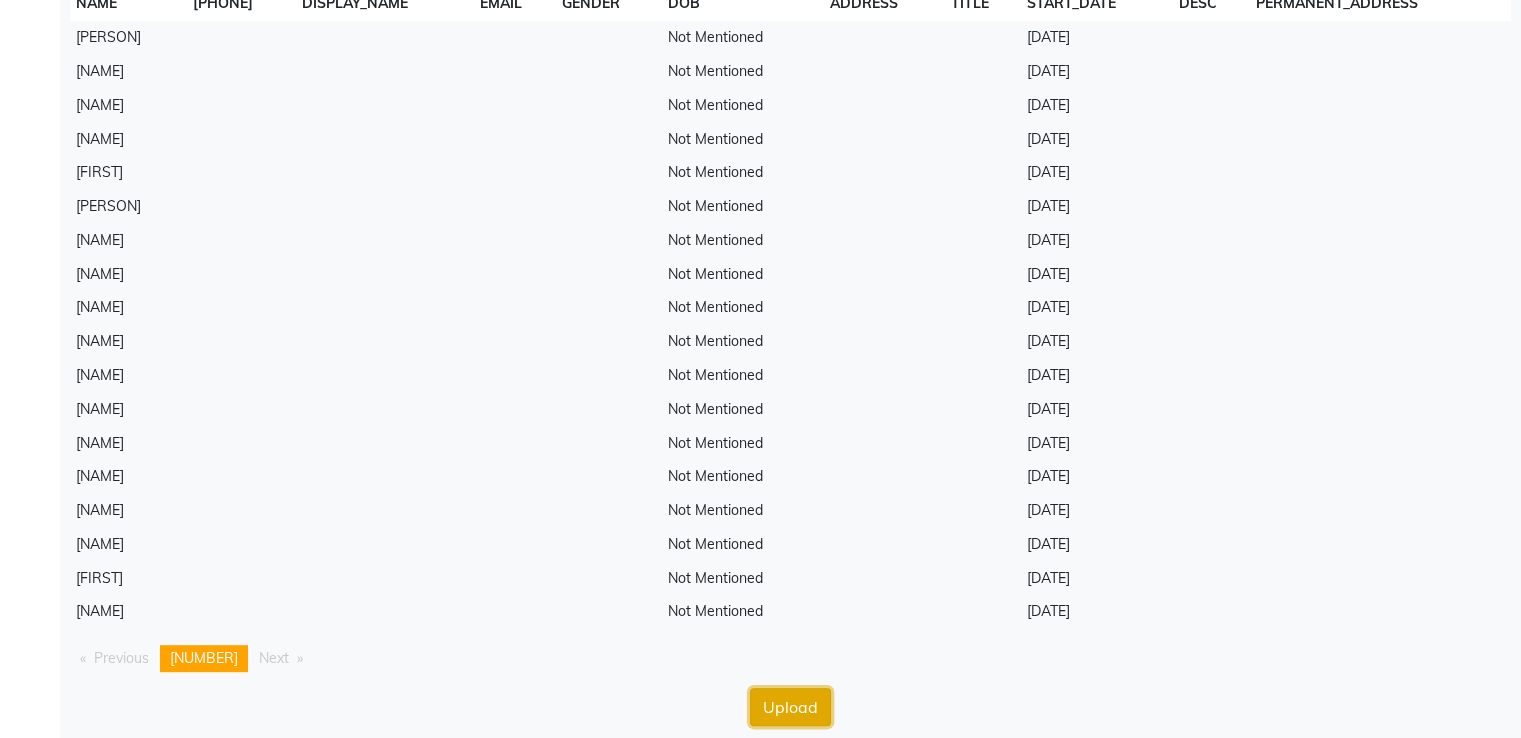 click on "Upload" at bounding box center (790, 707) 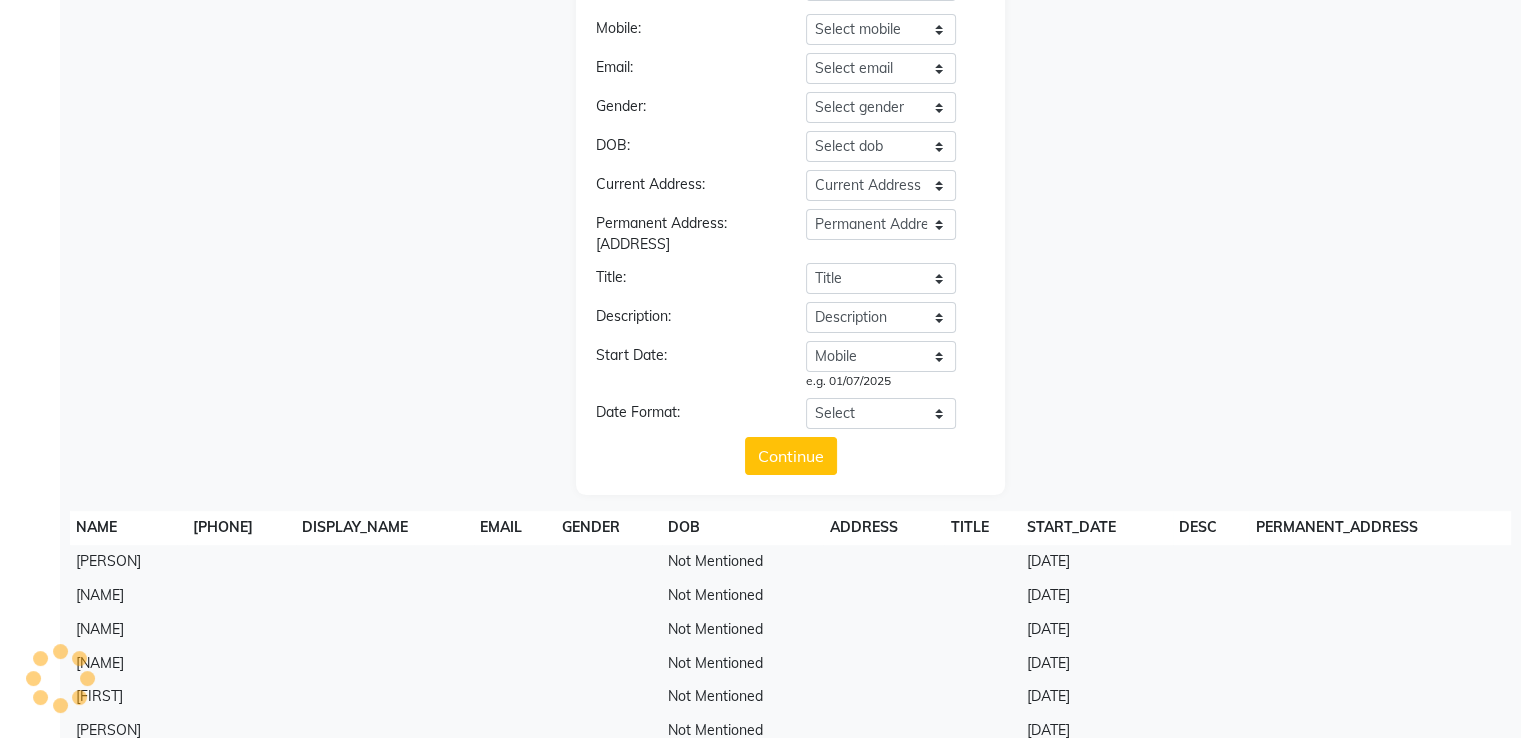 scroll, scrollTop: 280, scrollLeft: 0, axis: vertical 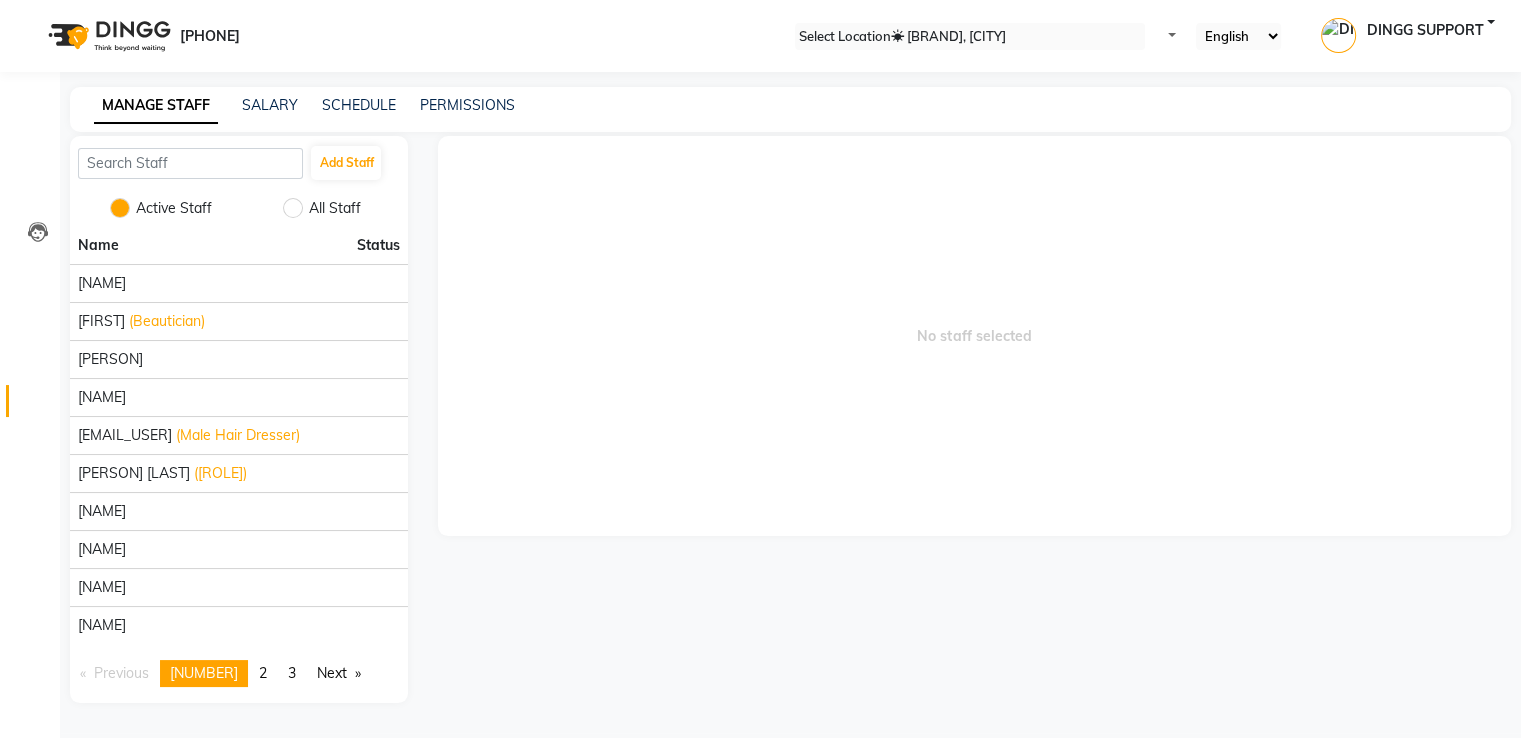 click on "No staff selected" at bounding box center (974, 336) 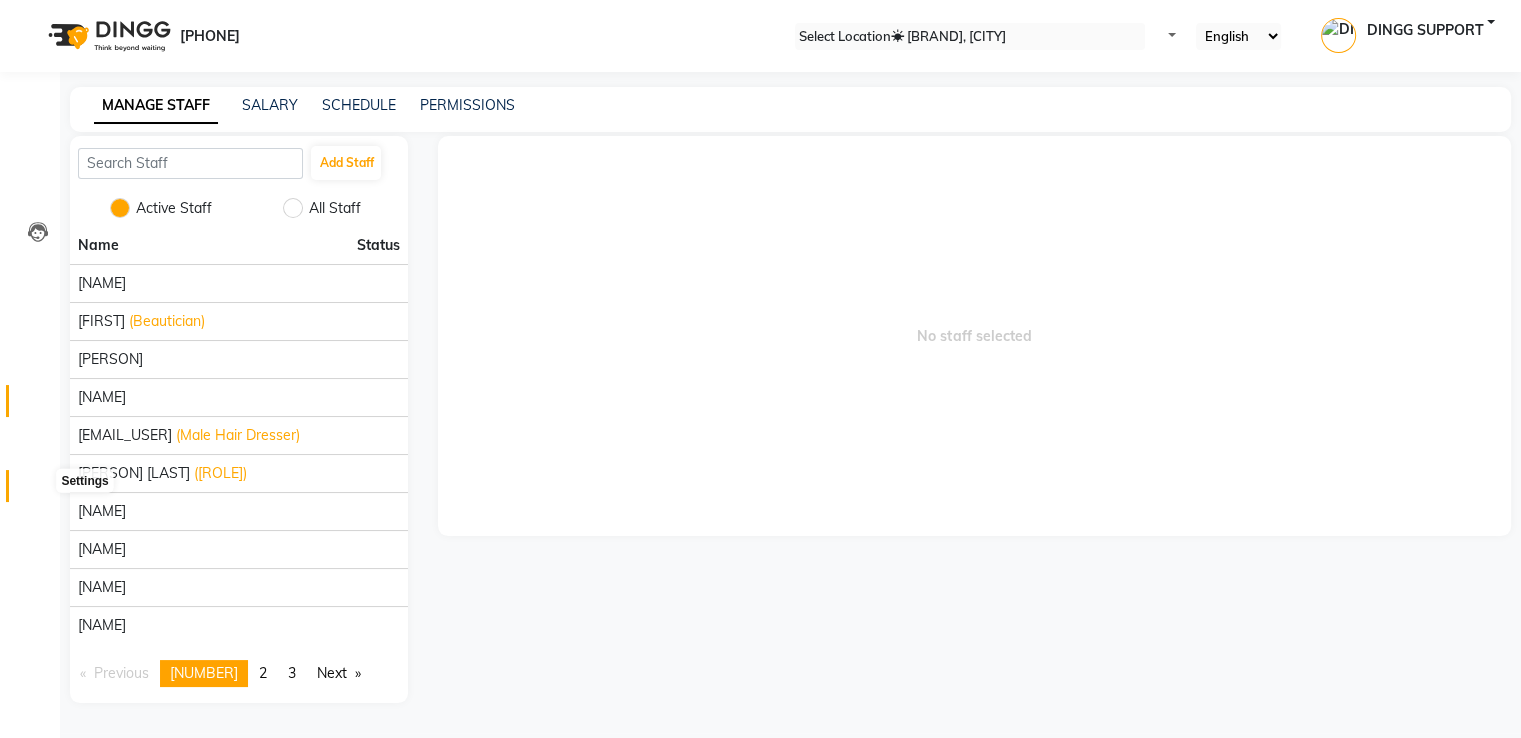 click at bounding box center (38, 491) 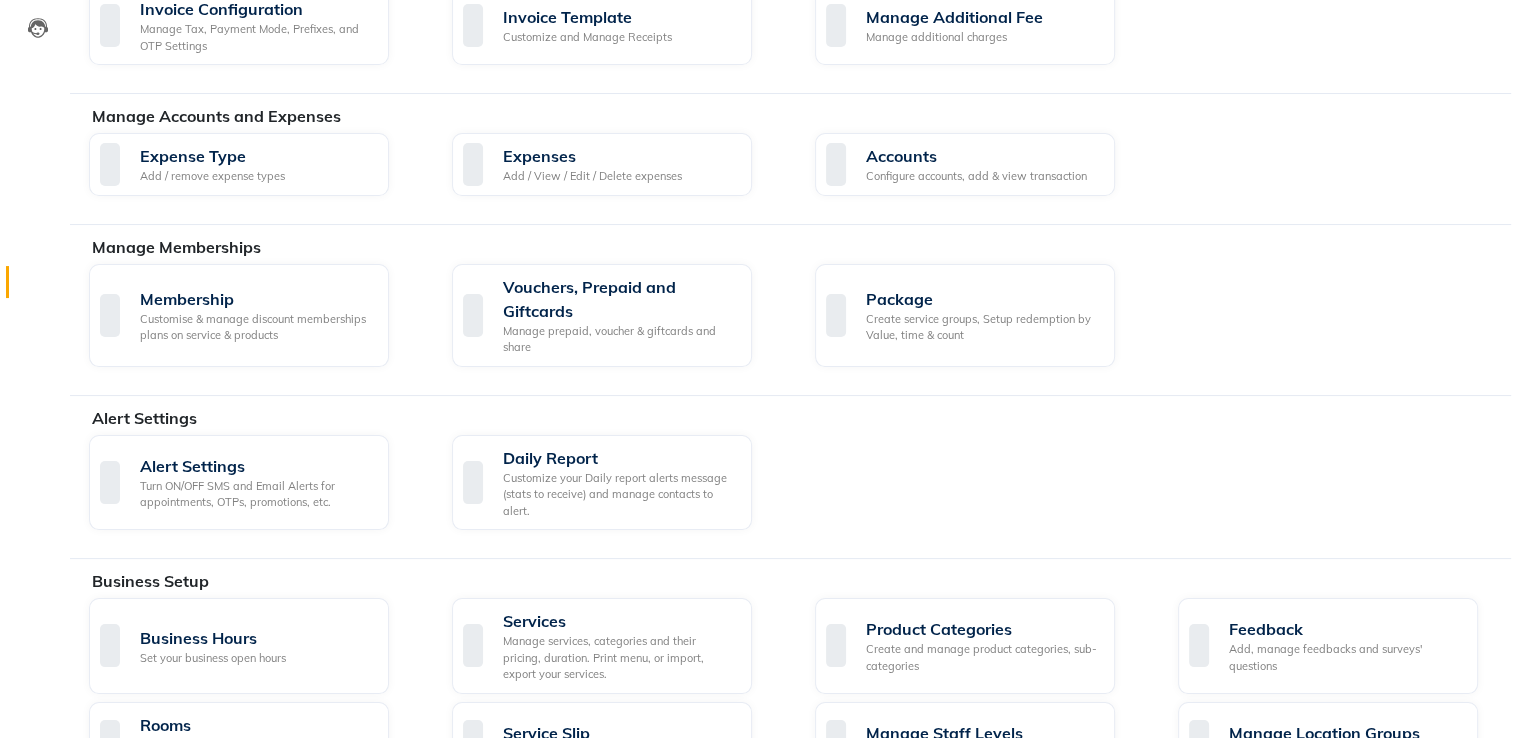 scroll, scrollTop: 868, scrollLeft: 0, axis: vertical 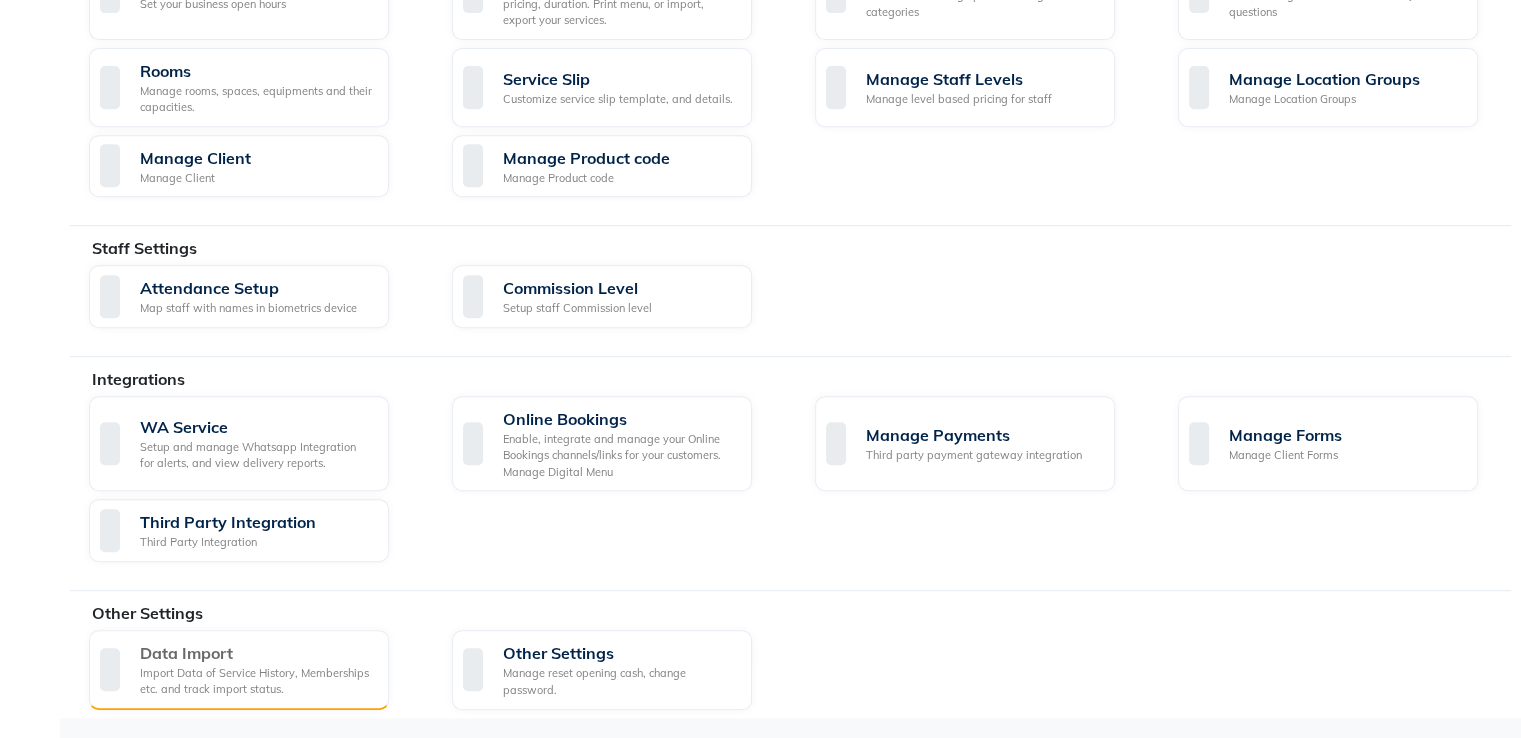 click on "Data Import Import Data of Service History, Memberships etc. and track import status." at bounding box center (239, 670) 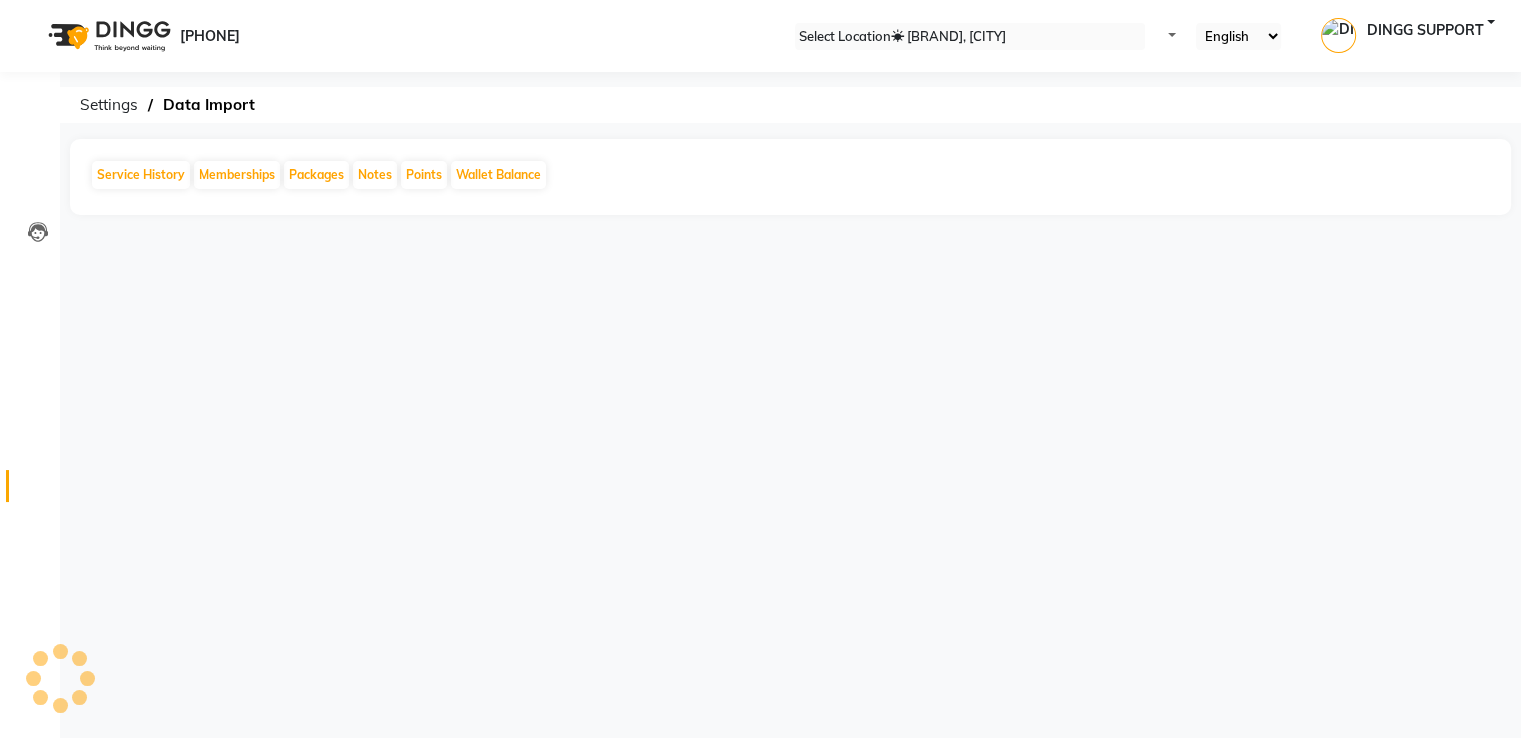 scroll, scrollTop: 0, scrollLeft: 0, axis: both 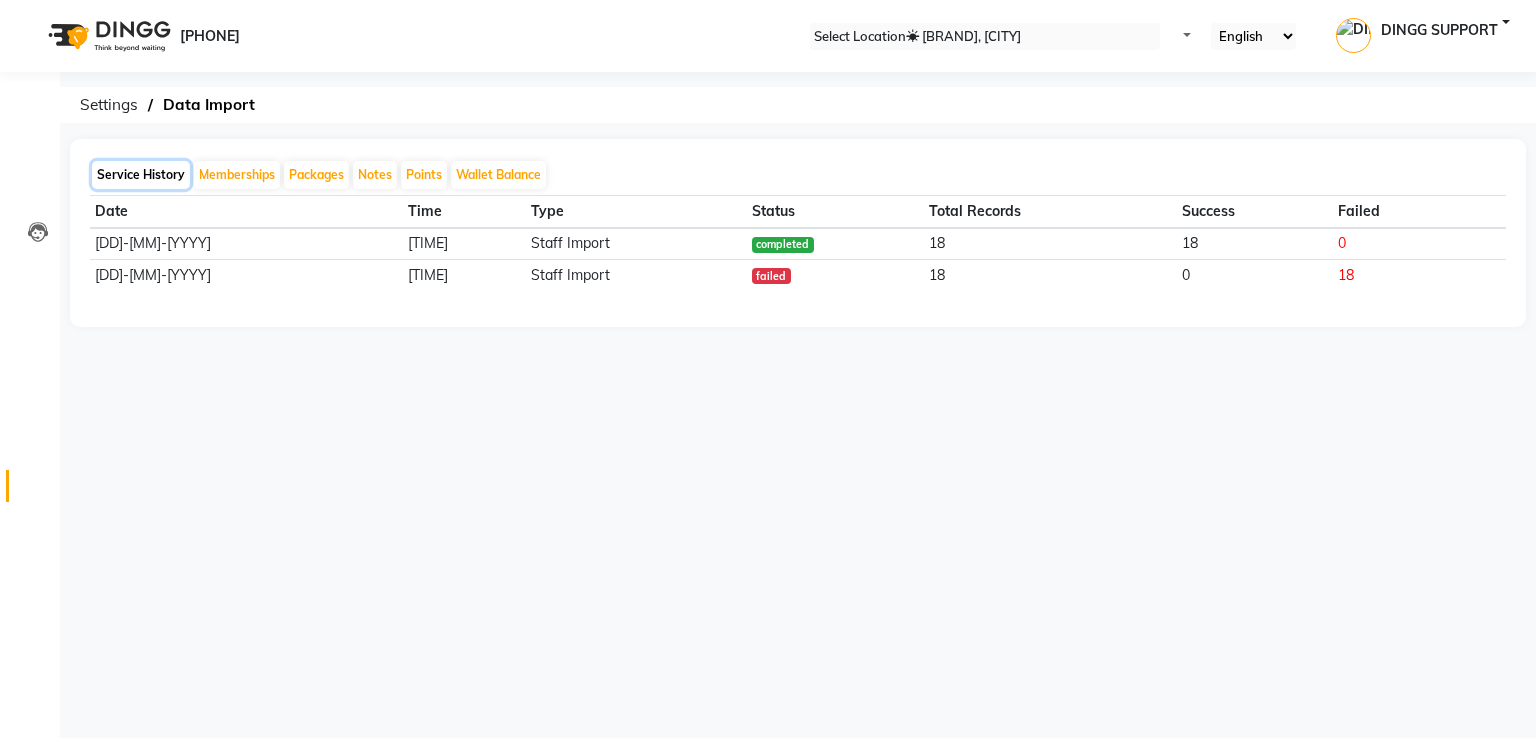 click on "Service History" at bounding box center (141, 175) 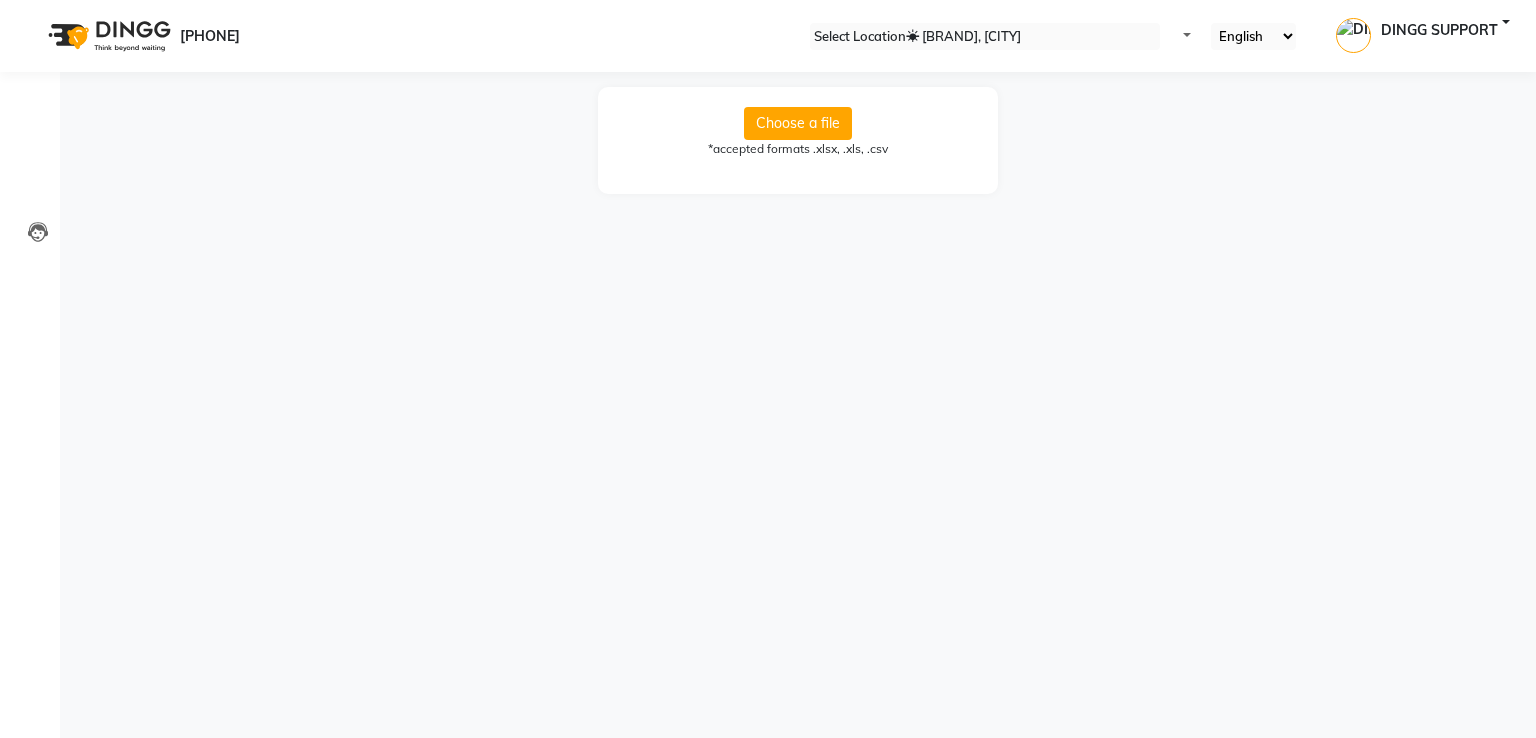 click on "Choose a file" at bounding box center (798, 123) 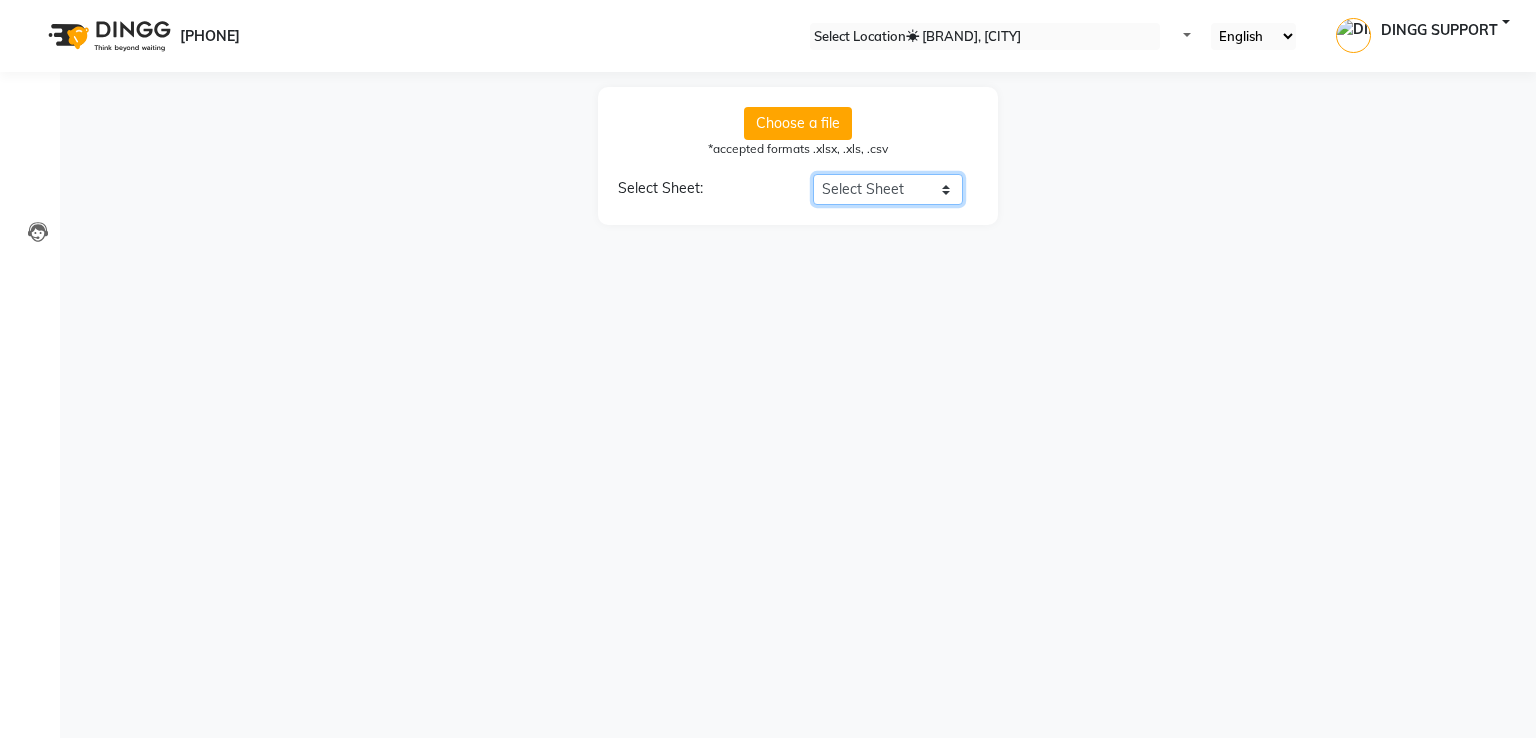 click on "Select Sheet Miscellaneous oldStaff oldServices Products Customers Service History Membership Auto Consumption" at bounding box center [888, 189] 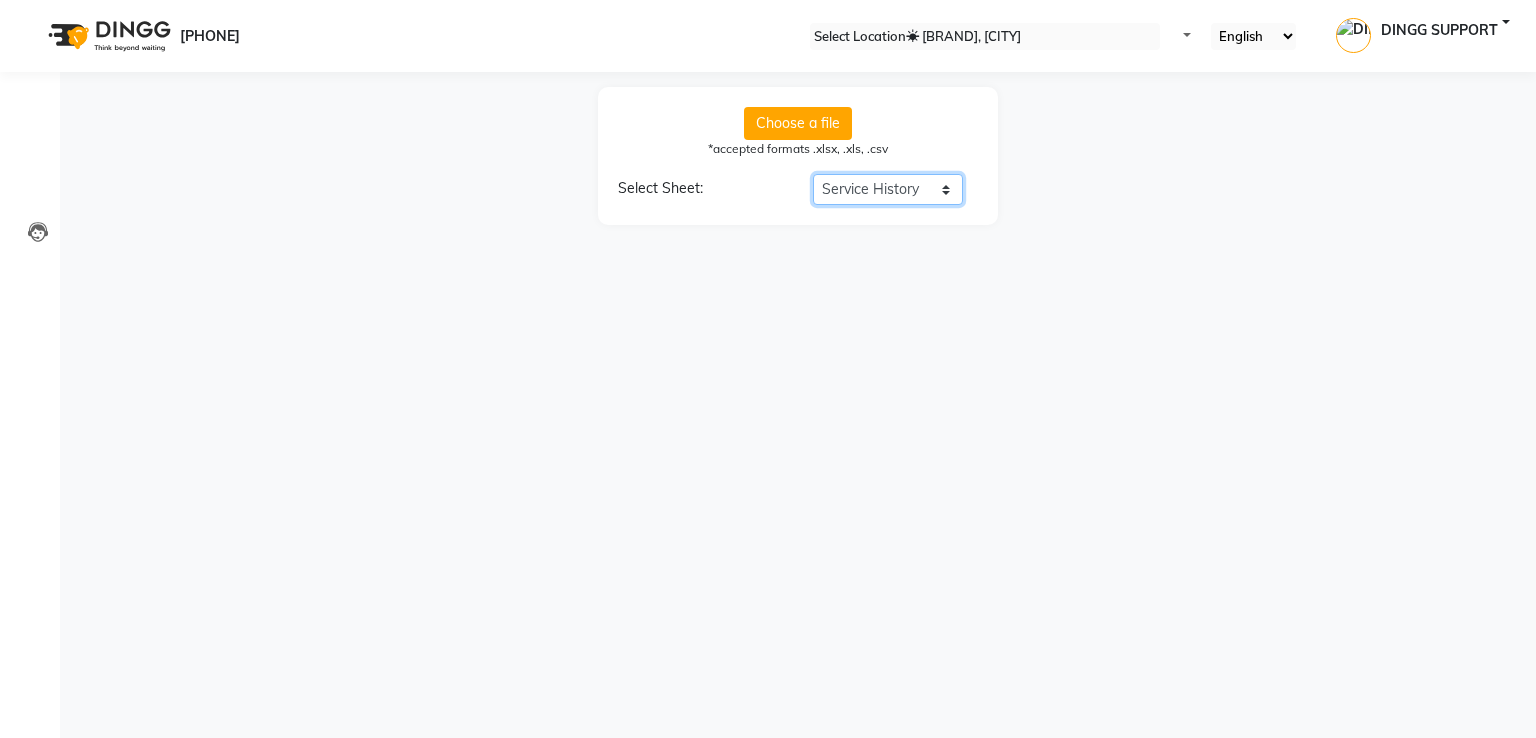 click on "Select Sheet Miscellaneous oldStaff oldServices Products Customers Service History Membership Auto Consumption" at bounding box center (888, 189) 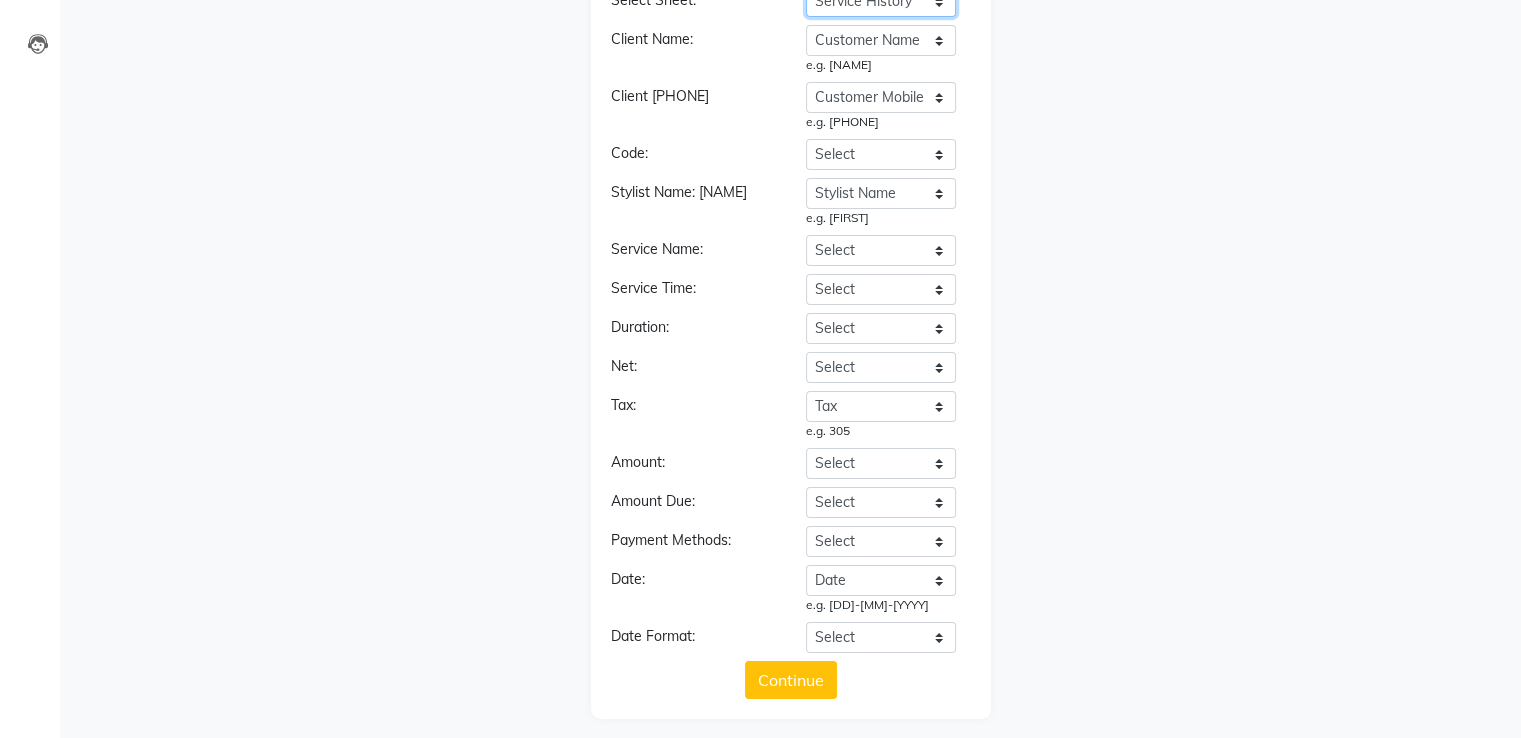 scroll, scrollTop: 196, scrollLeft: 0, axis: vertical 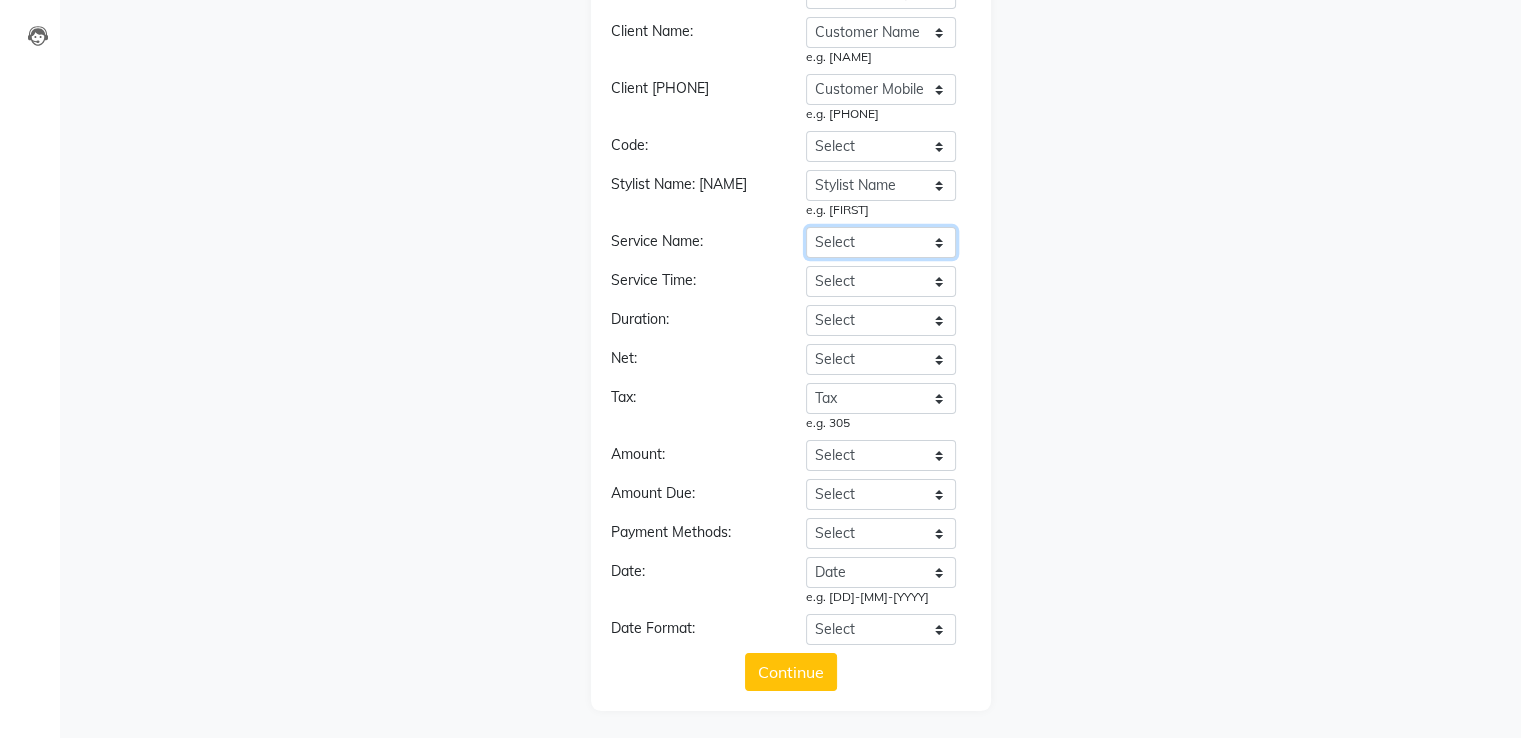click on "Select Customer Name Customer Mobile Stylist Name Type Service / product Name Amt. without Tax Tax Total Date" at bounding box center (881, 242) 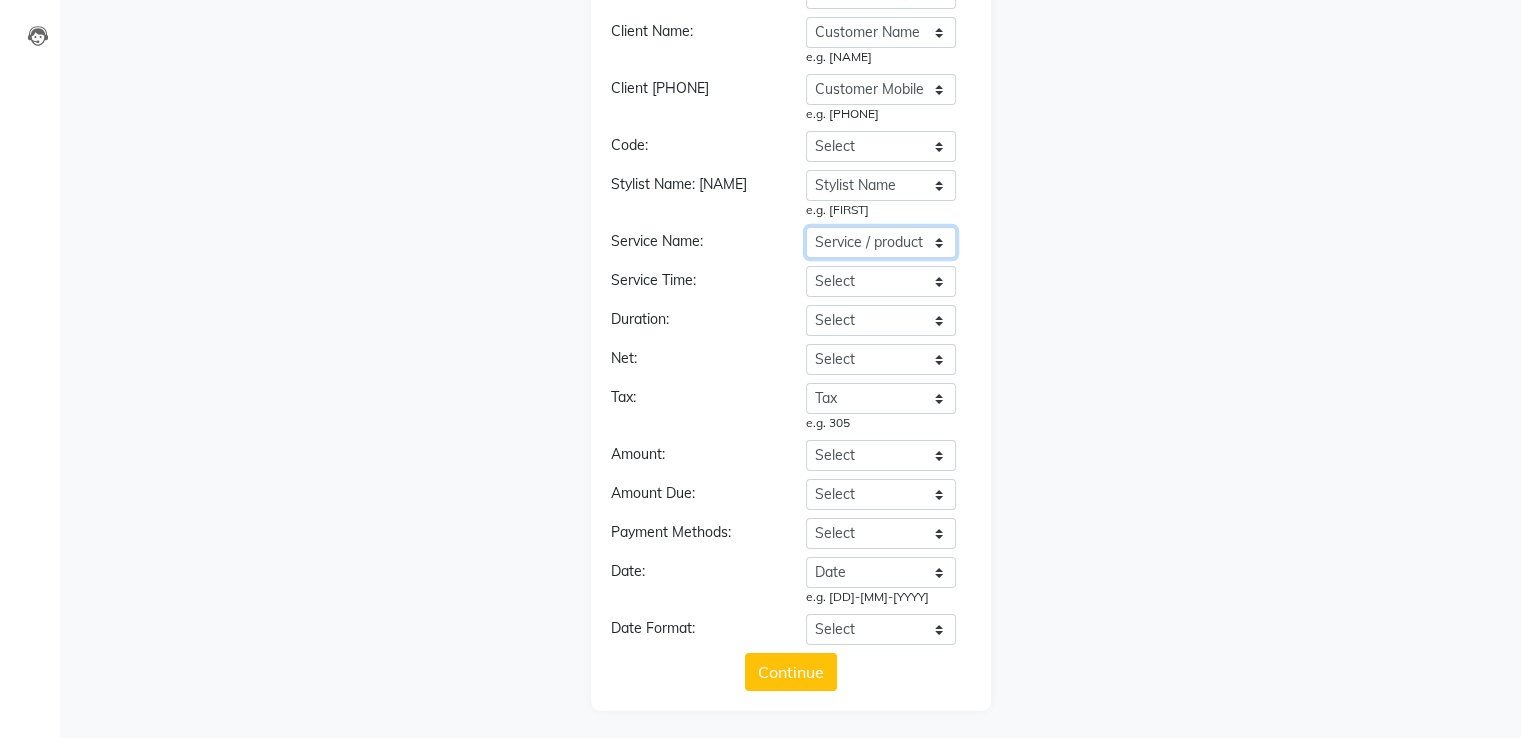 click on "Select Customer Name Customer Mobile Stylist Name Type Service / product Name Amt. without Tax Tax Total Date" at bounding box center [881, 242] 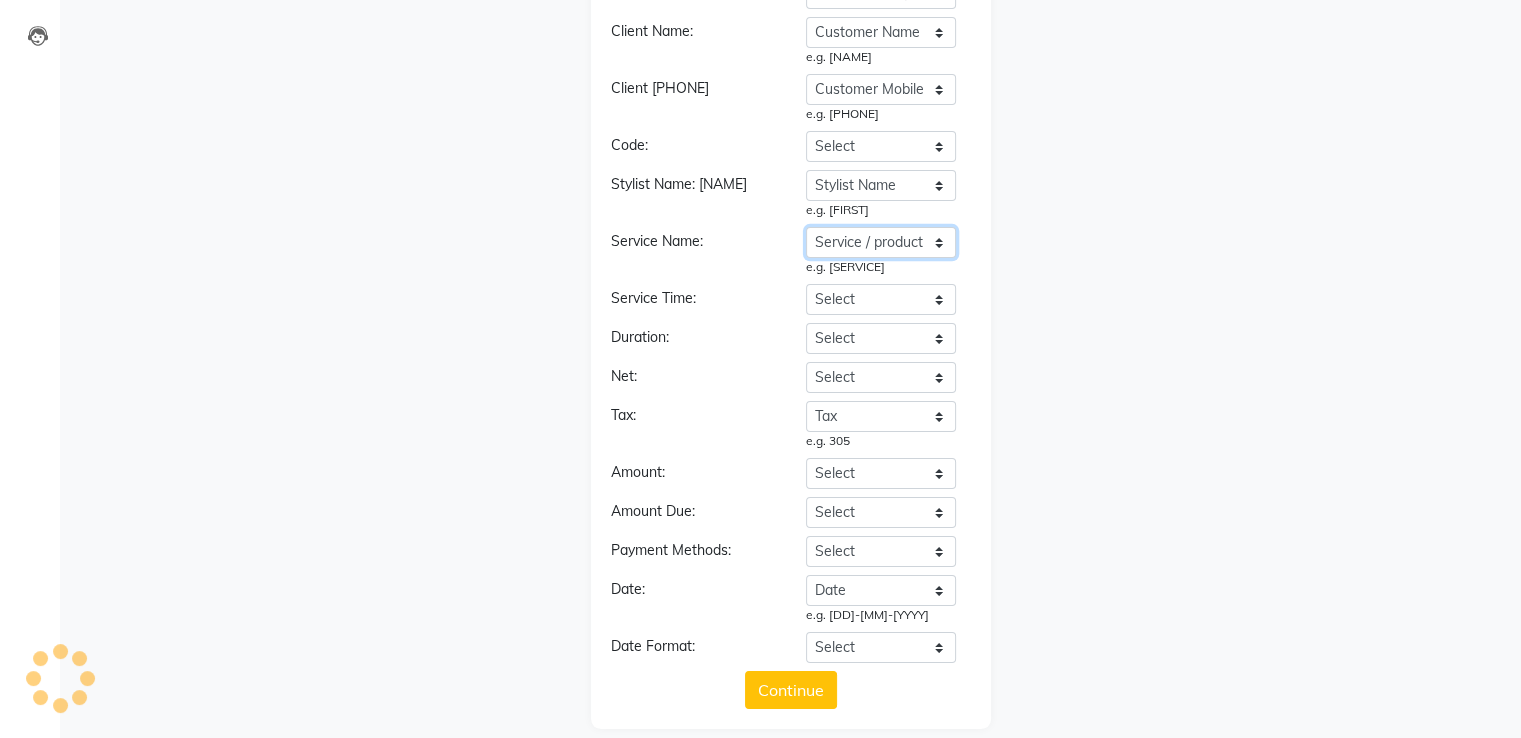 scroll, scrollTop: 216, scrollLeft: 0, axis: vertical 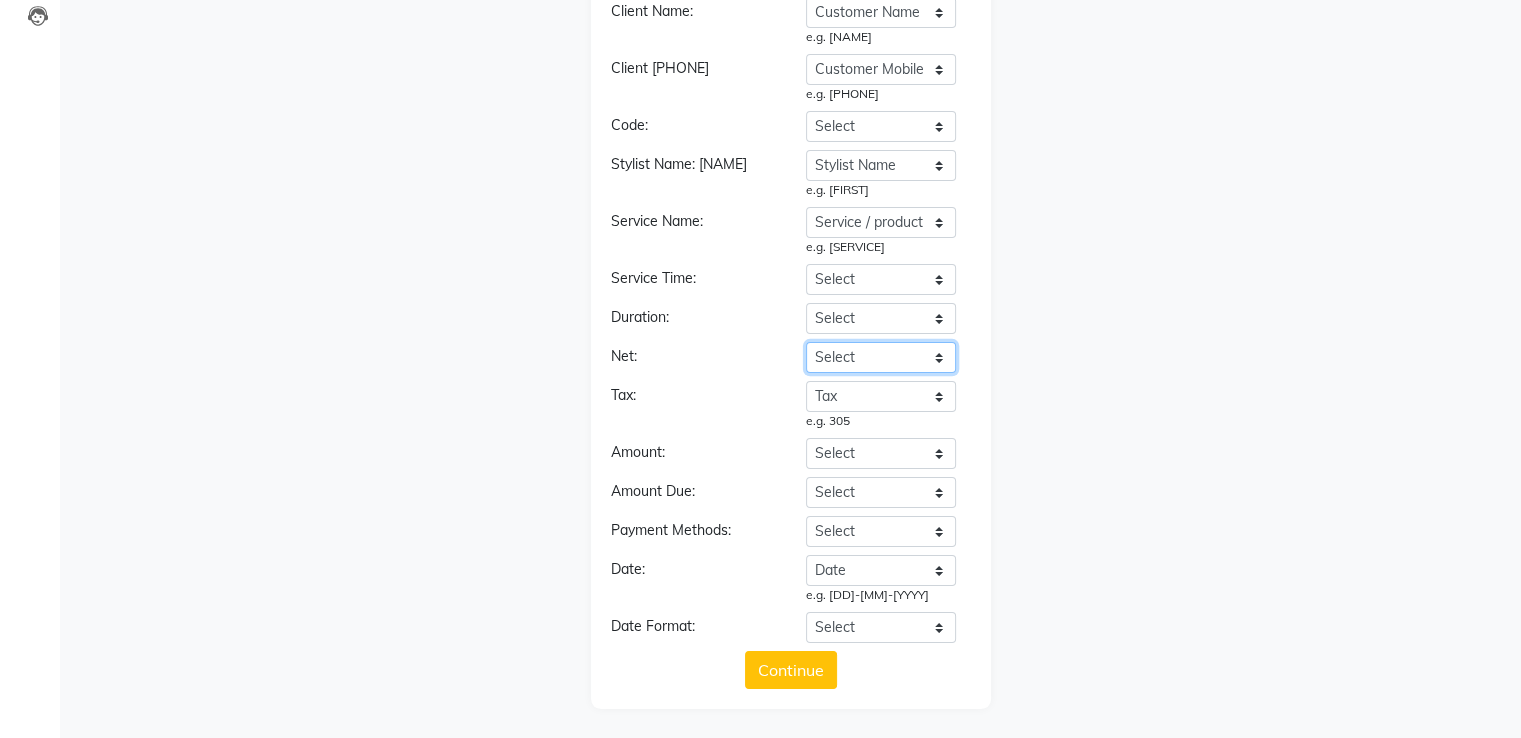 click on "Select Customer Name Customer Mobile Stylist Name Type Service / product Name Amt. without Tax Tax Total Date" at bounding box center [881, 12] 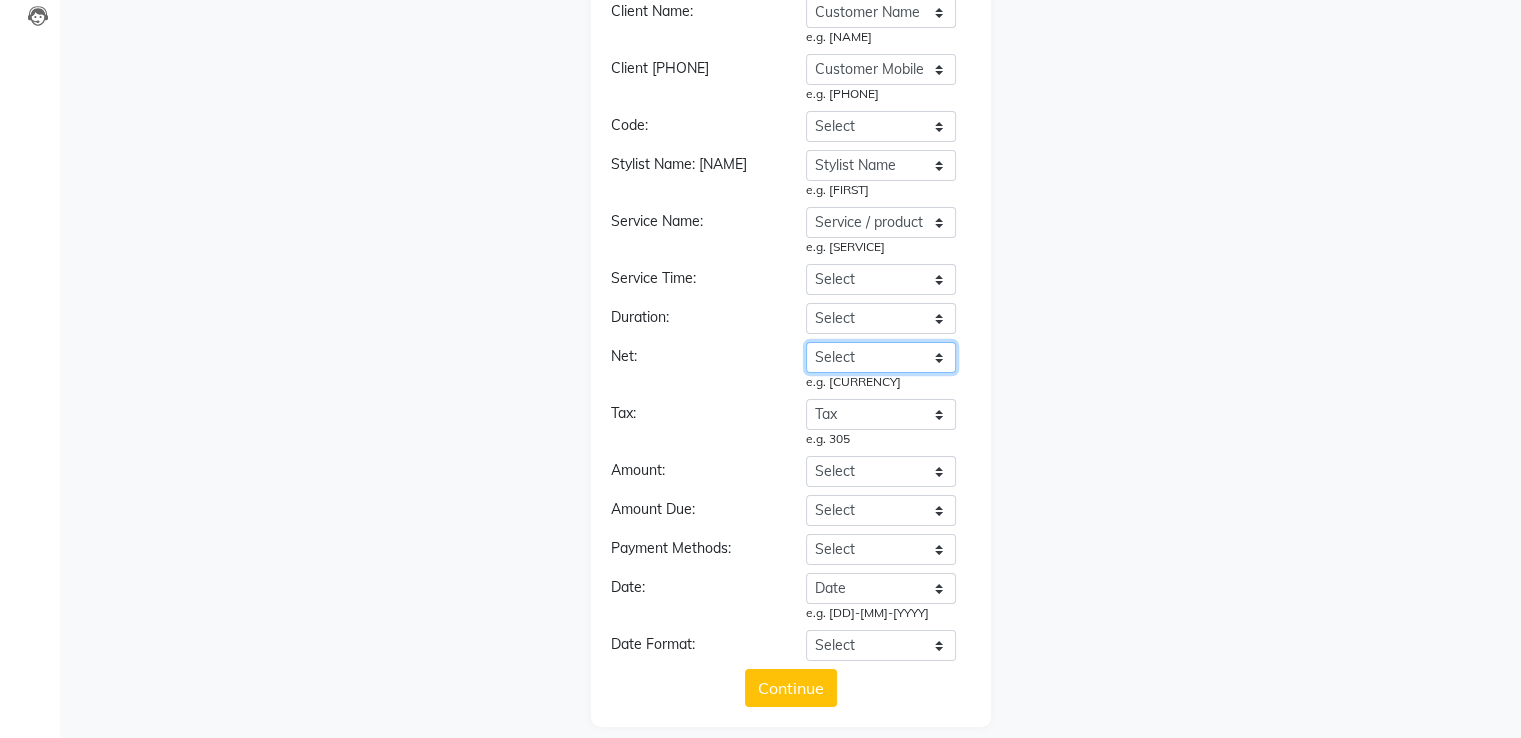 scroll, scrollTop: 250, scrollLeft: 0, axis: vertical 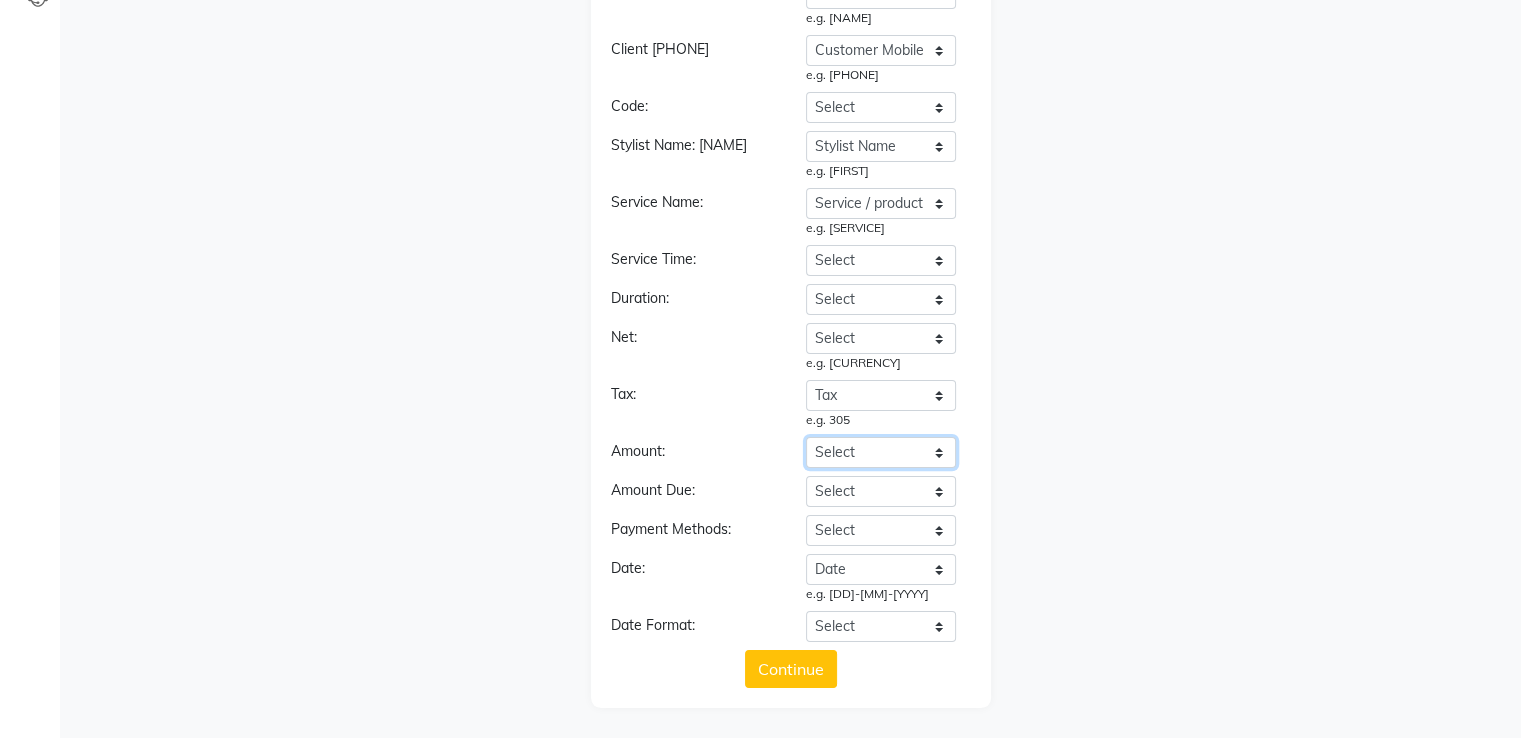 click on "Select Customer Name Customer Mobile Stylist Name Type Service / product Name Amt. without Tax Tax Total Date" at bounding box center (881, 452) 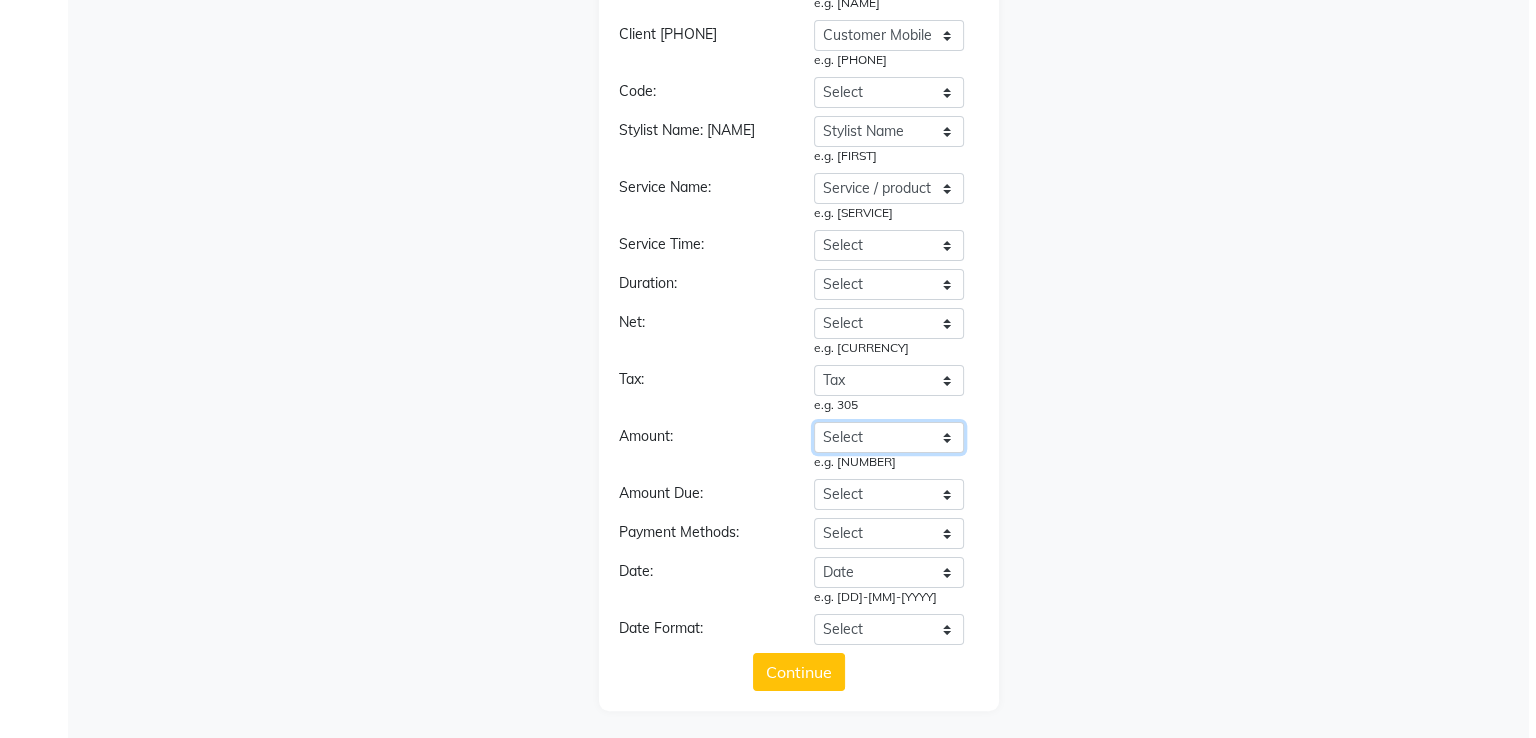 scroll, scrollTop: 268, scrollLeft: 0, axis: vertical 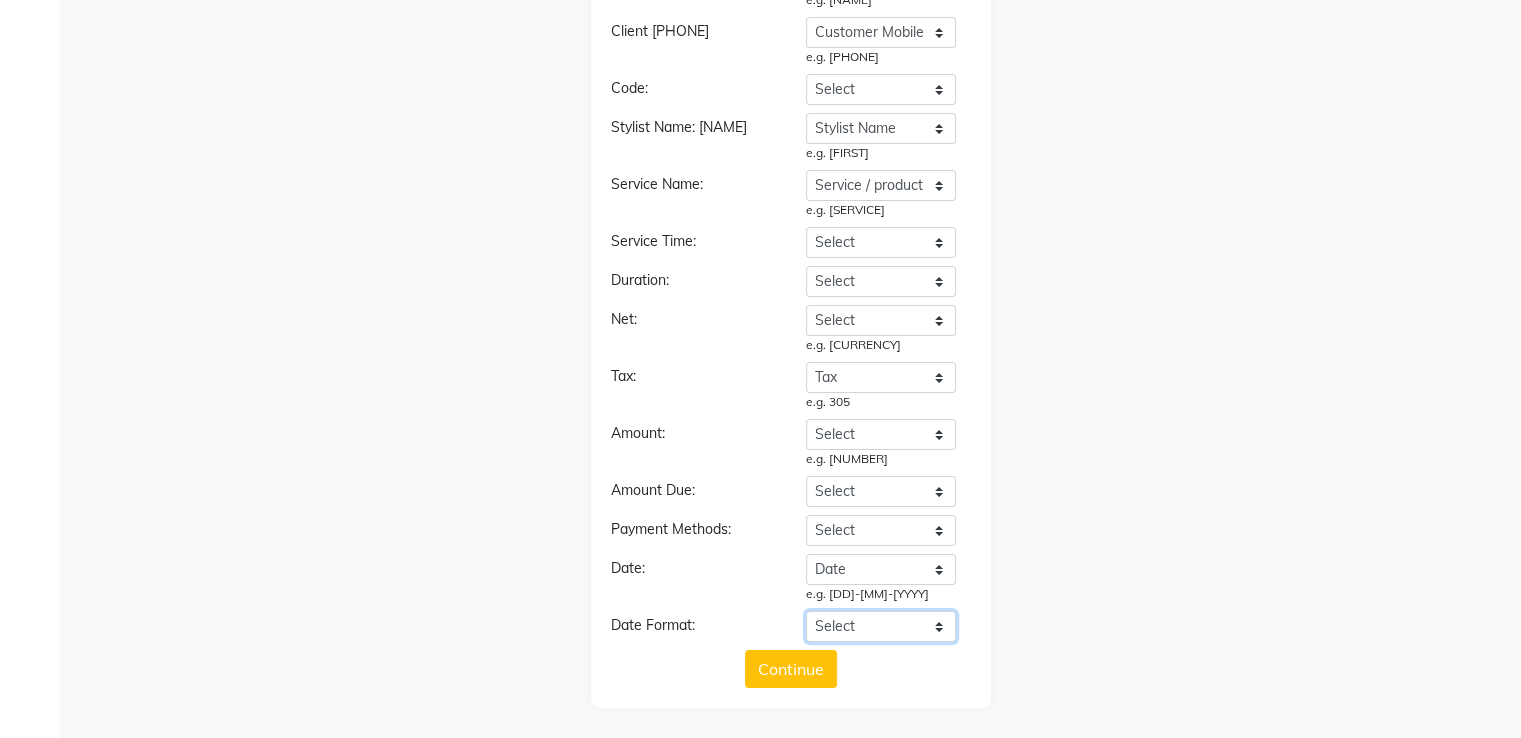 click on "Select YYYY-MM-DD MM-DD-YYYY DD-MM-YYYY MMMM Do, YYYY M/D/YYYY MMM Do YY MM/DD/YYYY DD/MM/YYYY Excel Date" at bounding box center [881, 626] 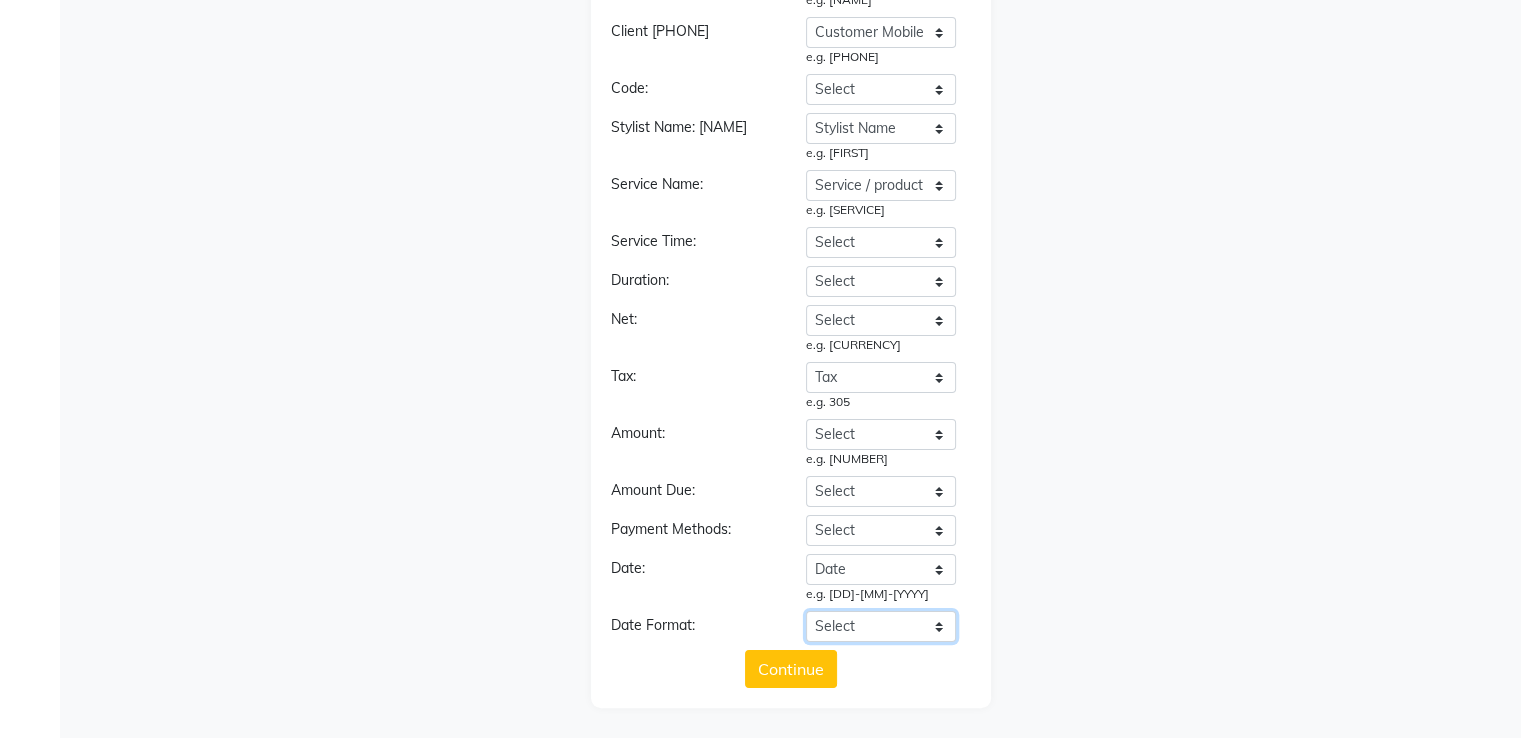 select on "[DATE]" 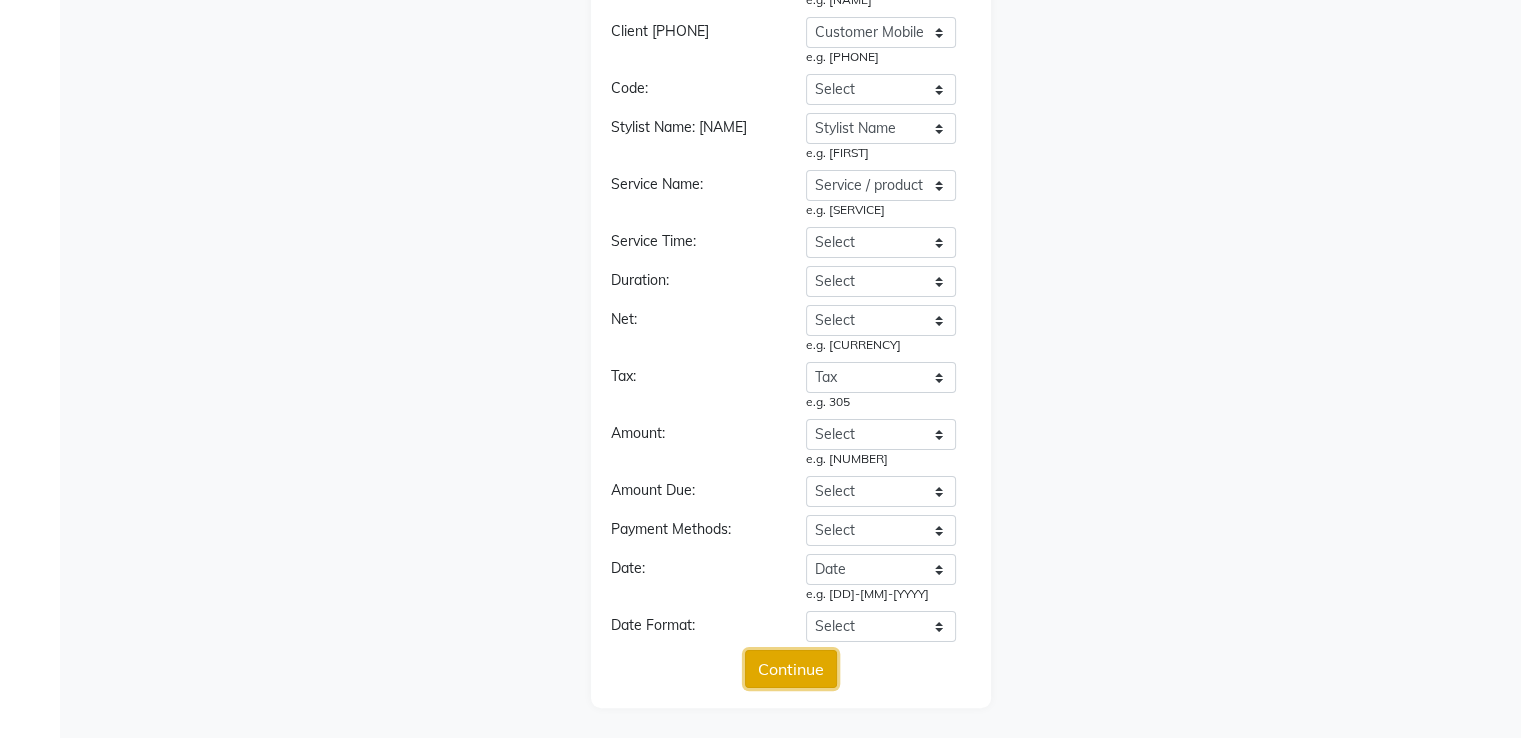 click on "Continue" at bounding box center [791, 669] 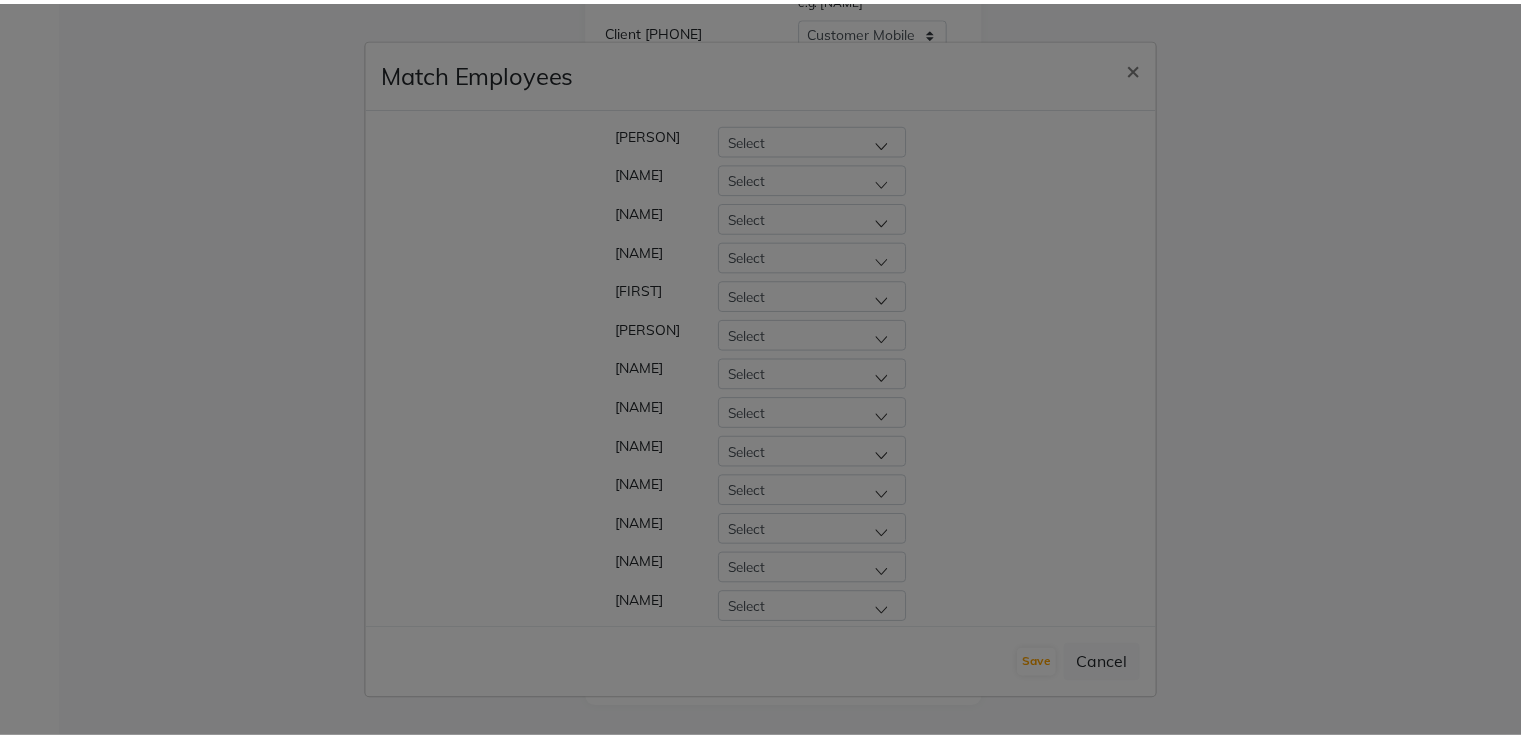 scroll, scrollTop: 151, scrollLeft: 0, axis: vertical 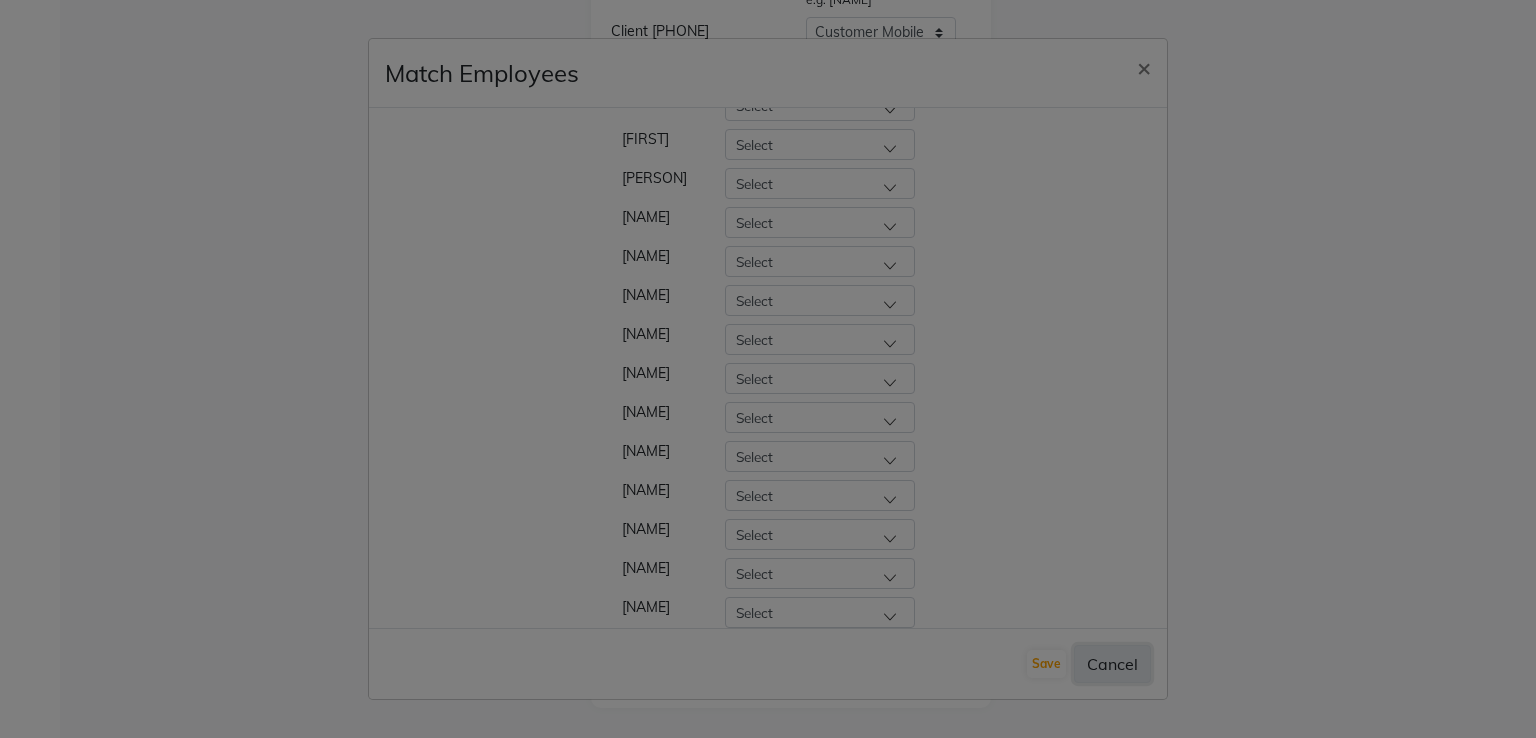 click on "Cancel" at bounding box center [1112, 664] 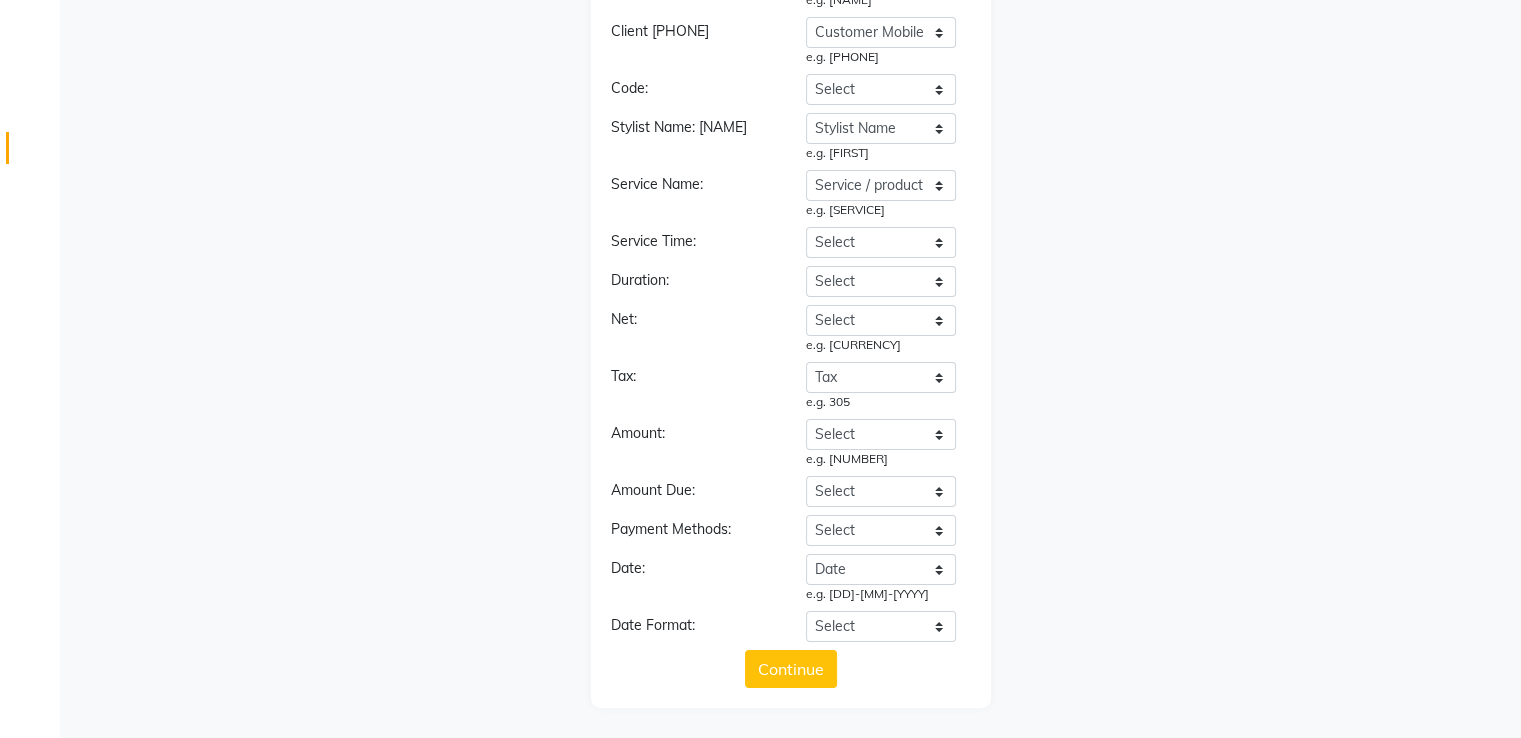 drag, startPoint x: 23, startPoint y: 109, endPoint x: 28, endPoint y: 123, distance: 14.866069 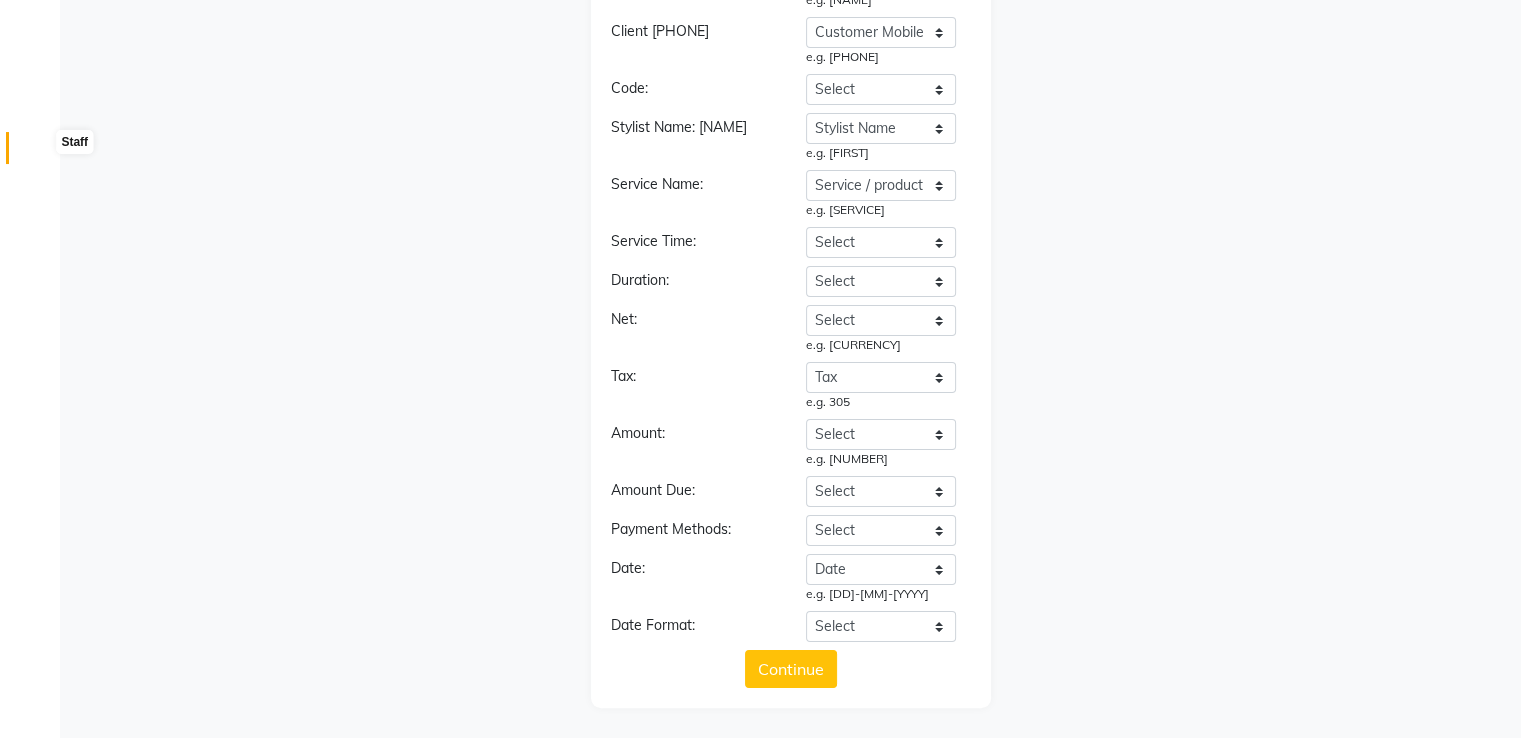 click at bounding box center (37, 153) 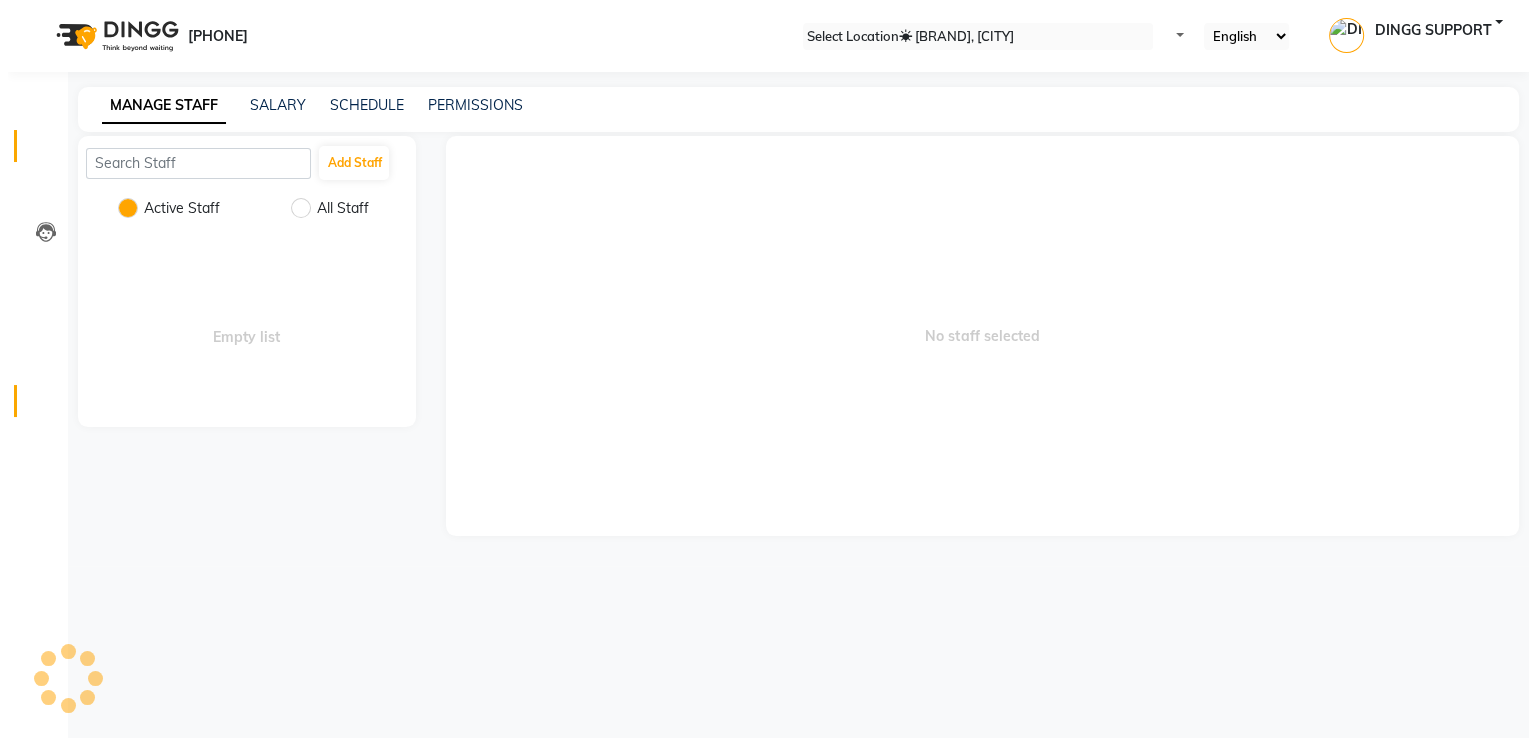 scroll, scrollTop: 0, scrollLeft: 0, axis: both 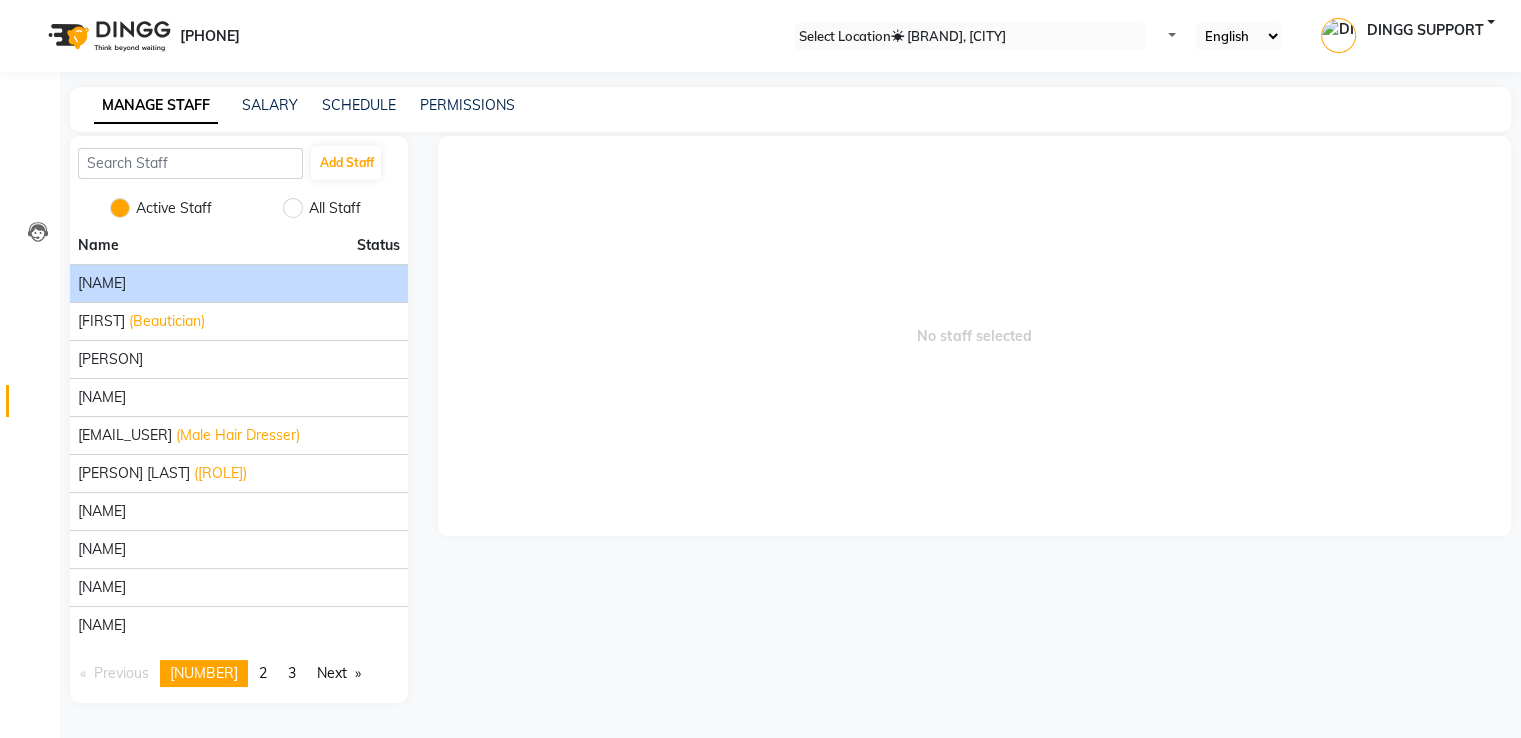 click on "[NAME]" at bounding box center (239, 283) 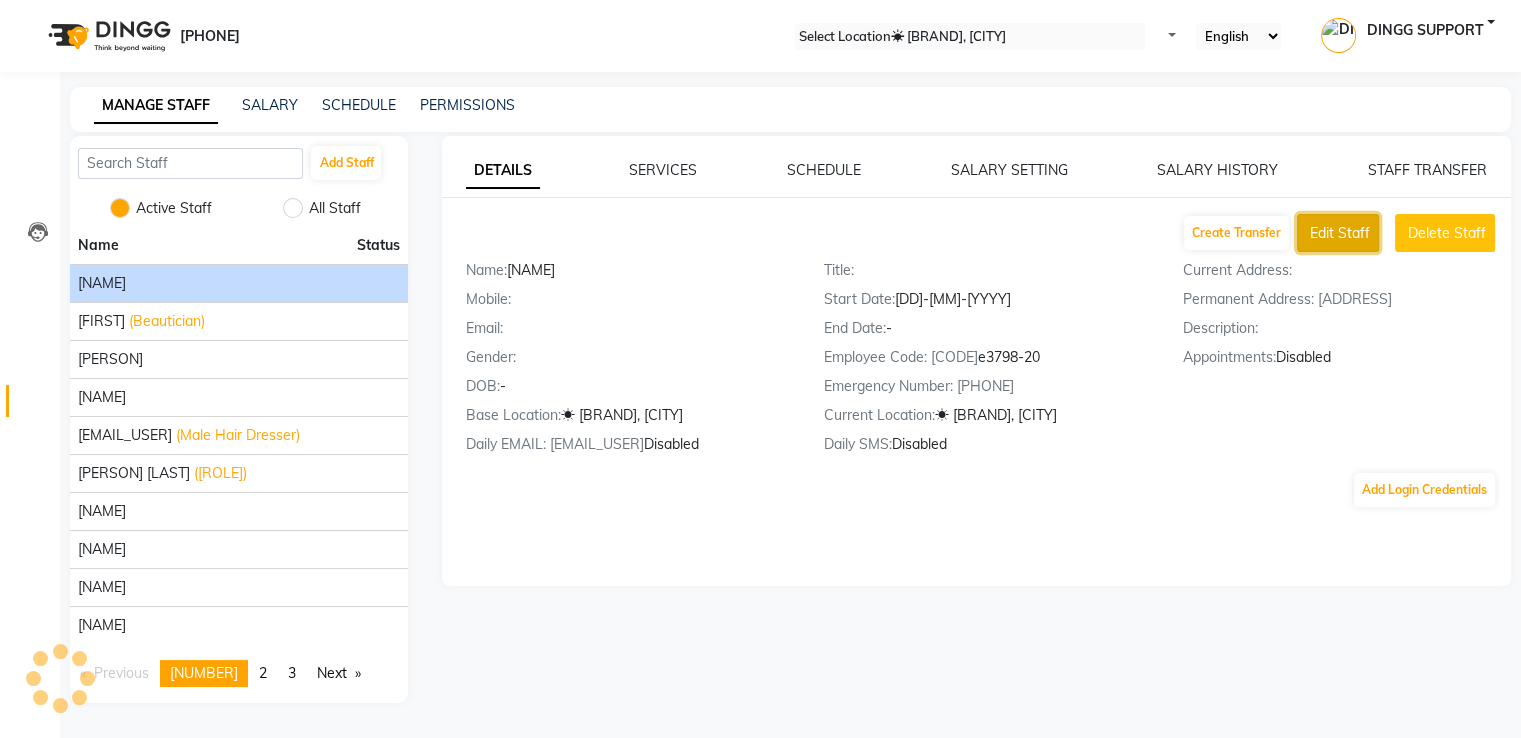 click on "Edit Staff" at bounding box center (1340, 233) 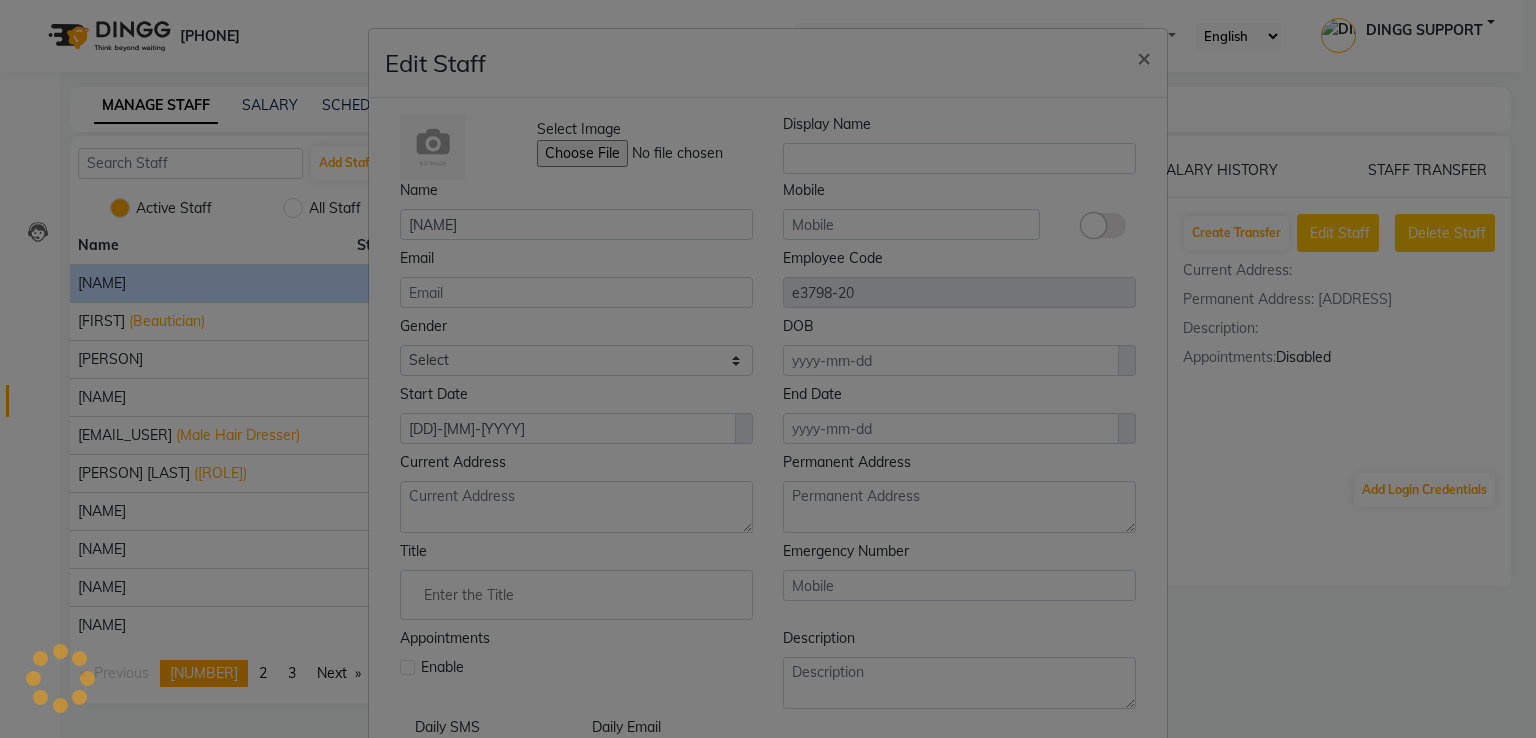 click on "Current Address" at bounding box center (576, 278) 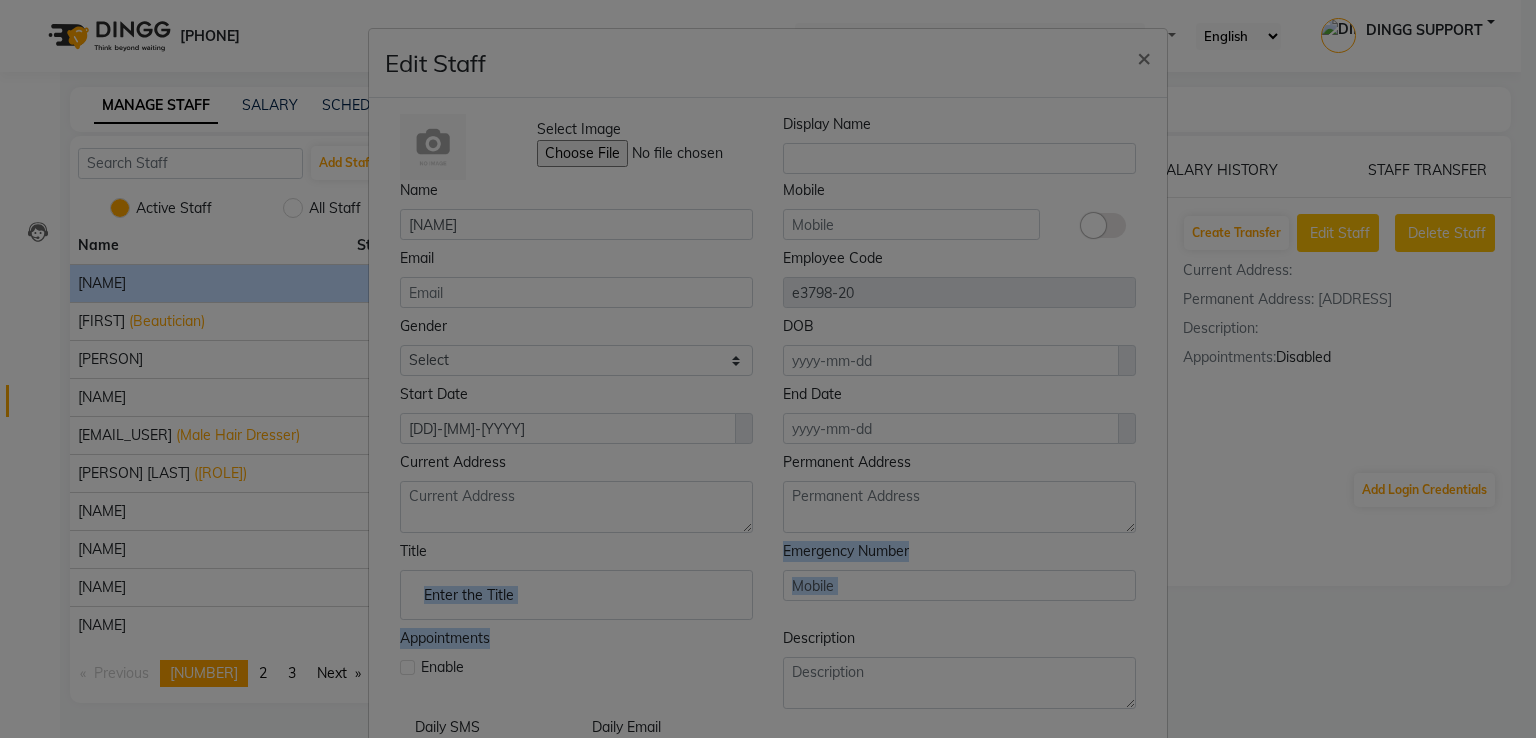 drag, startPoint x: 397, startPoint y: 666, endPoint x: 854, endPoint y: 620, distance: 459.30927 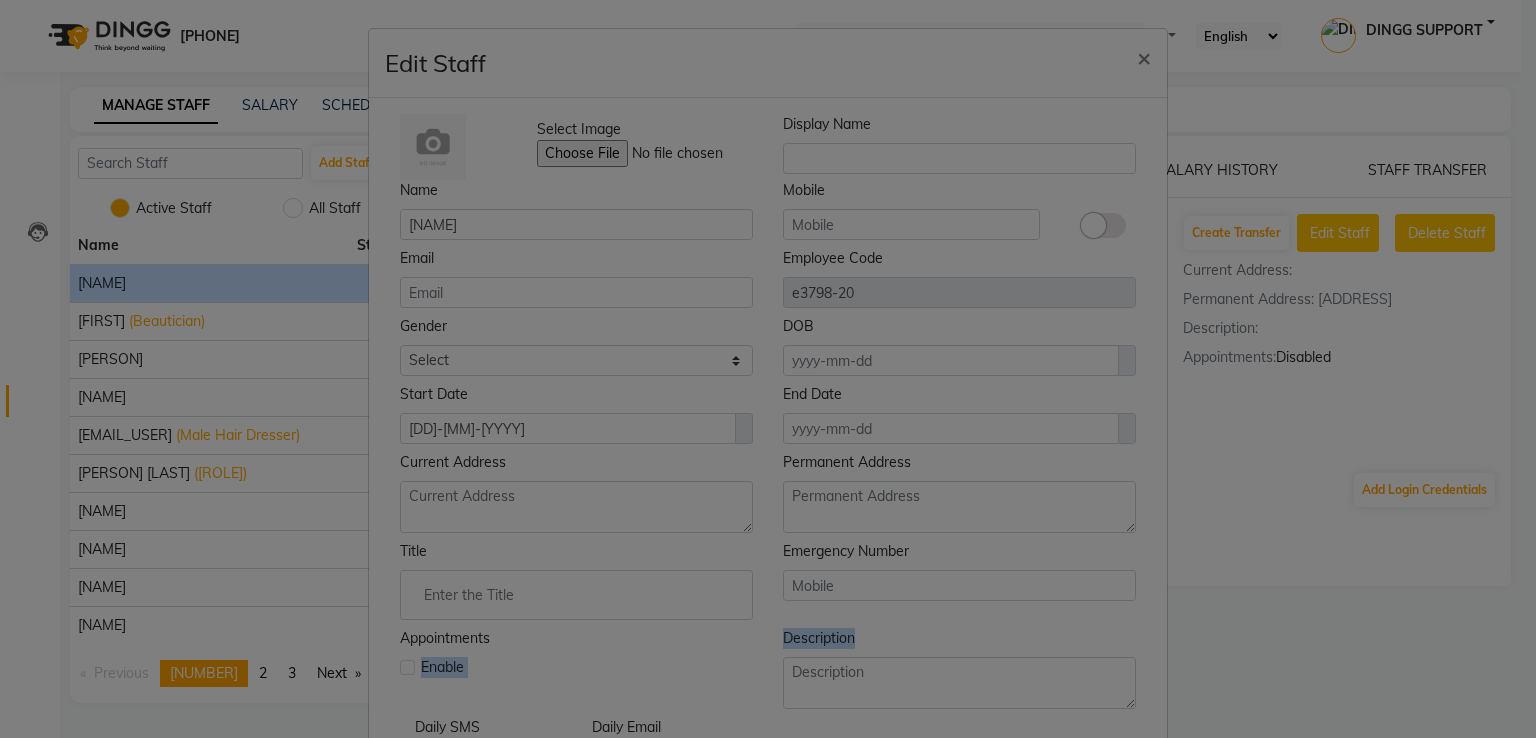 click on "Select Image  Display Name Name [PERSON] Mobile Email Employee Code [EMPLOYEE_ID] Gender Select Male Female Other Prefer Not To Say DOB [DATE] Start Date [DATE] End Date [DATE] Current Address Permanent Address Title Emergency Number Appointments Enable Description Daily SMS Daily Email" at bounding box center [768, 440] 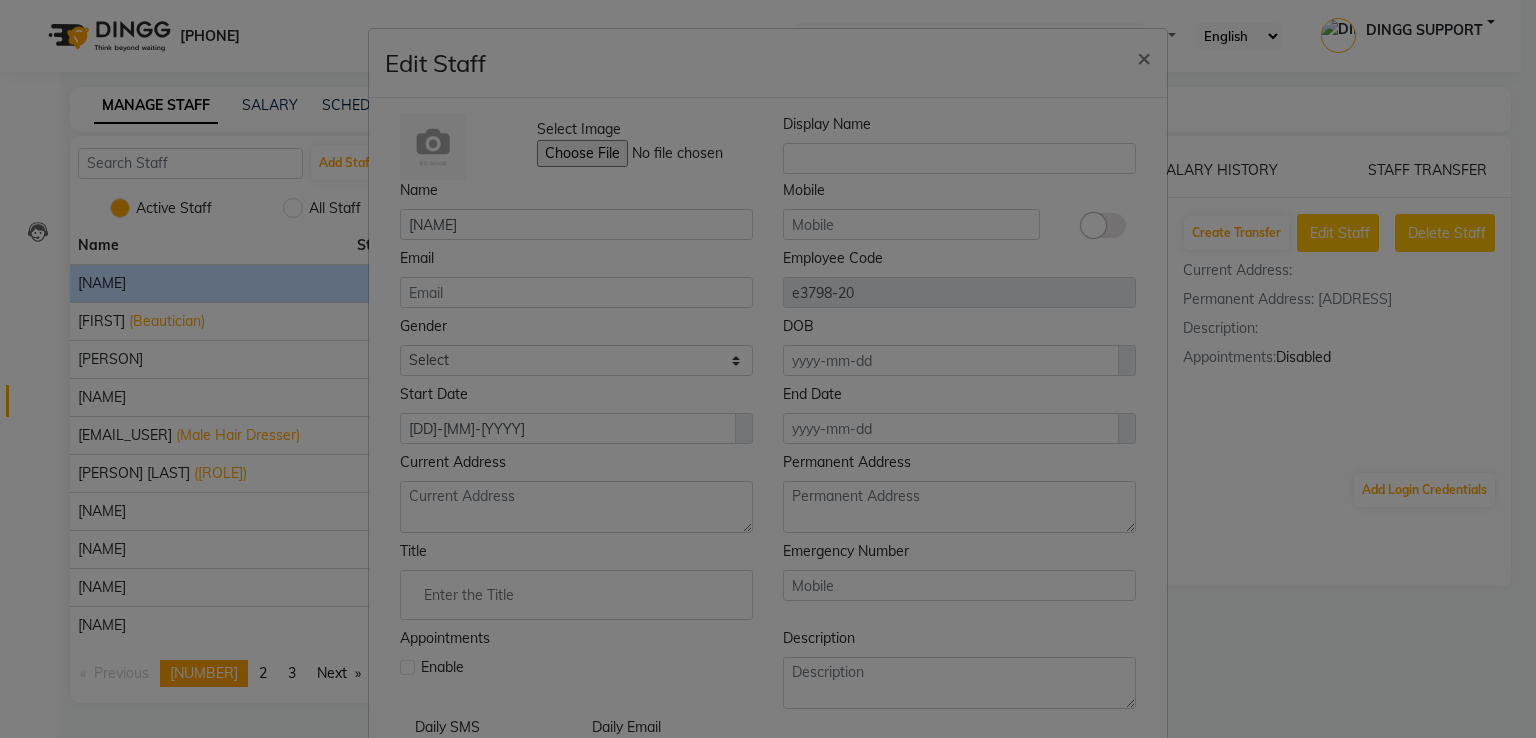 scroll, scrollTop: 152, scrollLeft: 0, axis: vertical 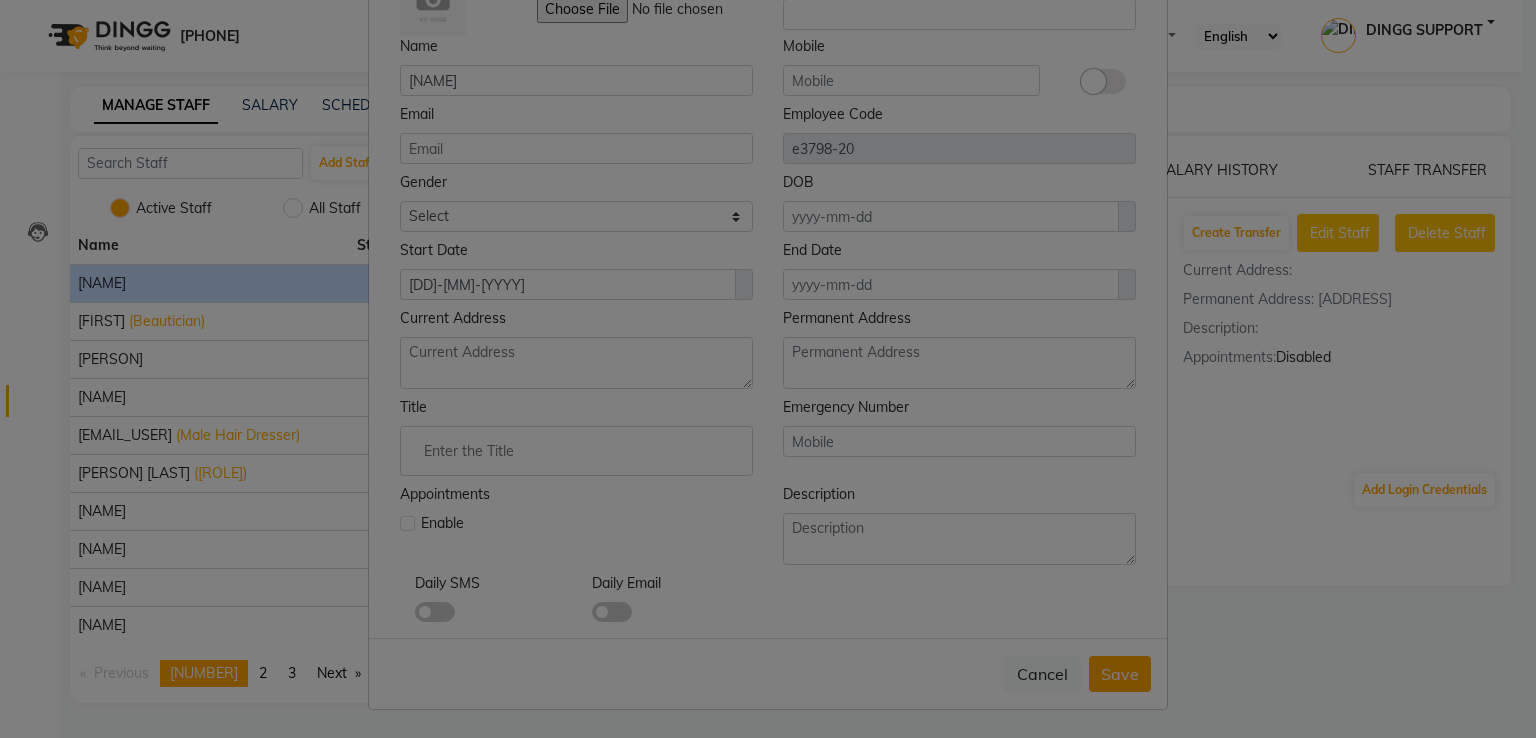 click at bounding box center [407, 523] 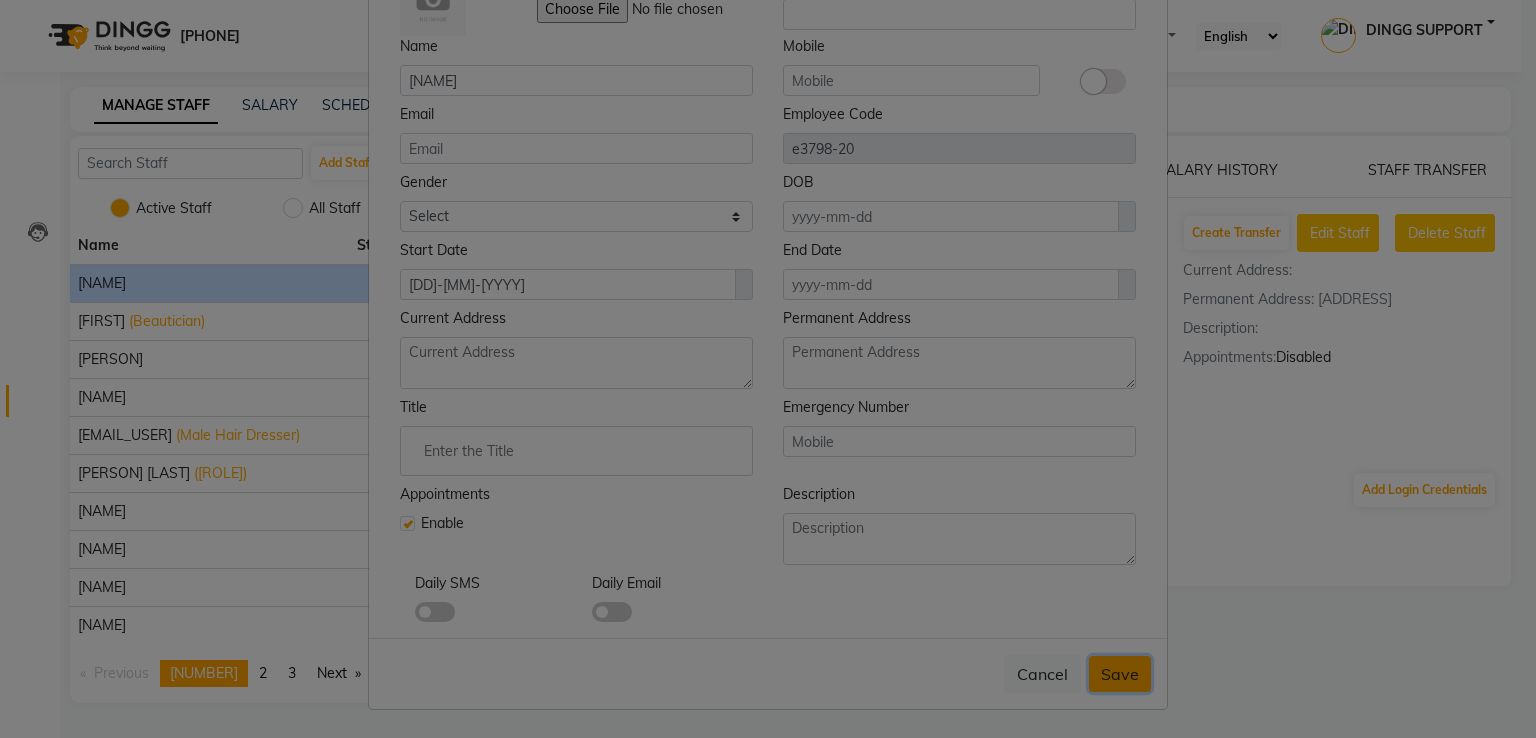 click on "Save" at bounding box center [1120, 674] 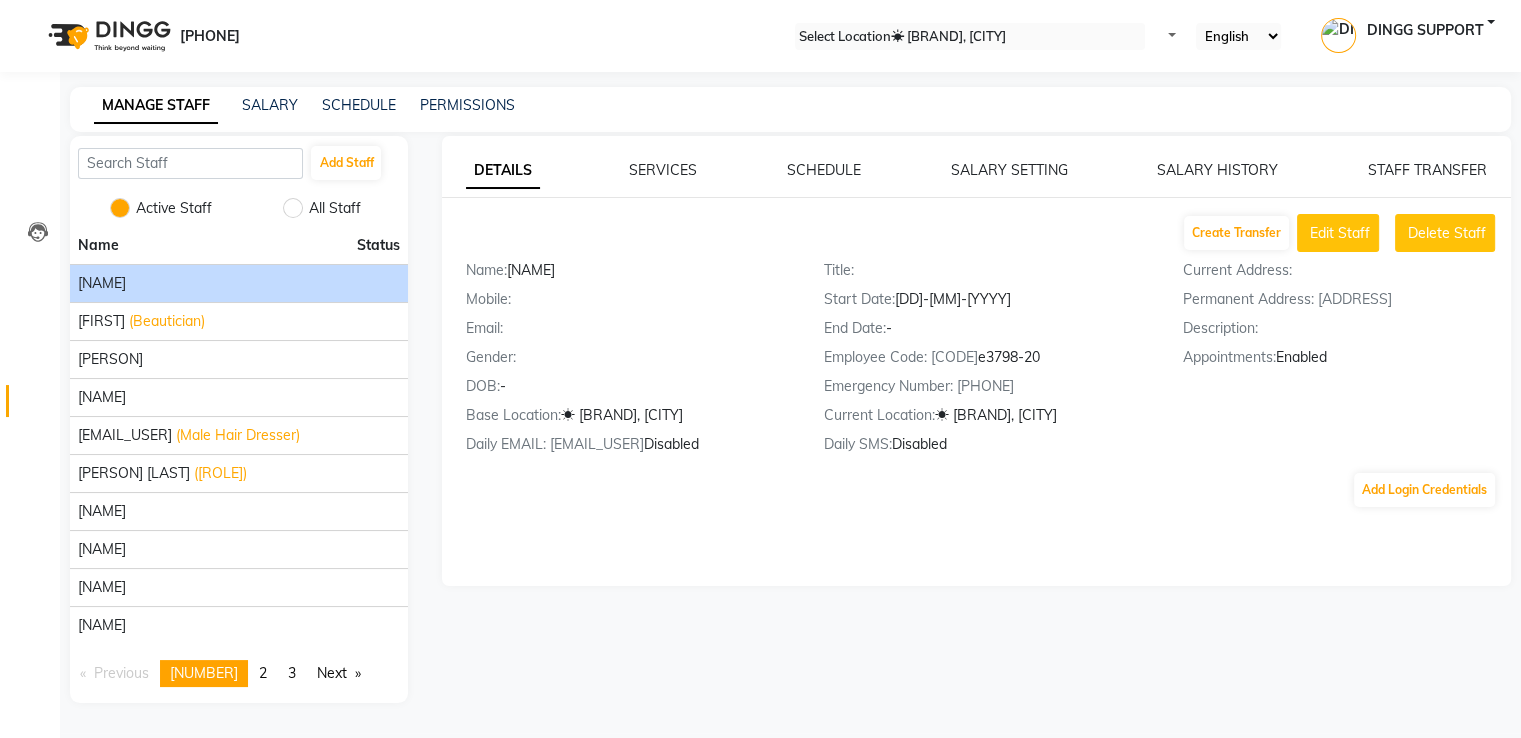 click on "[PERSON]" at bounding box center [239, 283] 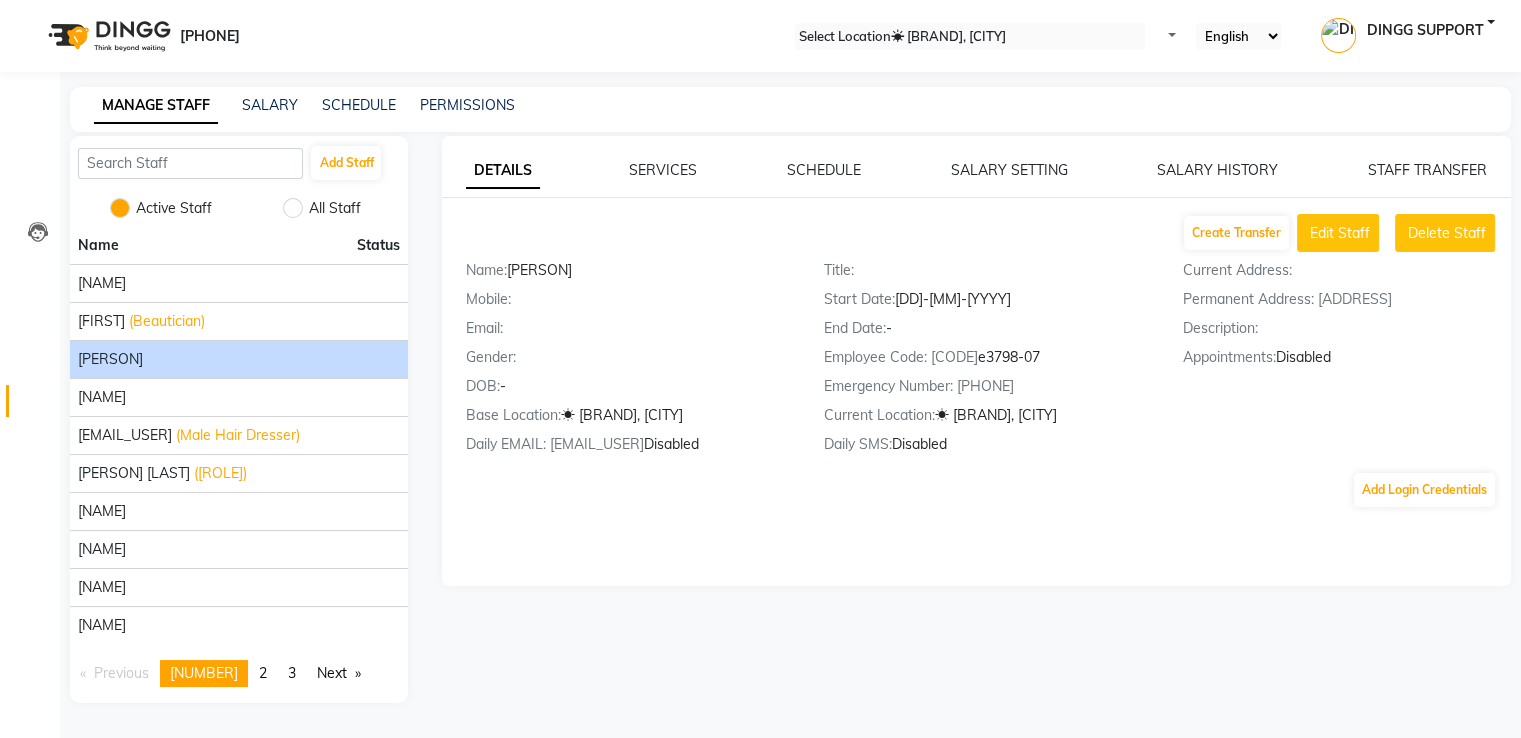click on "Create Transfer Edit Staff Delete Staff Name:   [FIRST]  Mobile:     Email:     Gender:     DOB:   -  Base Location:   Headmasters , [CITY]  Daily EMAIL:   Disabled  Title:     Start Date:   01-07-2025  End Date:   -  Employee Code:   e3798-07  Emergency Number:     Current Location:   Headmasters , [CITY]  Daily SMS:   Disabled  Current Address:     Permanent Address:     Description:     Appointments:   Disabled" at bounding box center [988, 338] 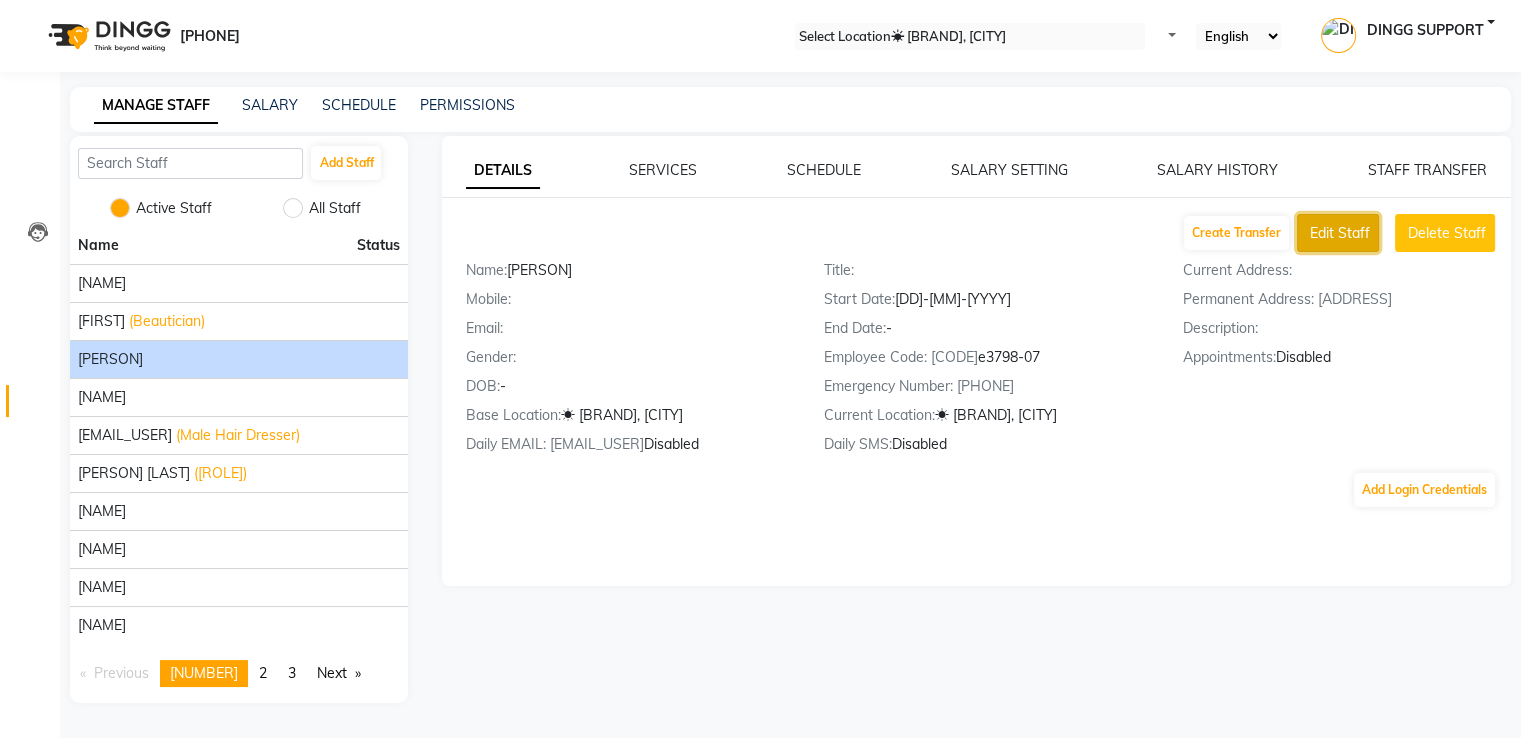 click on "Edit Staff" at bounding box center [1338, 233] 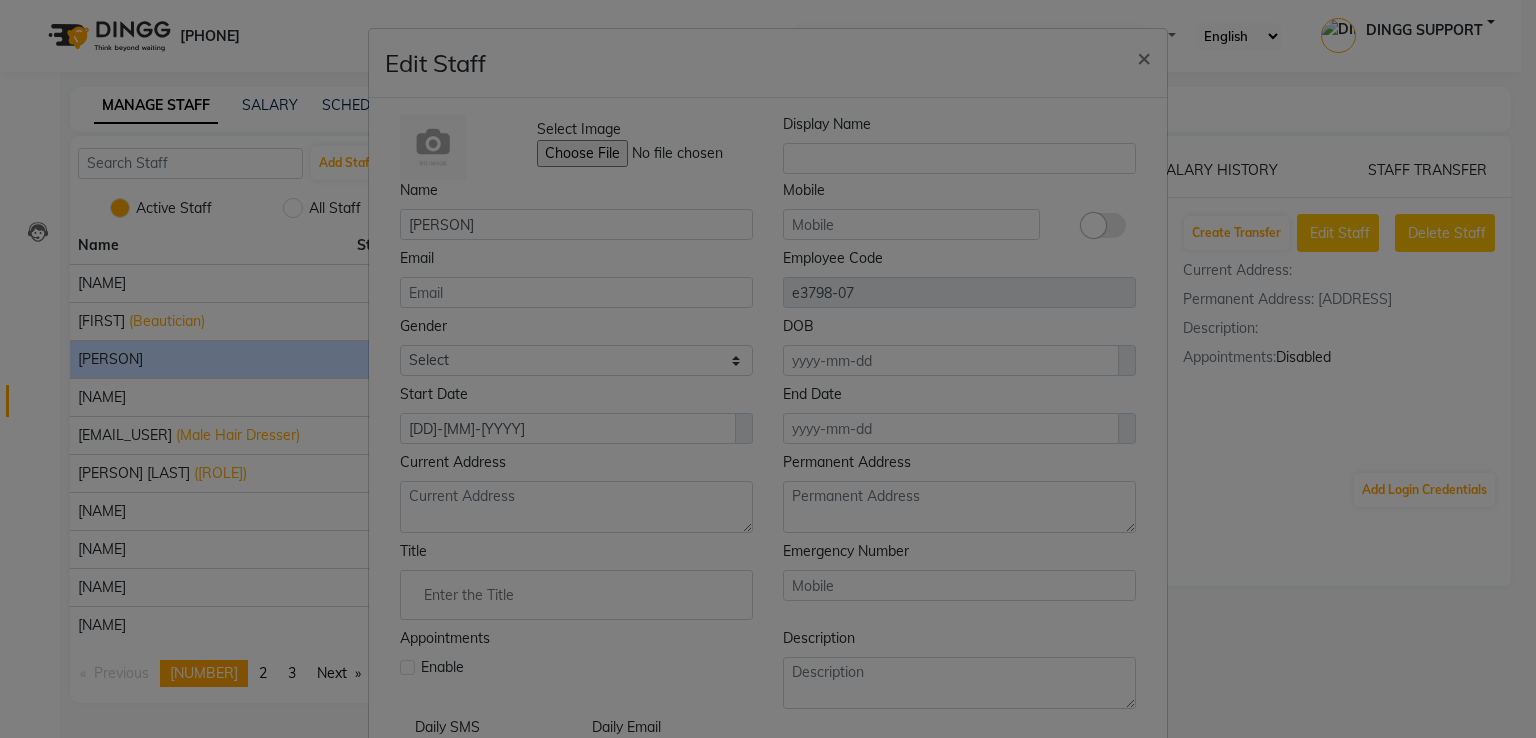 scroll, scrollTop: 152, scrollLeft: 0, axis: vertical 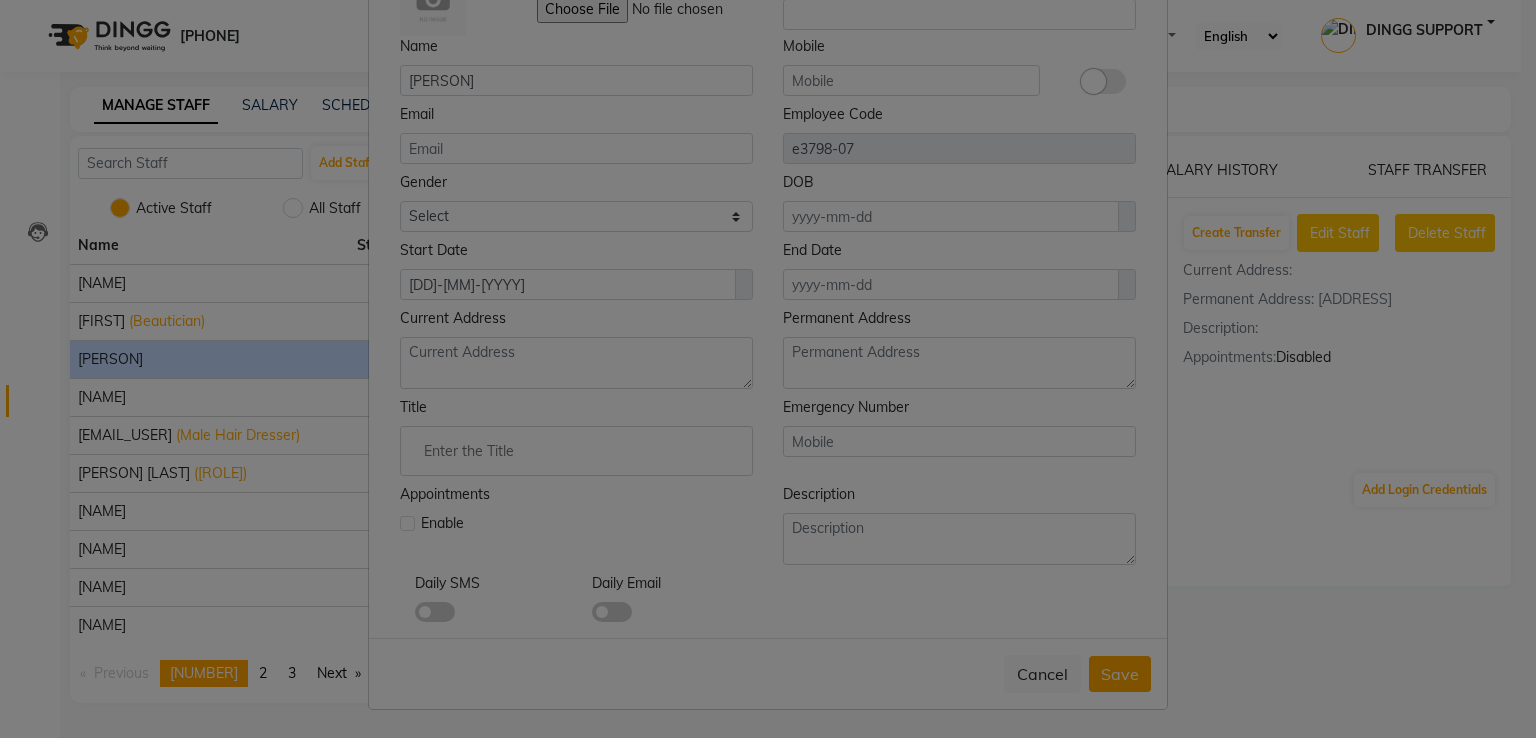 click at bounding box center [406, 523] 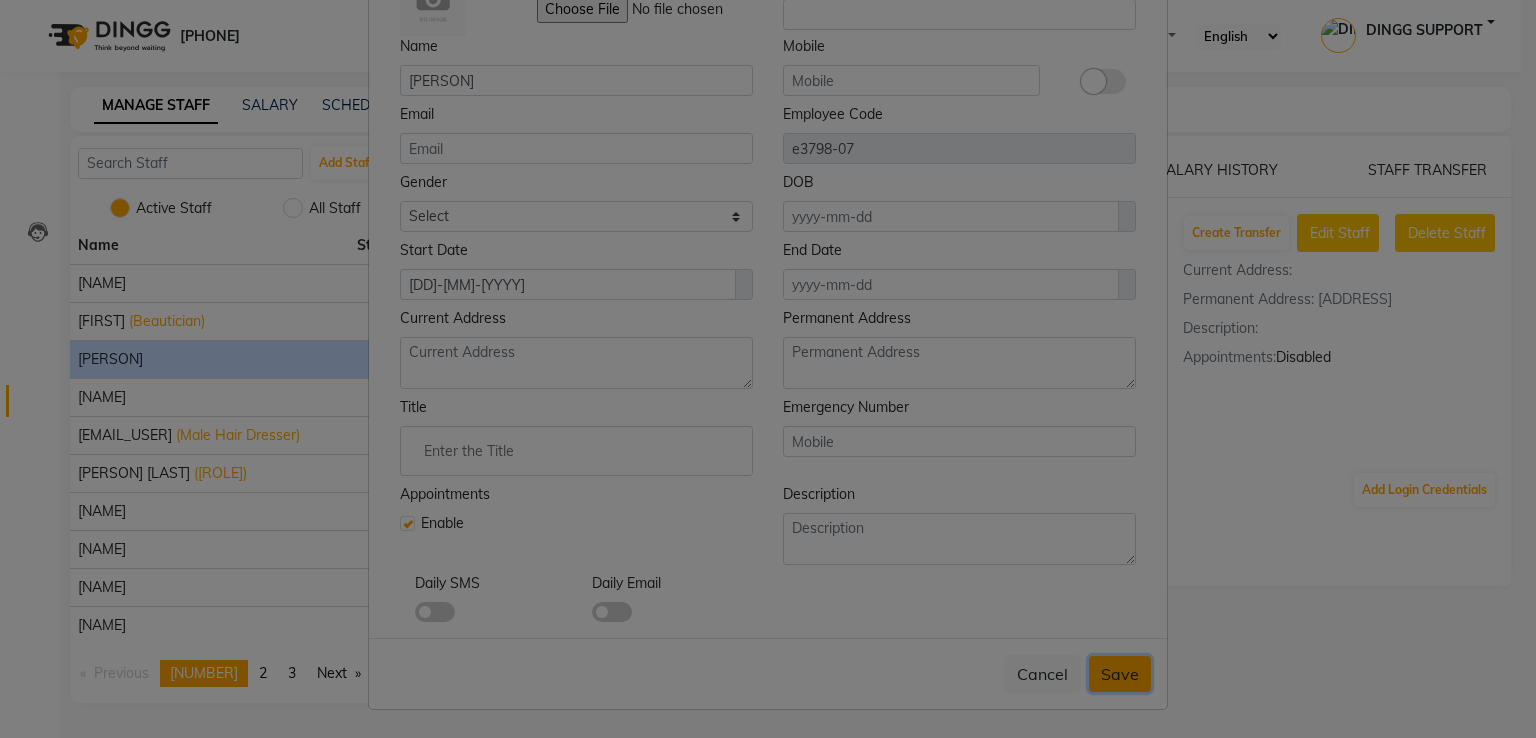 click on "Save" at bounding box center [1120, 674] 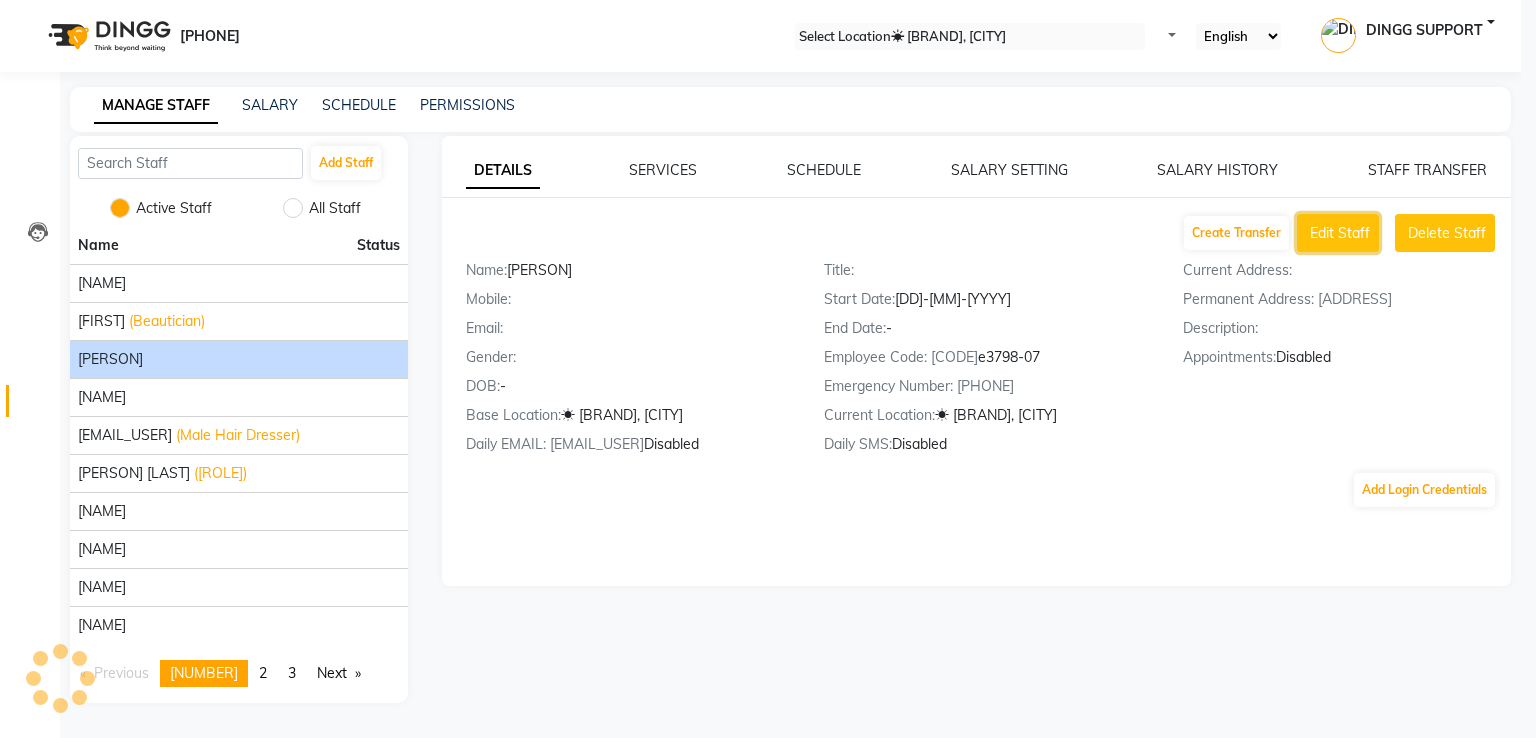 click on "Add Staff × Select Image  Display Name Name Mobile Email Employee Code Gender Select Male Female Other Prefer Not To Say DOB Start Date End Date Current Address Permanent Address Title Emergency Number Appointments Enable Description Daily SMS Daily Email  Cancel   Save" at bounding box center (768, 369) 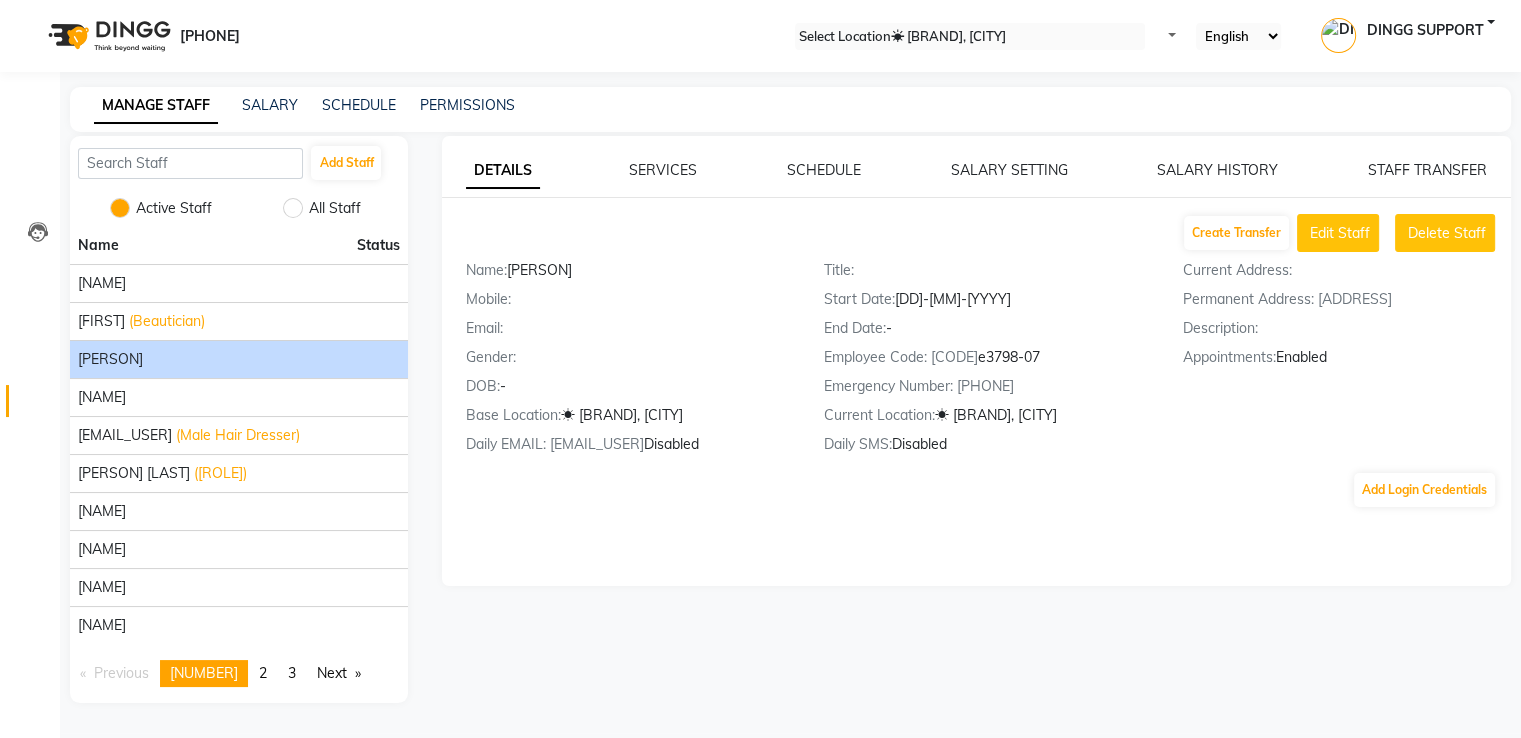 click on "[NAME]" at bounding box center (239, 397) 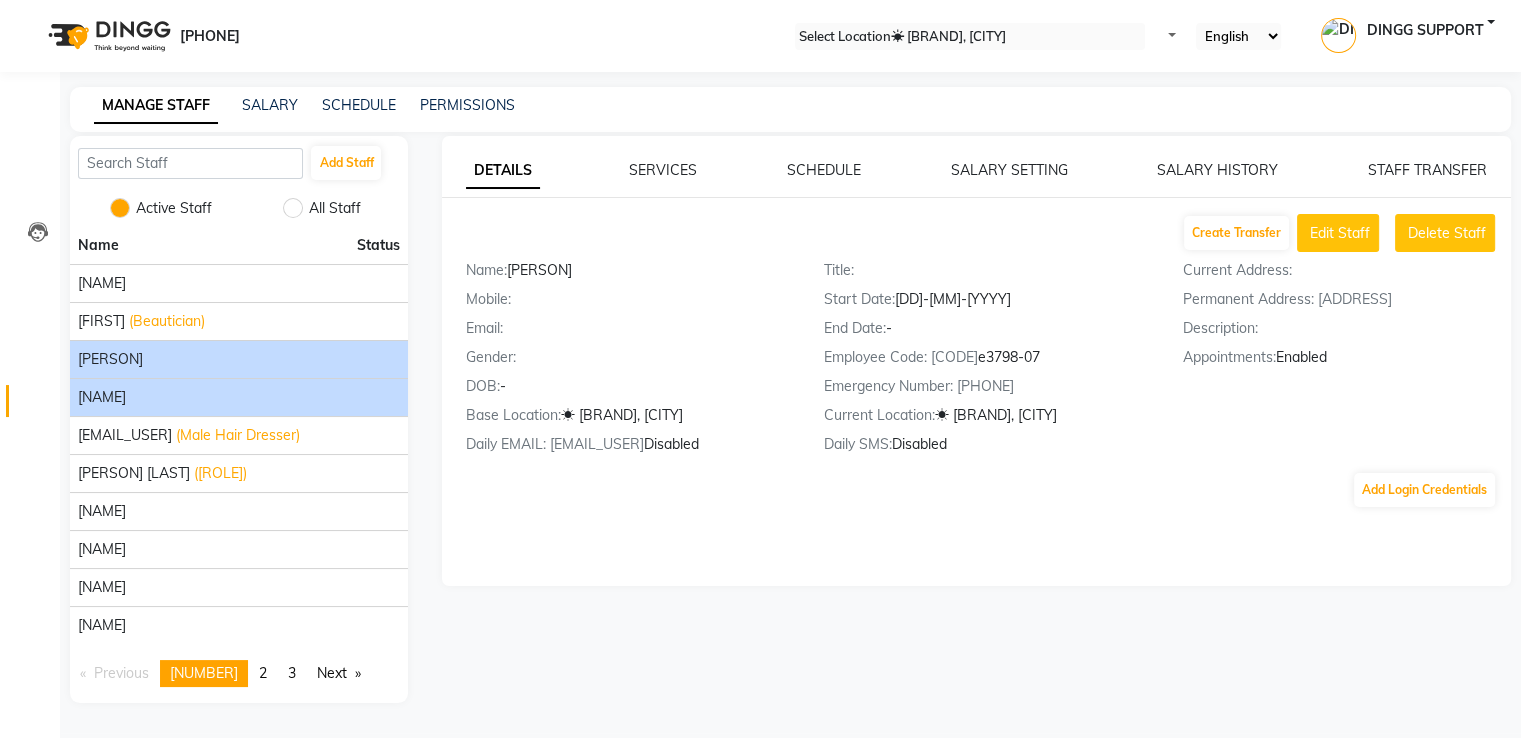 click on "[NAME]" at bounding box center (239, 283) 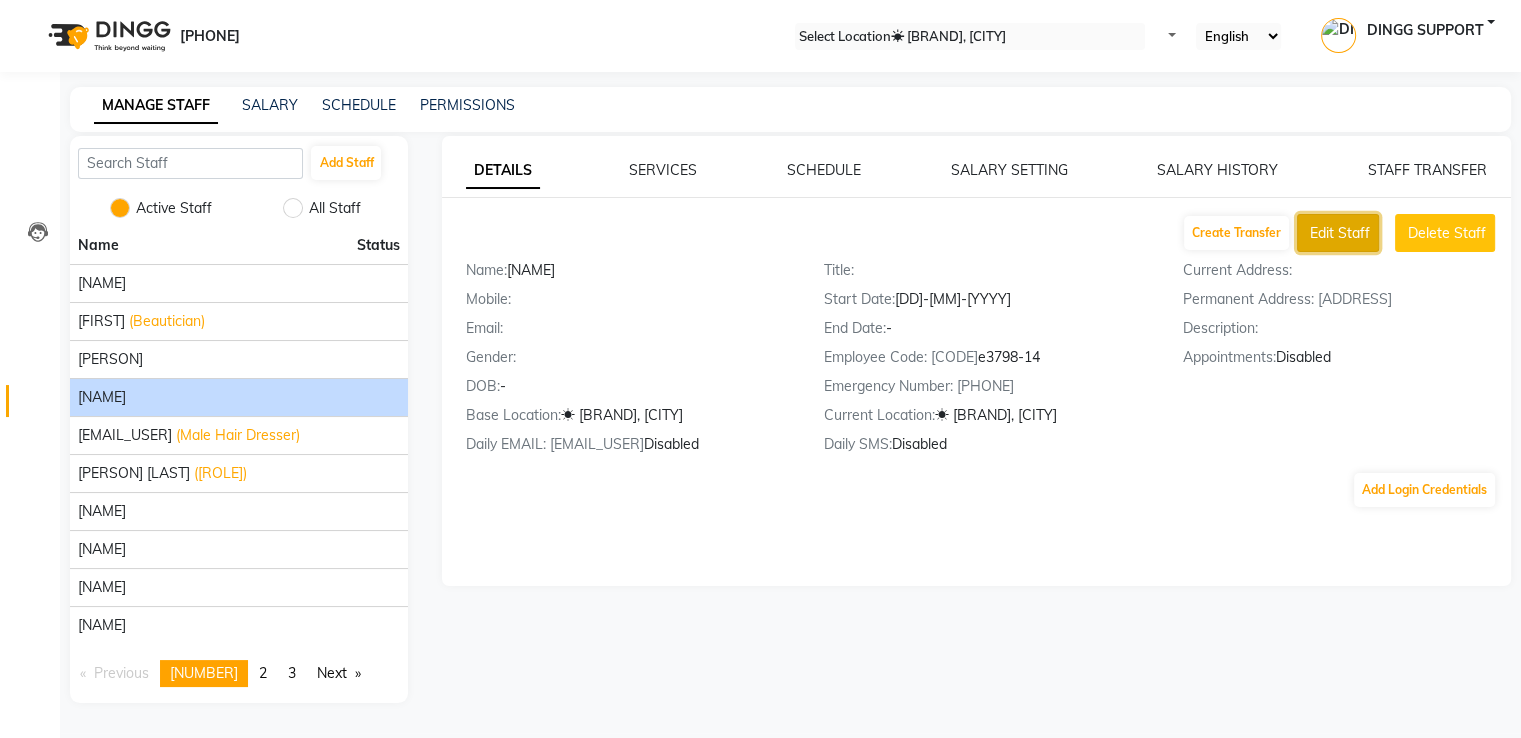 click on "Edit Staff" at bounding box center (1340, 233) 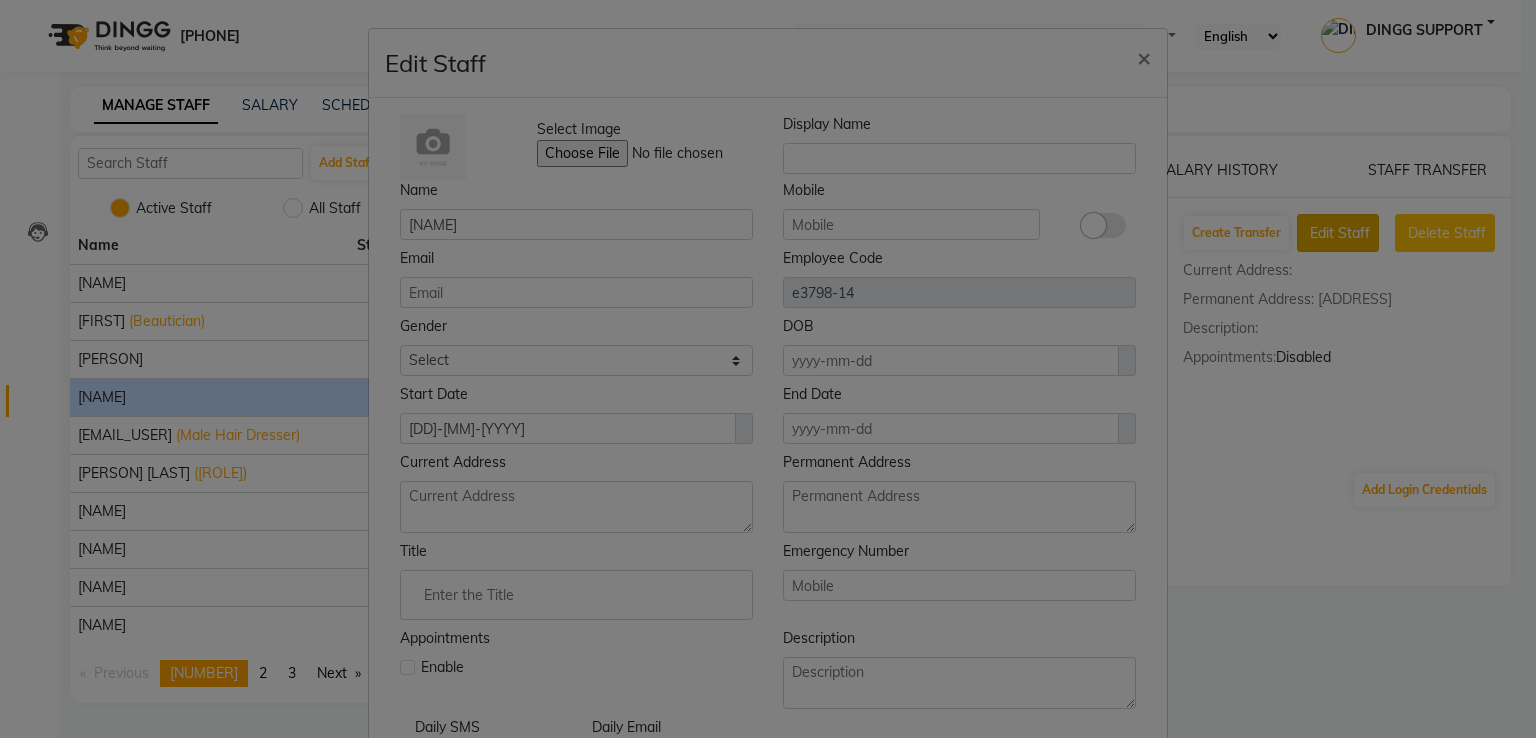 scroll, scrollTop: 152, scrollLeft: 0, axis: vertical 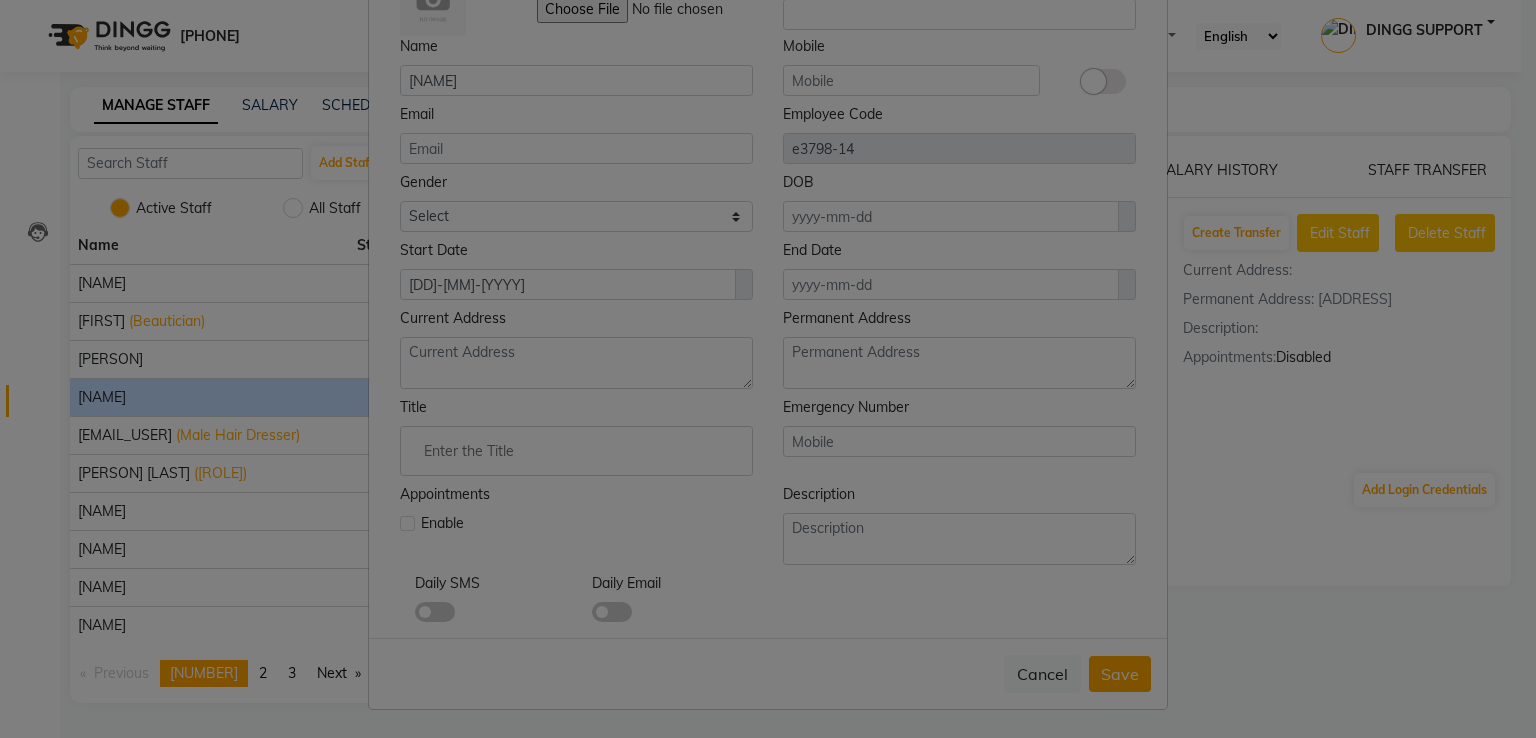 click at bounding box center [407, 523] 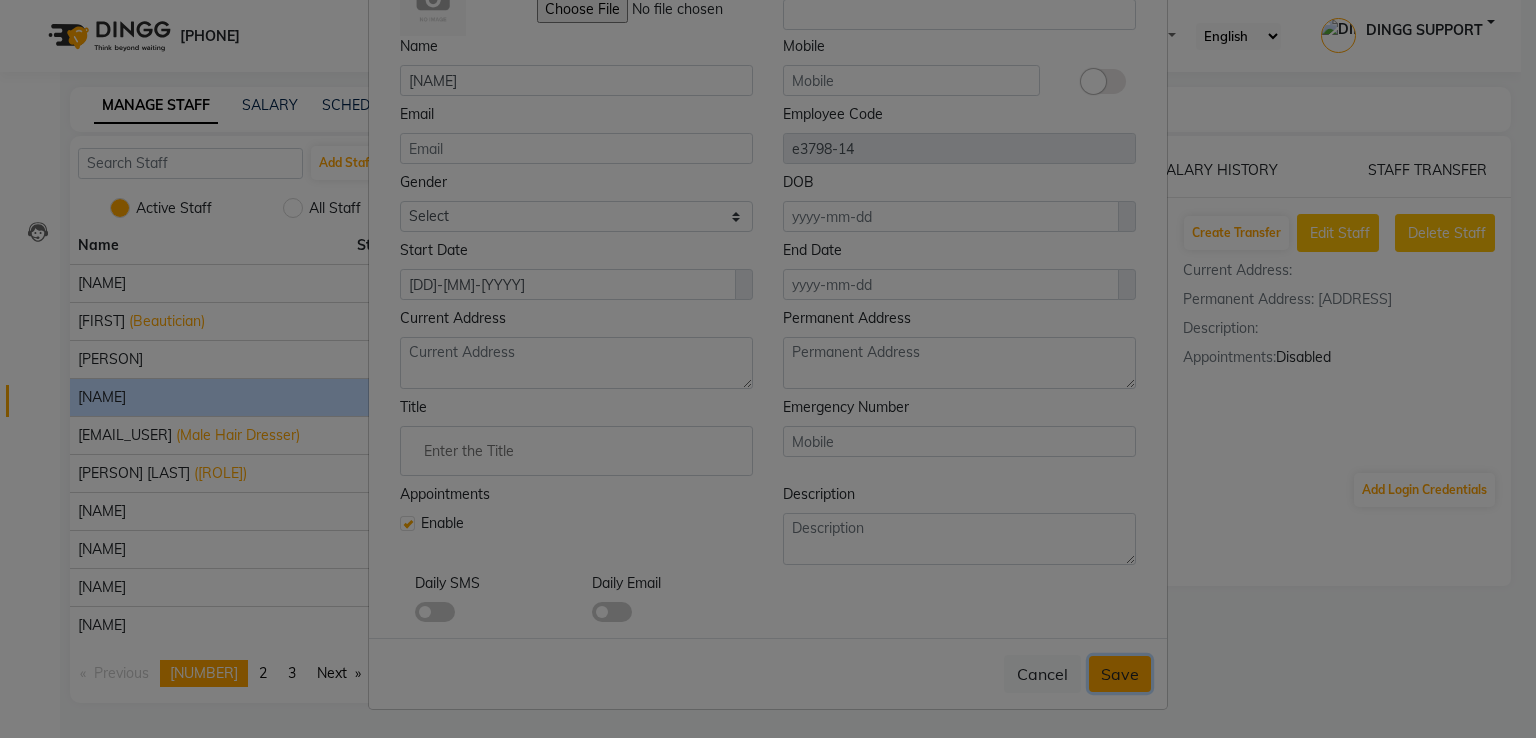 click on "Save" at bounding box center (1120, 674) 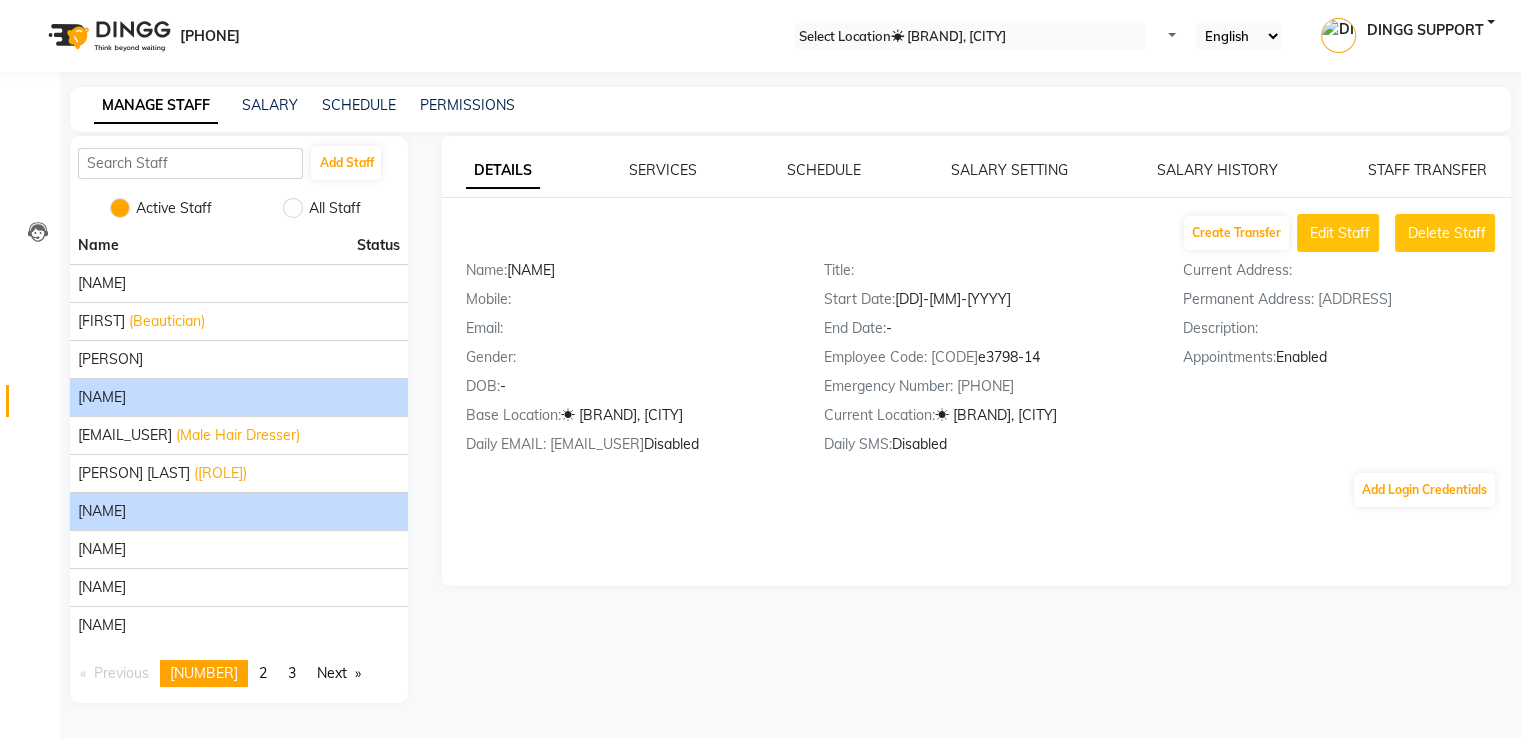 drag, startPoint x: 244, startPoint y: 551, endPoint x: 258, endPoint y: 537, distance: 19.79899 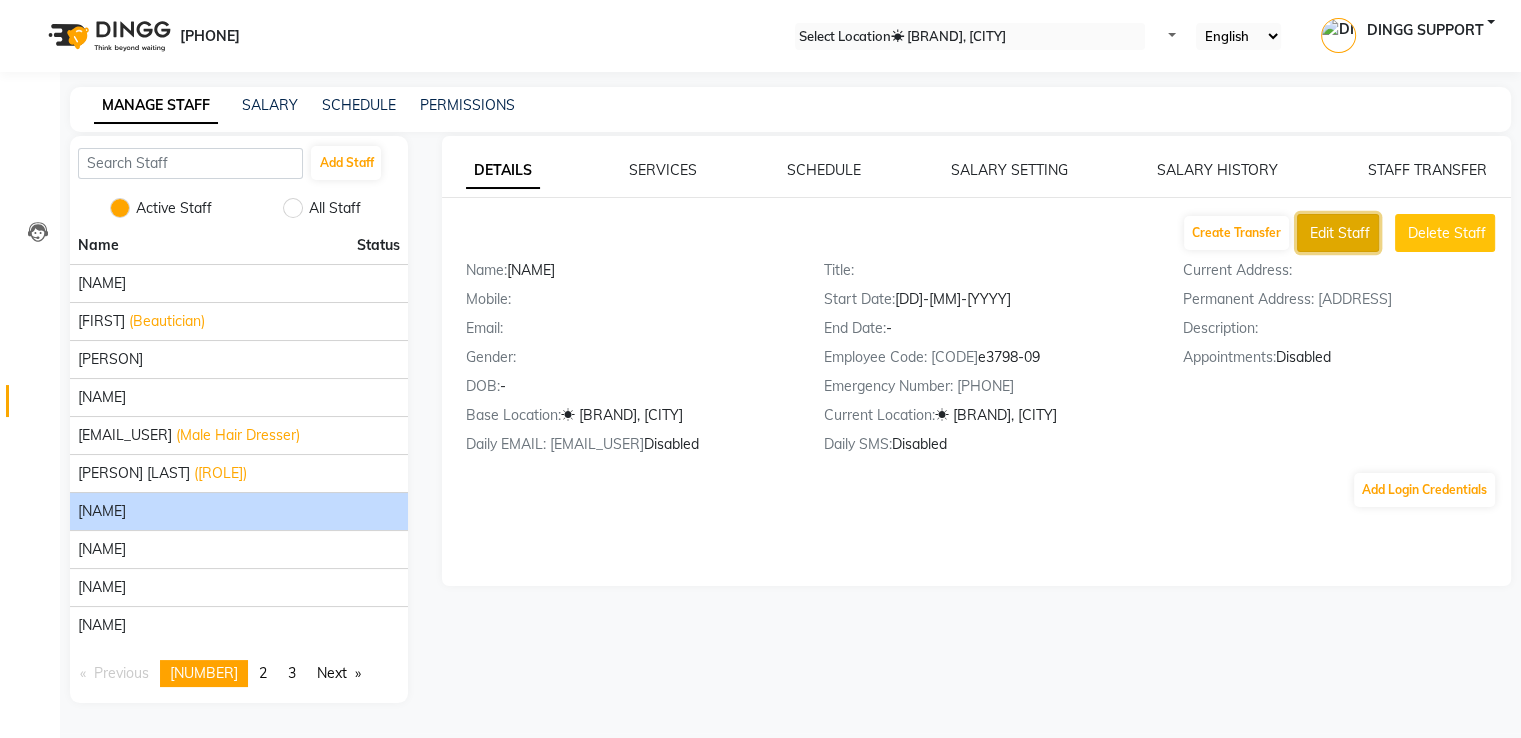 click on "Edit Staff" at bounding box center [1338, 233] 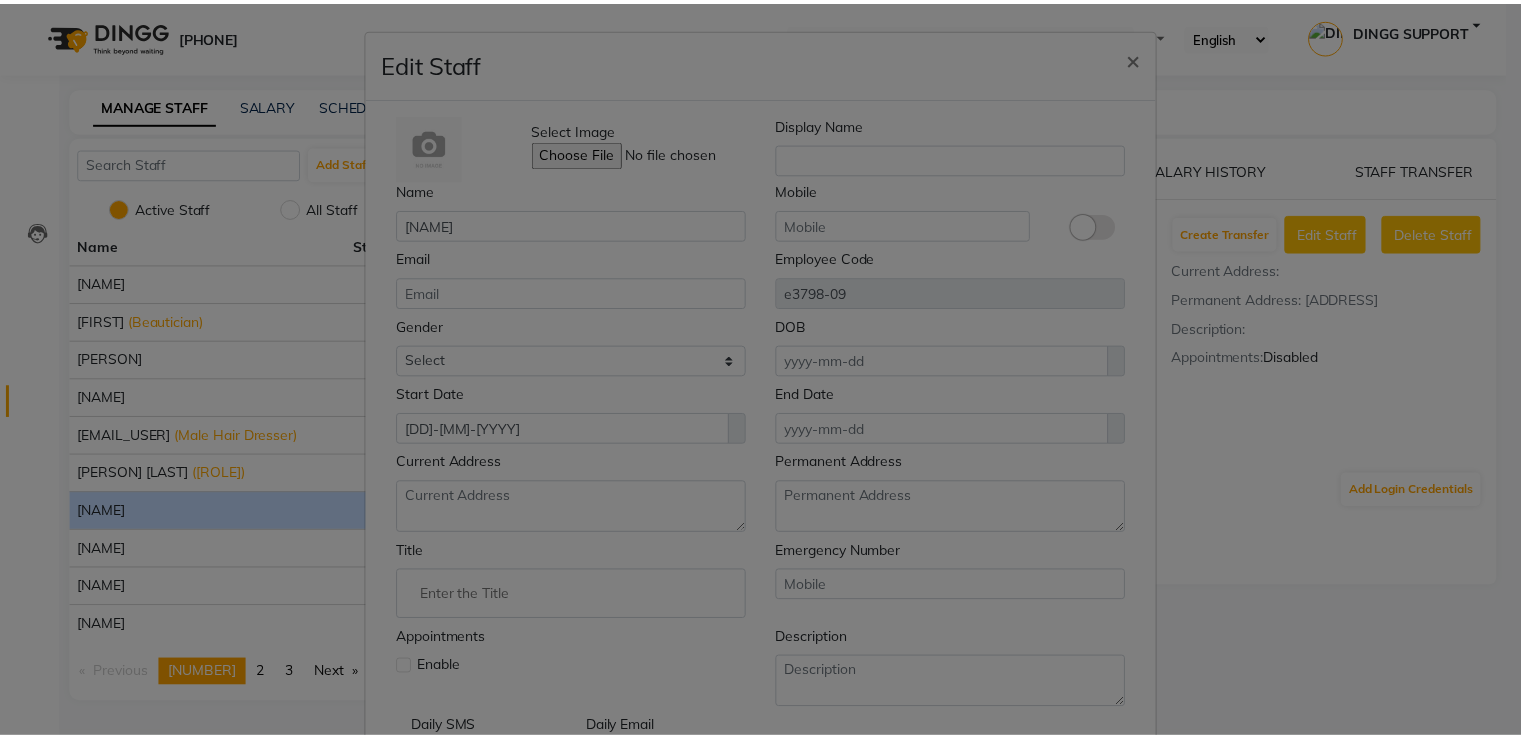 scroll, scrollTop: 152, scrollLeft: 0, axis: vertical 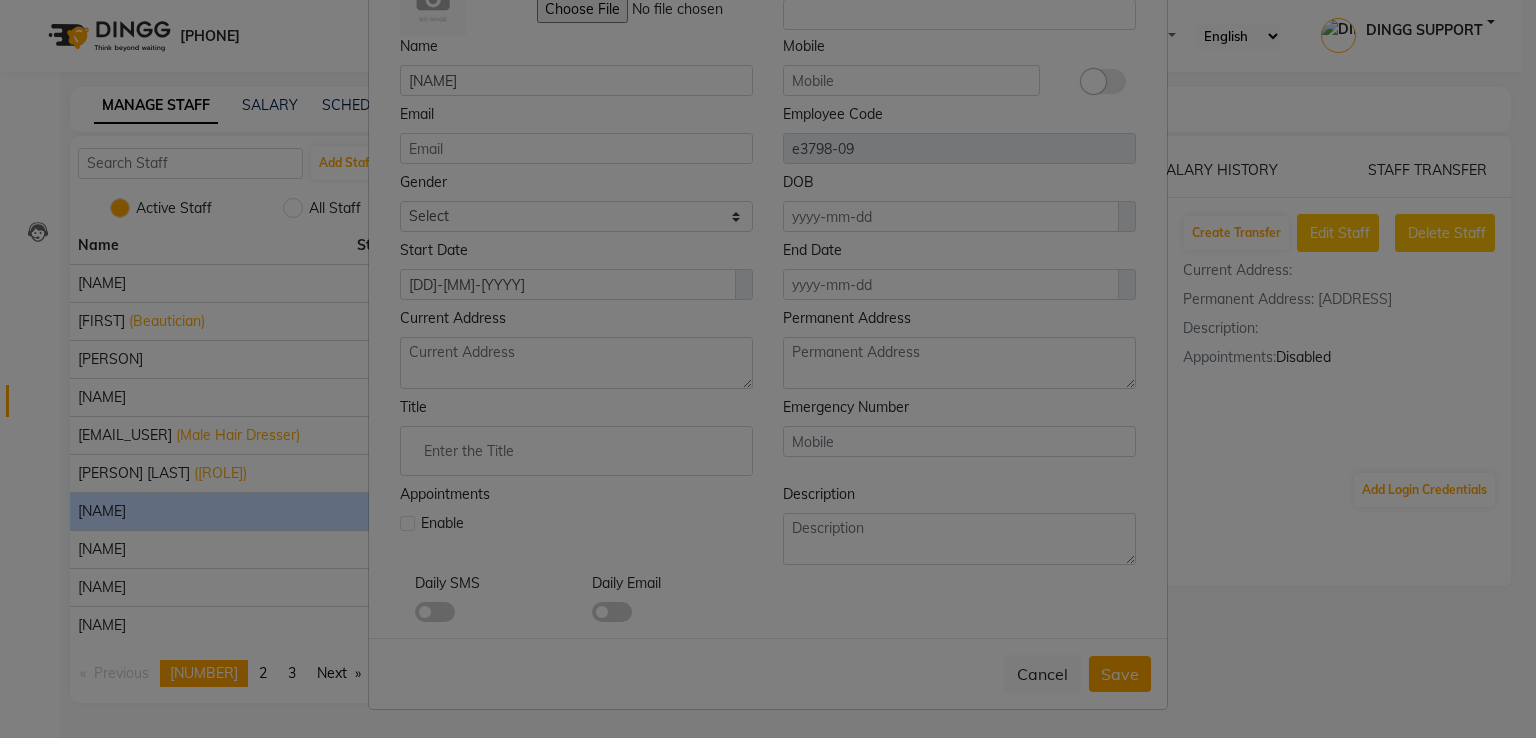 click at bounding box center (407, 523) 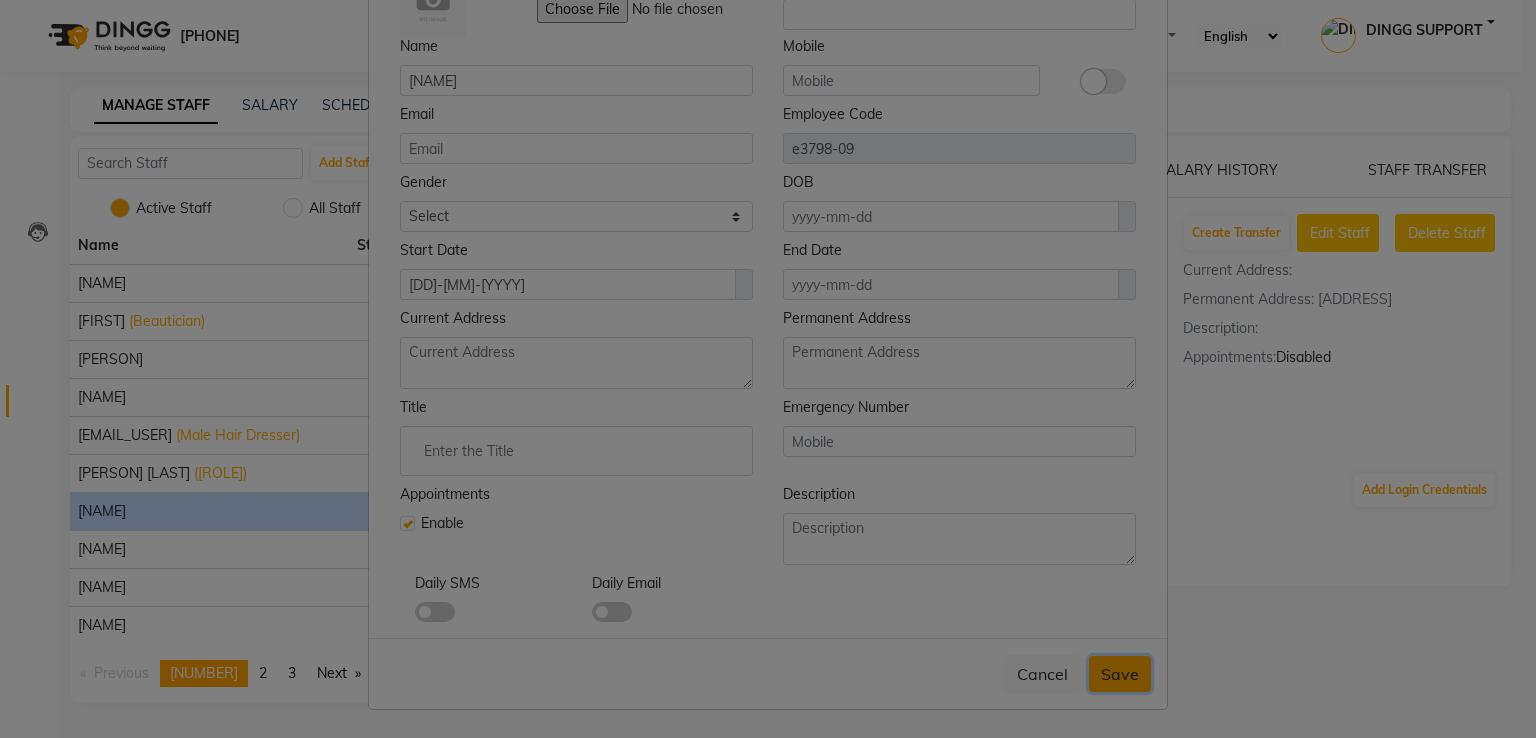 click on "Save" at bounding box center [1120, 674] 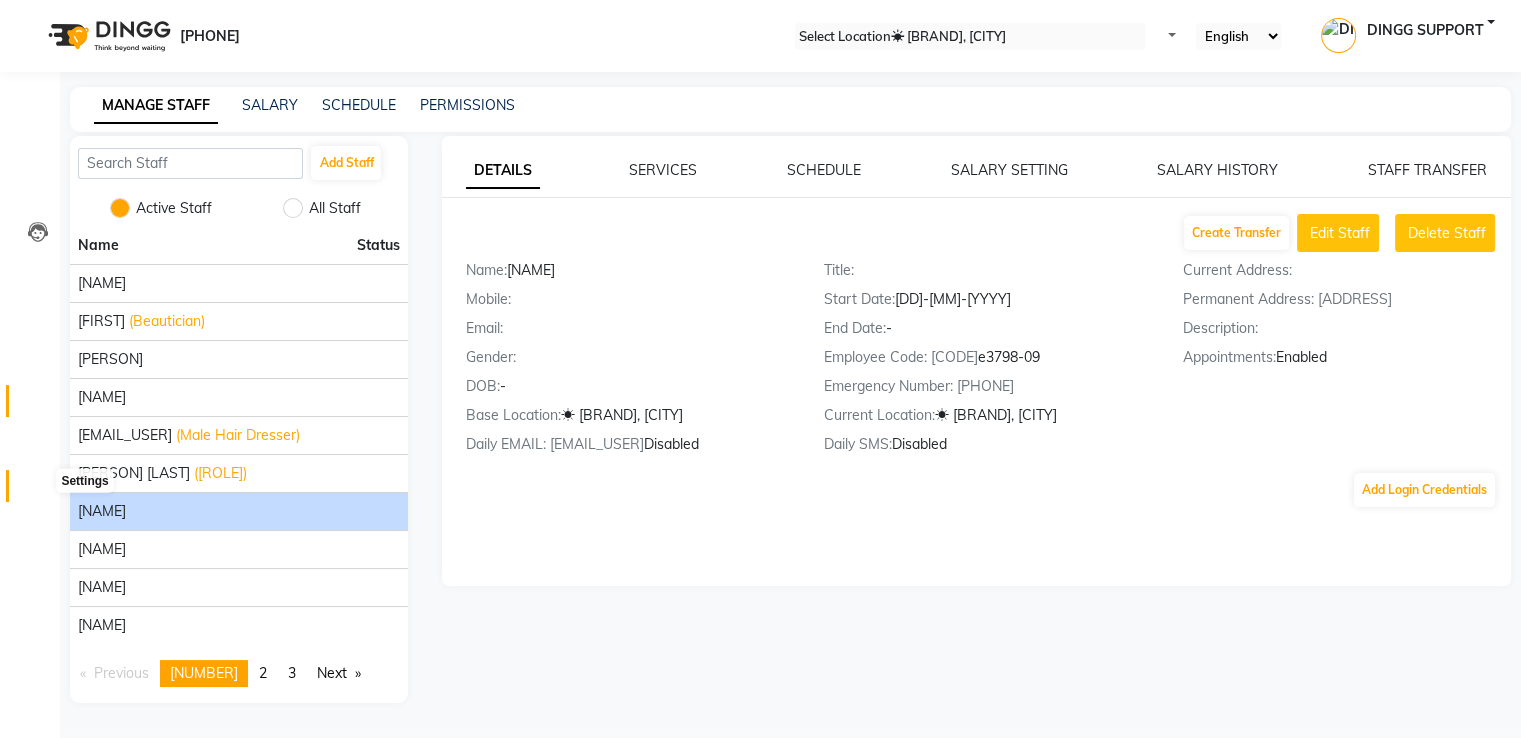 click at bounding box center (38, 491) 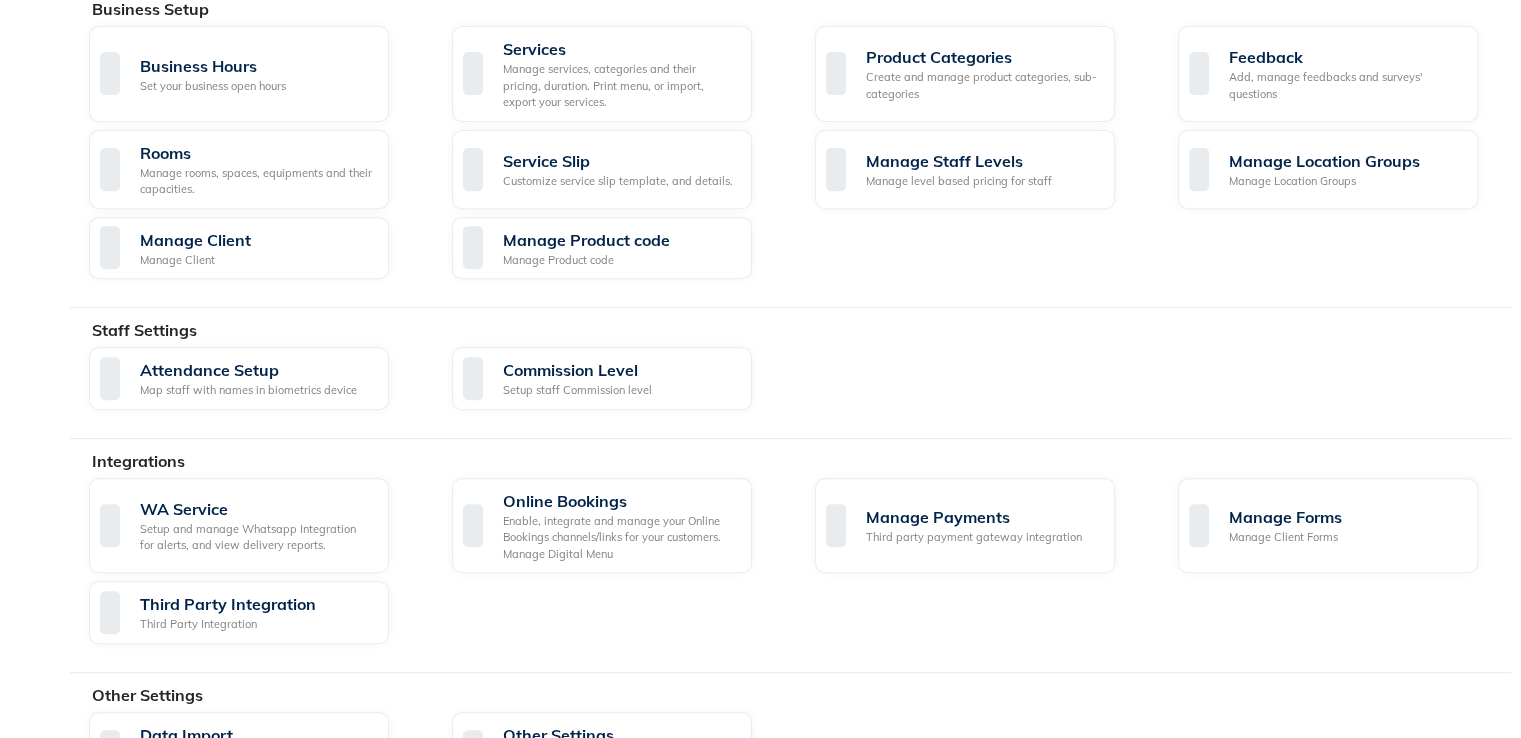 scroll, scrollTop: 868, scrollLeft: 0, axis: vertical 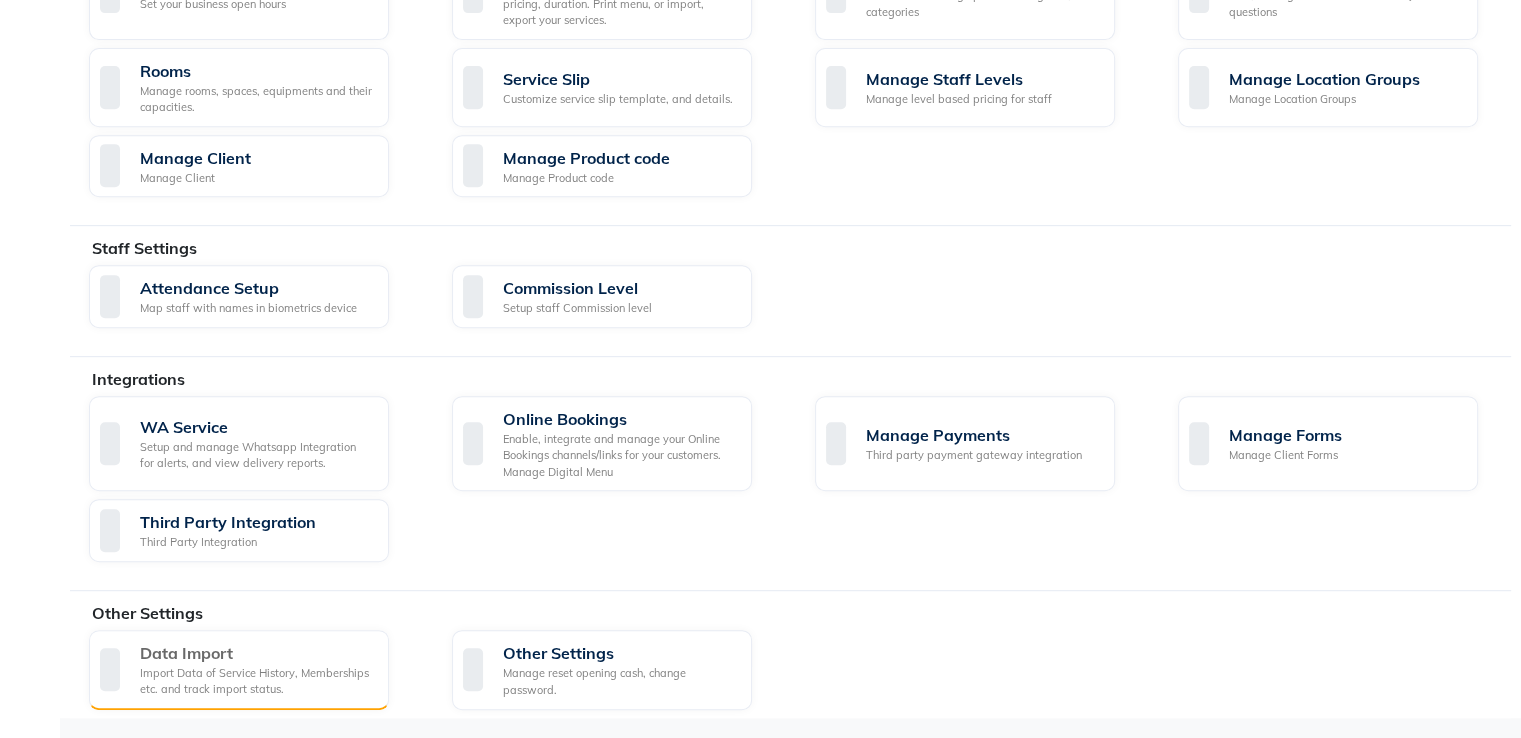 drag, startPoint x: 301, startPoint y: 607, endPoint x: 304, endPoint y: 645, distance: 38.118237 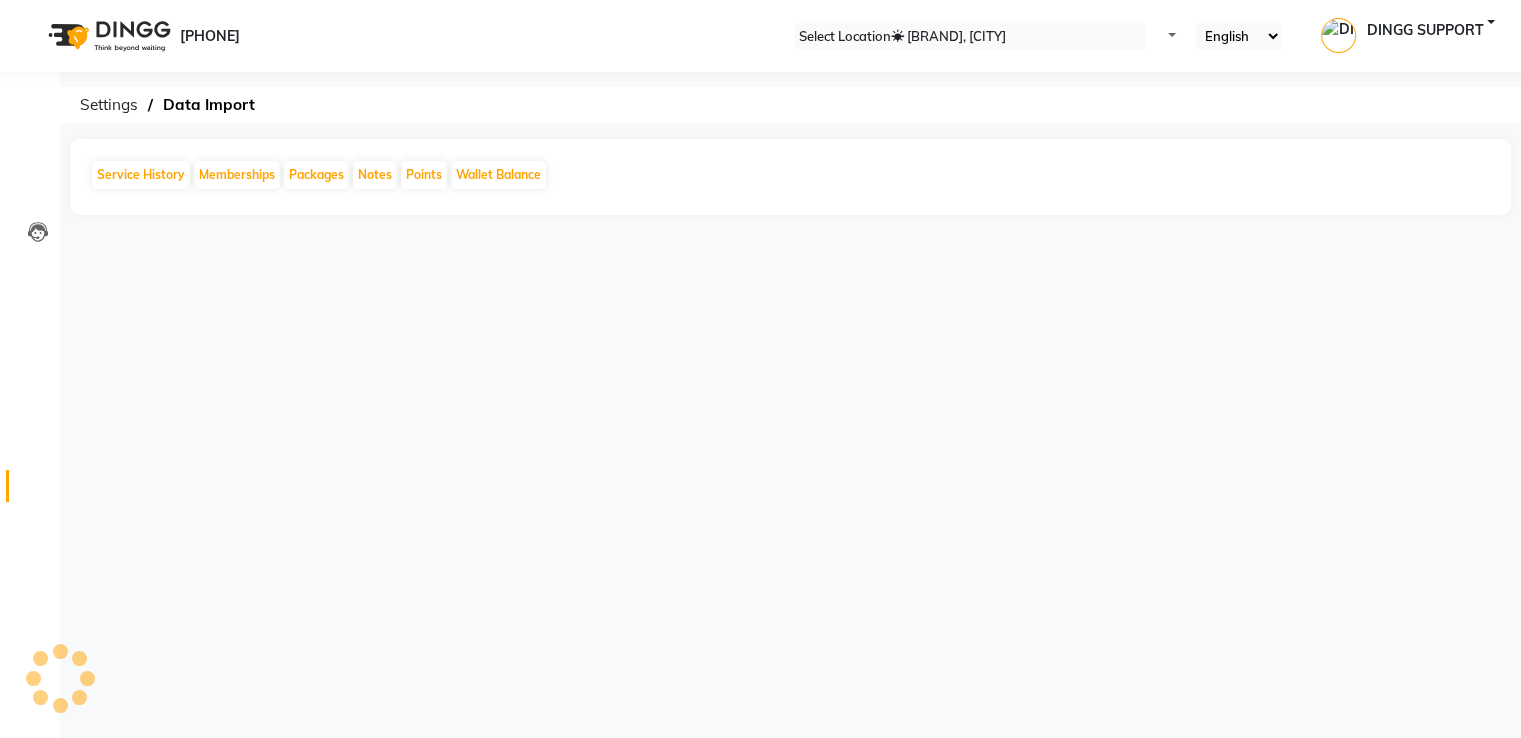 scroll, scrollTop: 0, scrollLeft: 0, axis: both 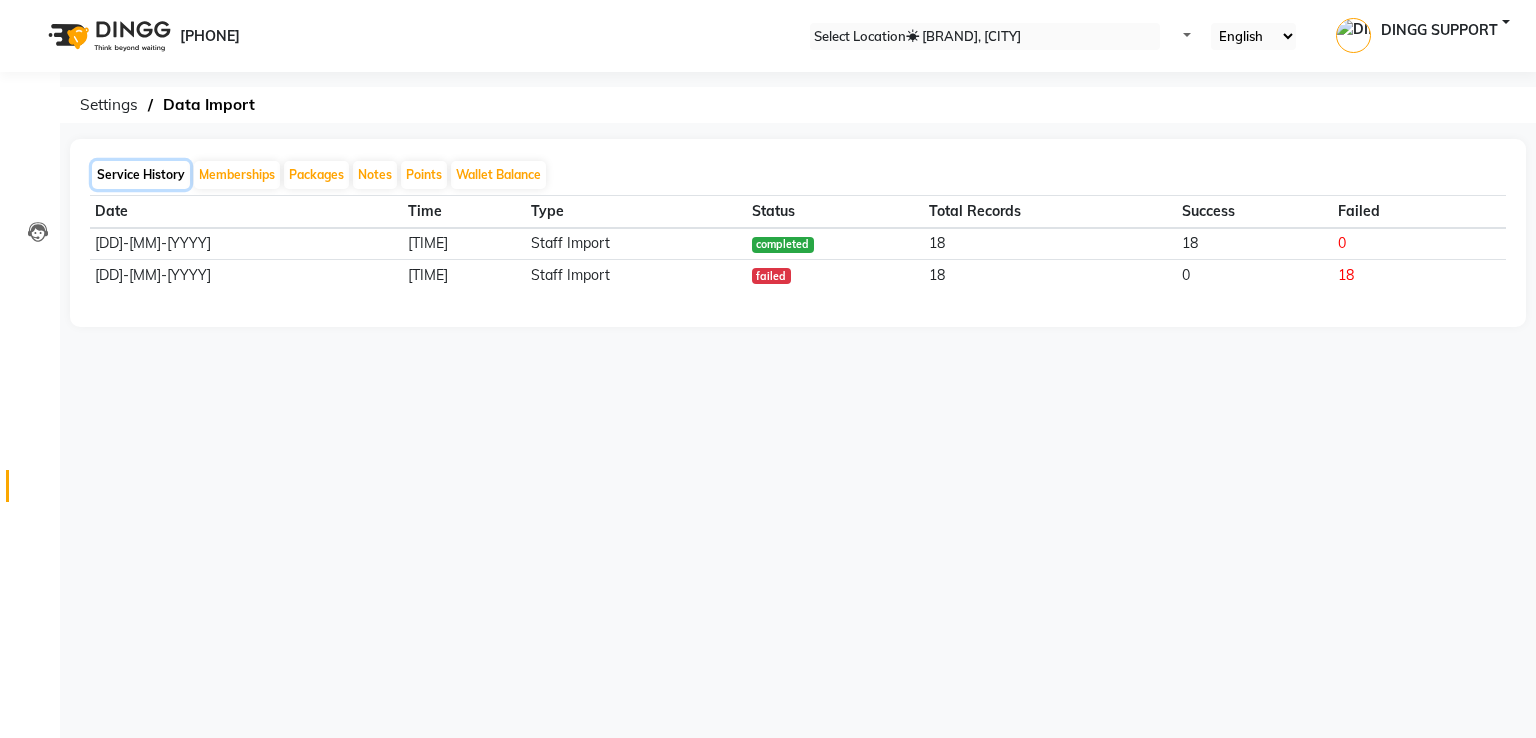 click on "Service History" at bounding box center (141, 175) 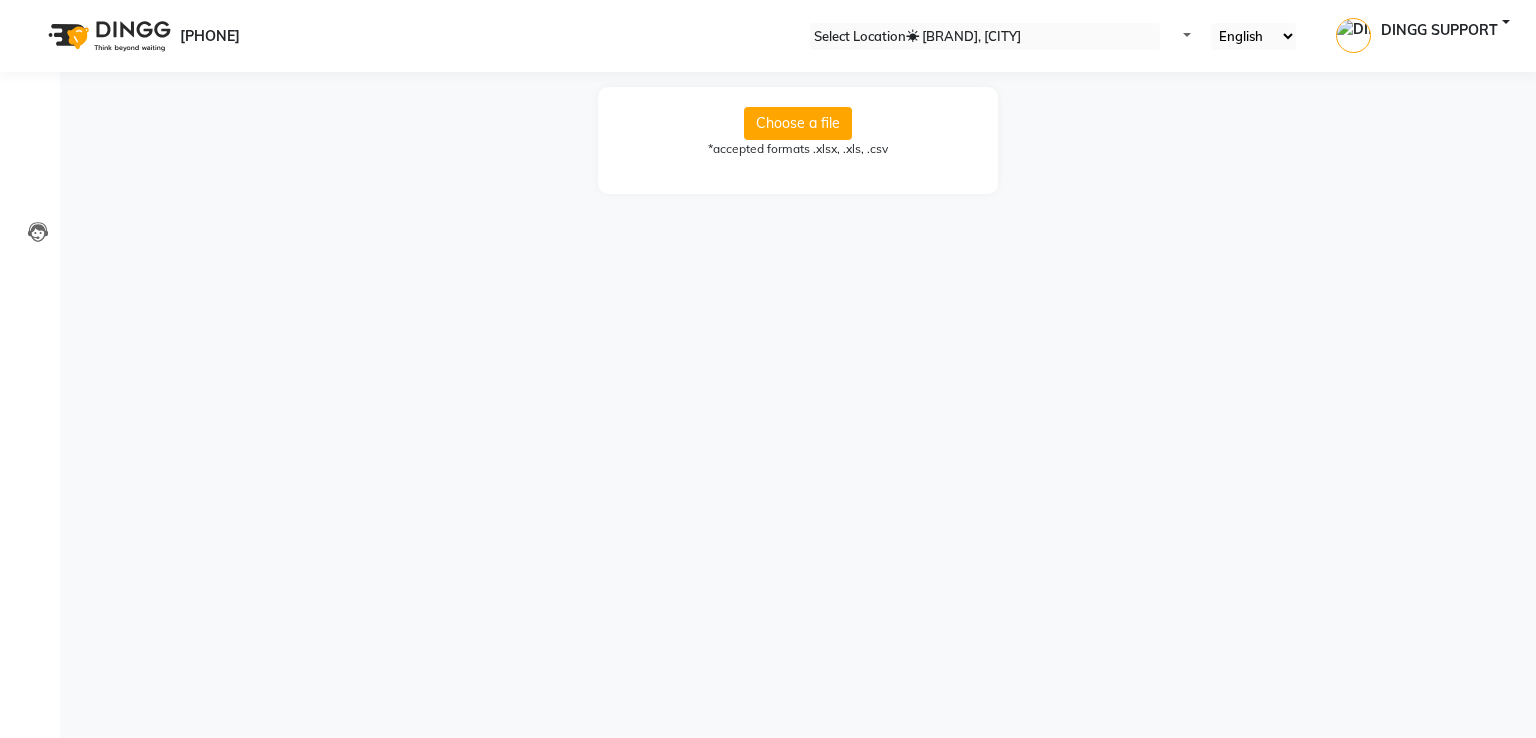 click on "Choose a file" at bounding box center (798, 123) 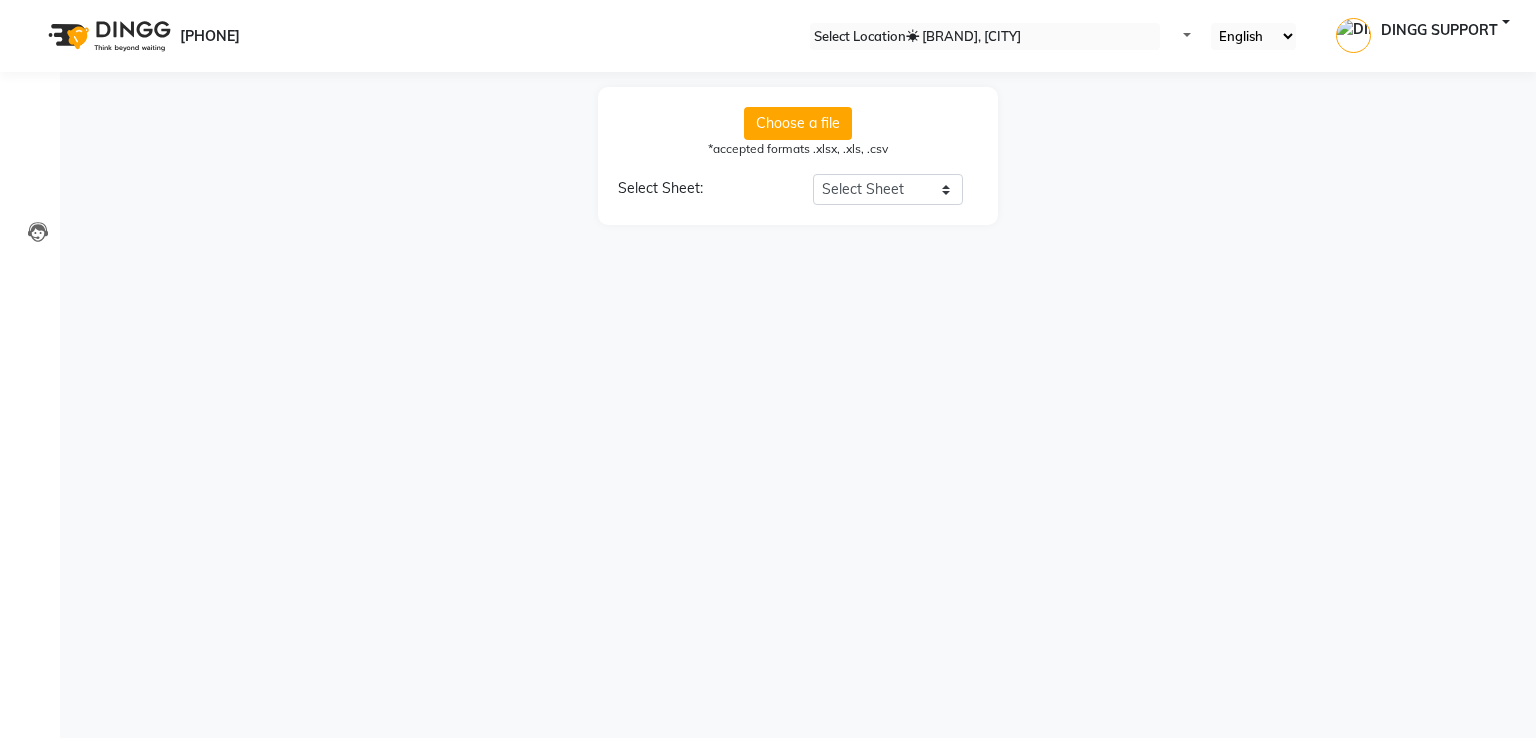 click on "Select Sheet Miscellaneous oldStaff oldServices Products Customers Service History Membership Auto Consumption" at bounding box center (888, 189) 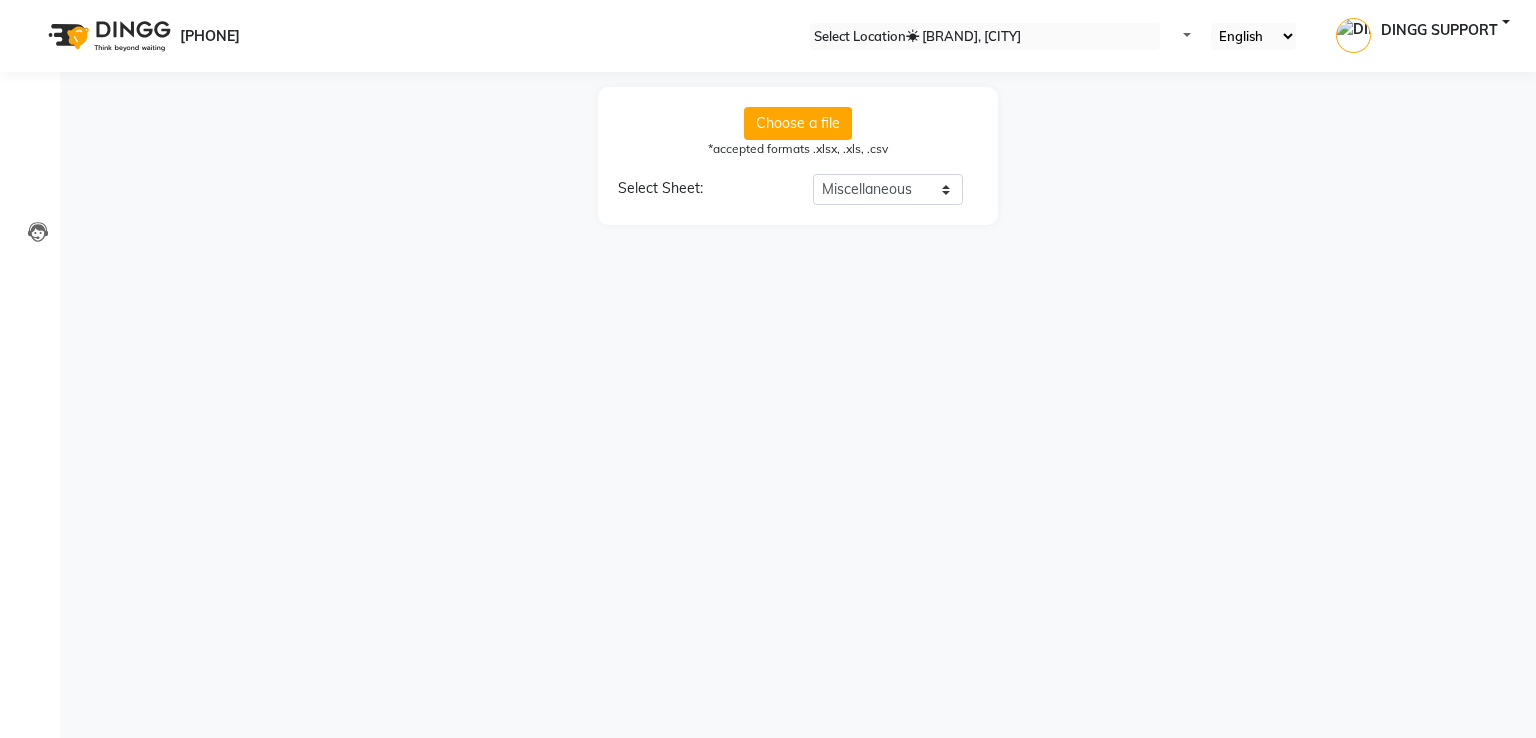 click on "Select Sheet Miscellaneous oldStaff oldServices Products Customers Service History Membership Auto Consumption" at bounding box center [888, 189] 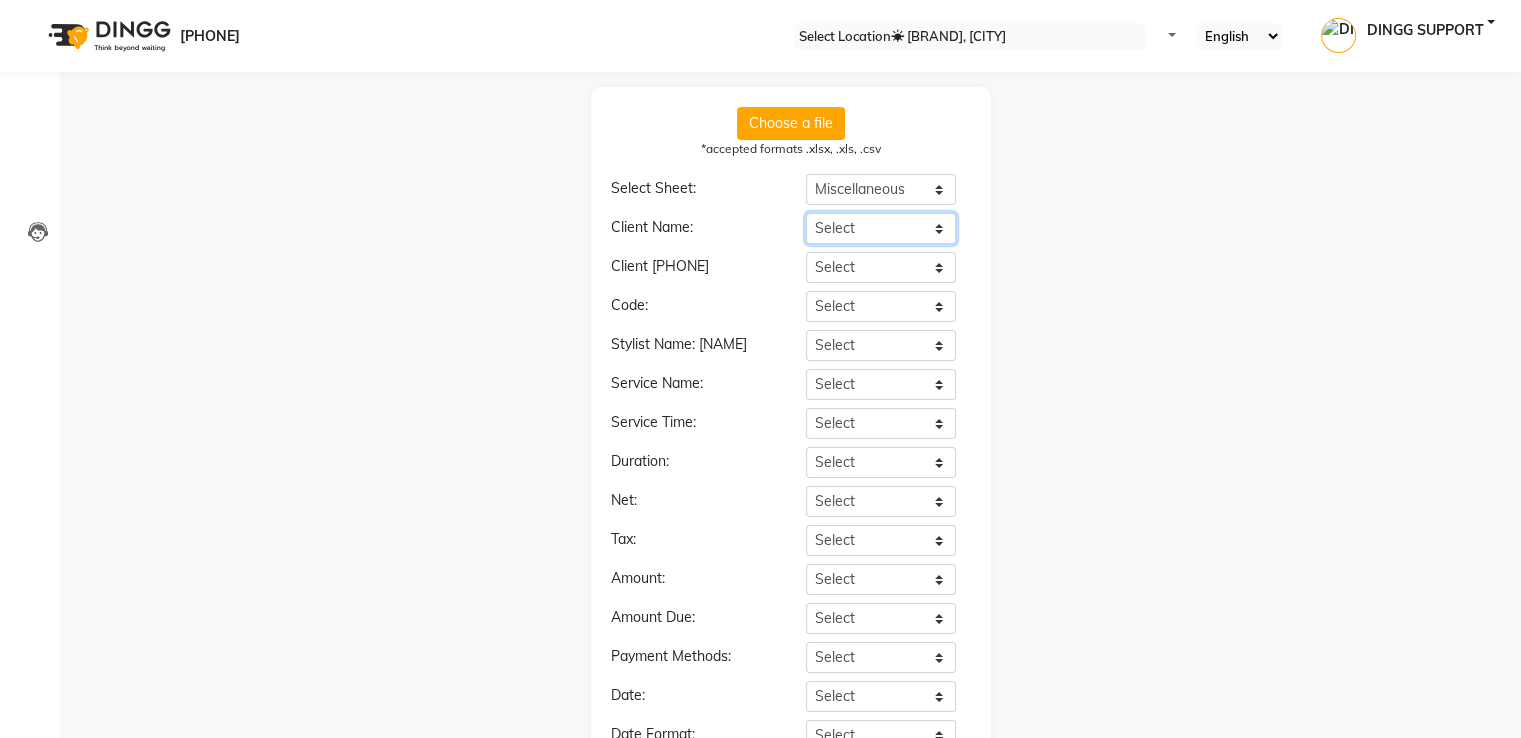 click on "Select Google Llink" at bounding box center (881, 228) 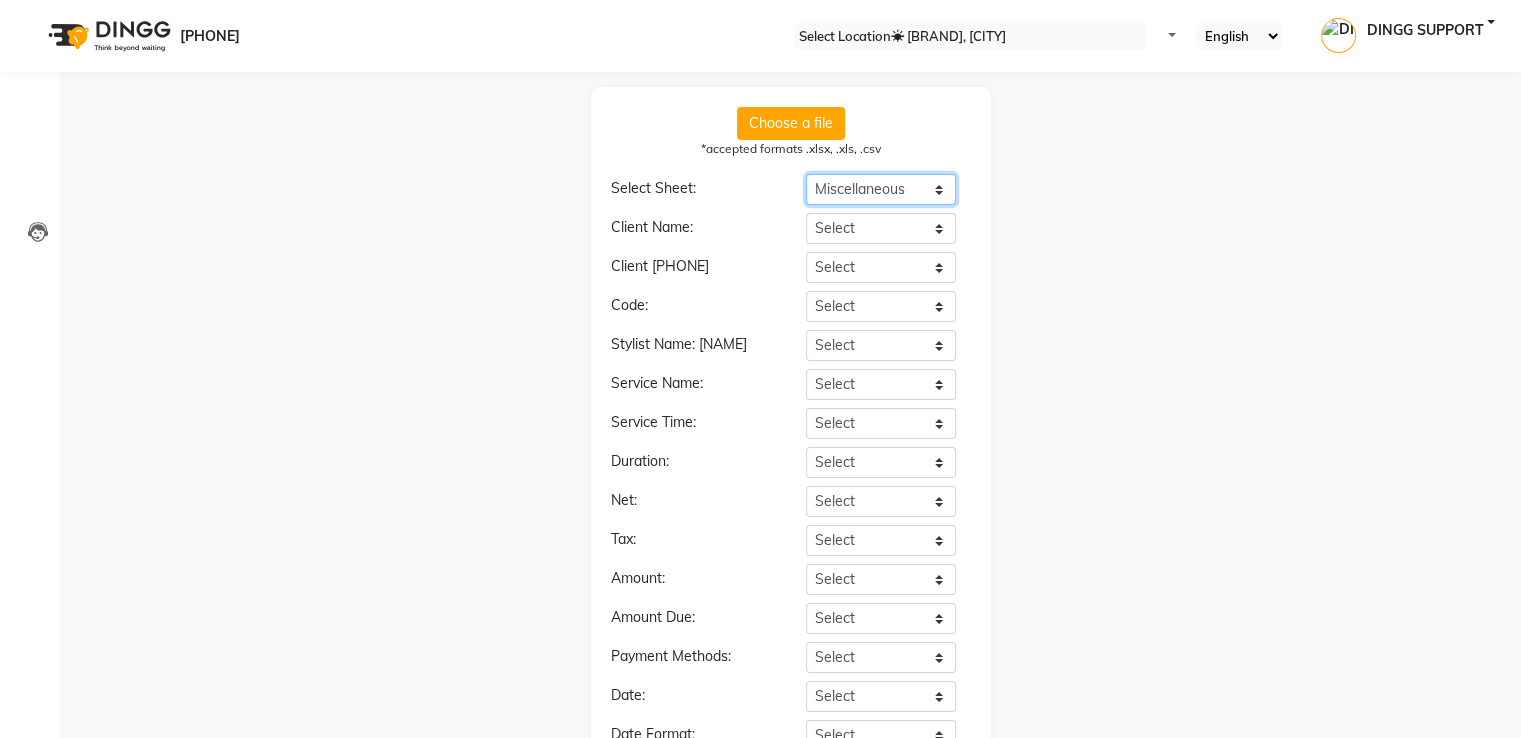 click on "Select Sheet Miscellaneous oldStaff oldServices Products Customers Service History Membership Auto Consumption" at bounding box center (881, 189) 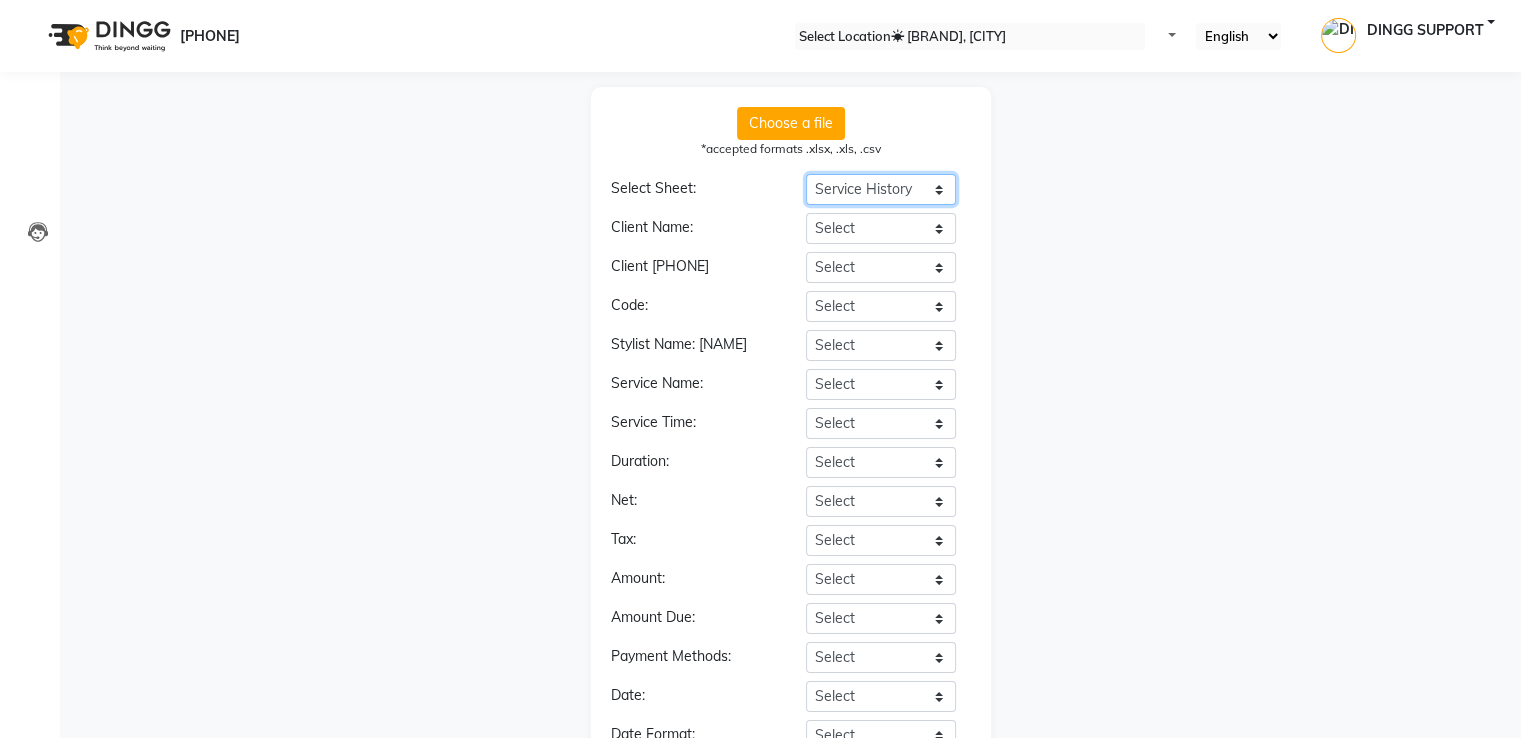 click on "Select Sheet Miscellaneous oldStaff oldServices Products Customers Service History Membership Auto Consumption" at bounding box center (881, 189) 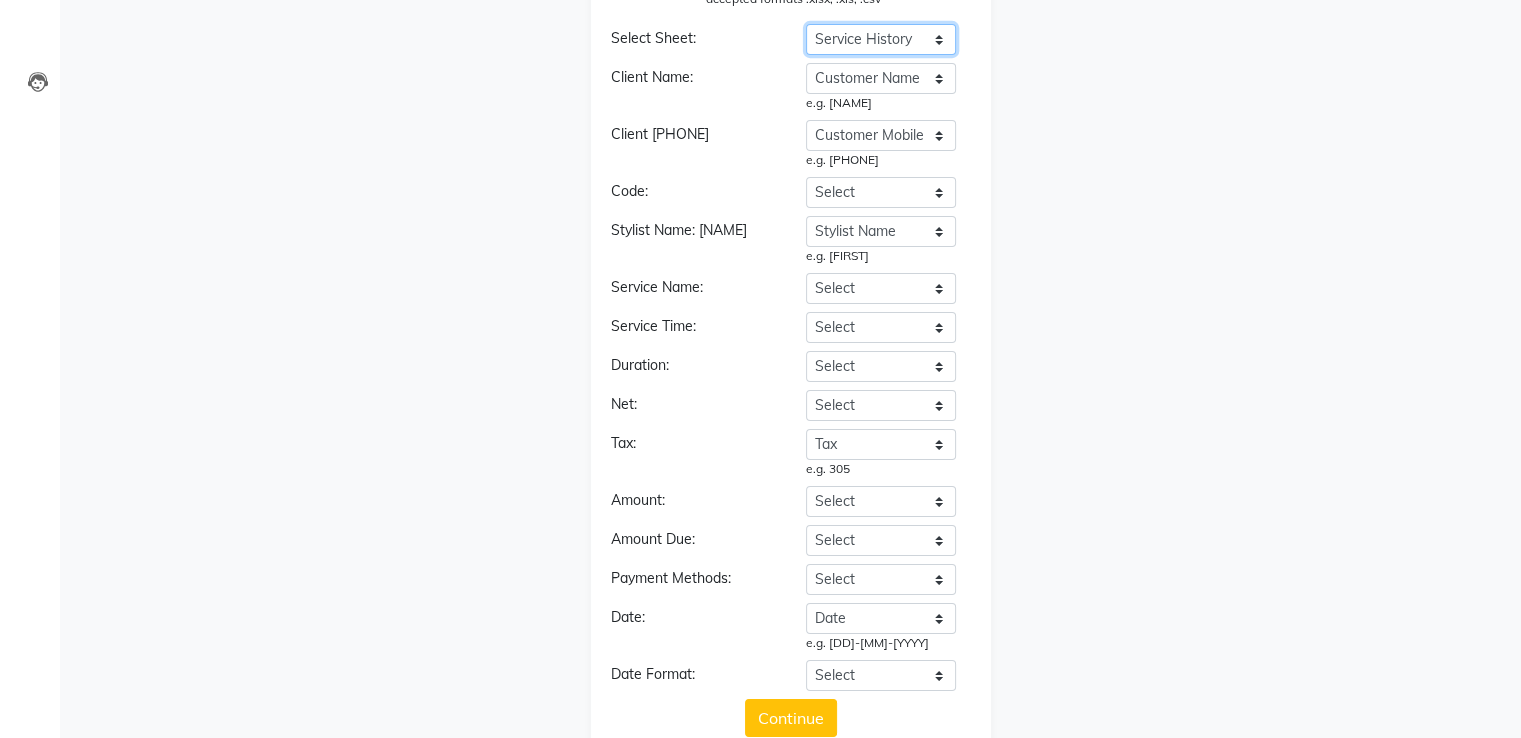 scroll, scrollTop: 152, scrollLeft: 0, axis: vertical 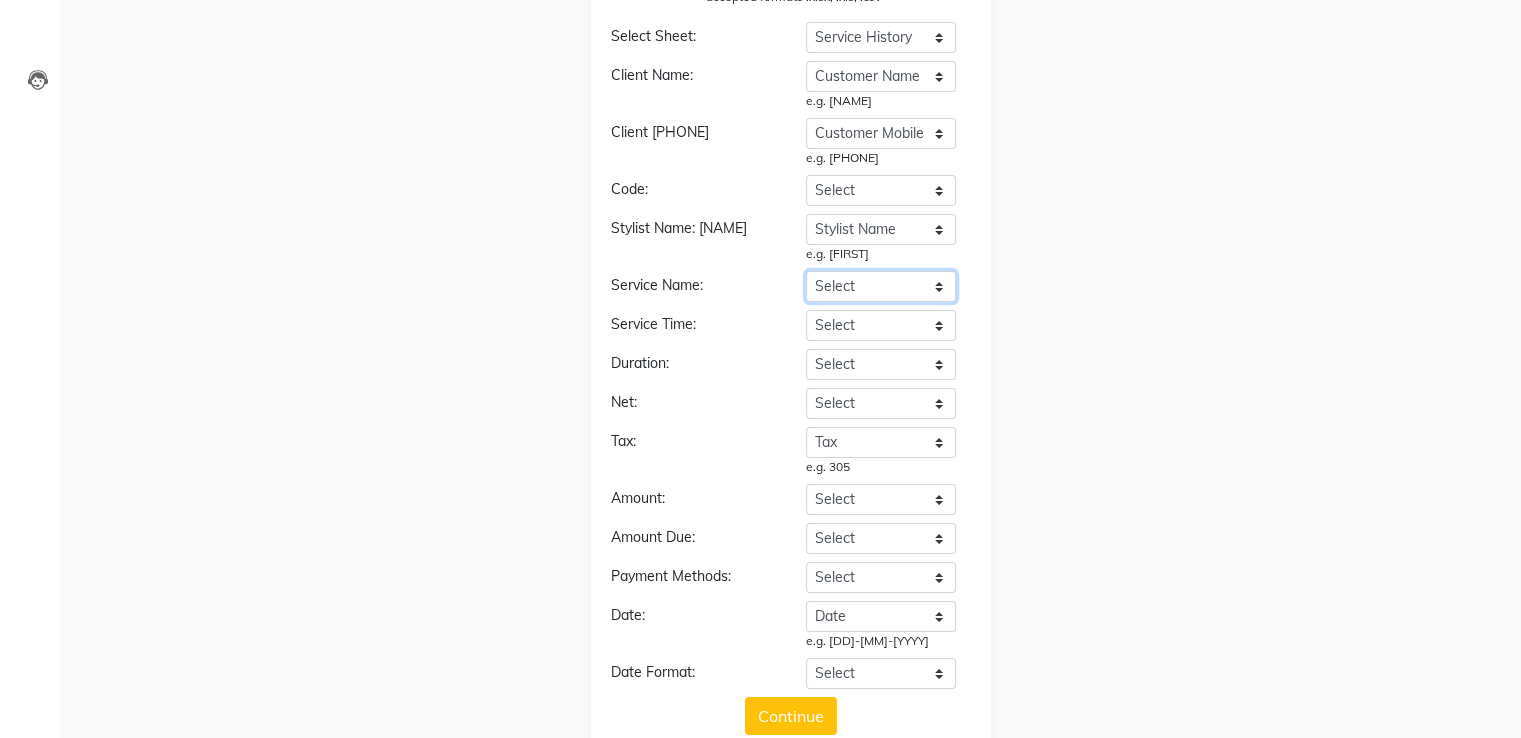 click on "Select Customer Name Customer Mobile Stylist Name Type Service / product Name Amt. without Tax Tax Total Date" at bounding box center [881, 286] 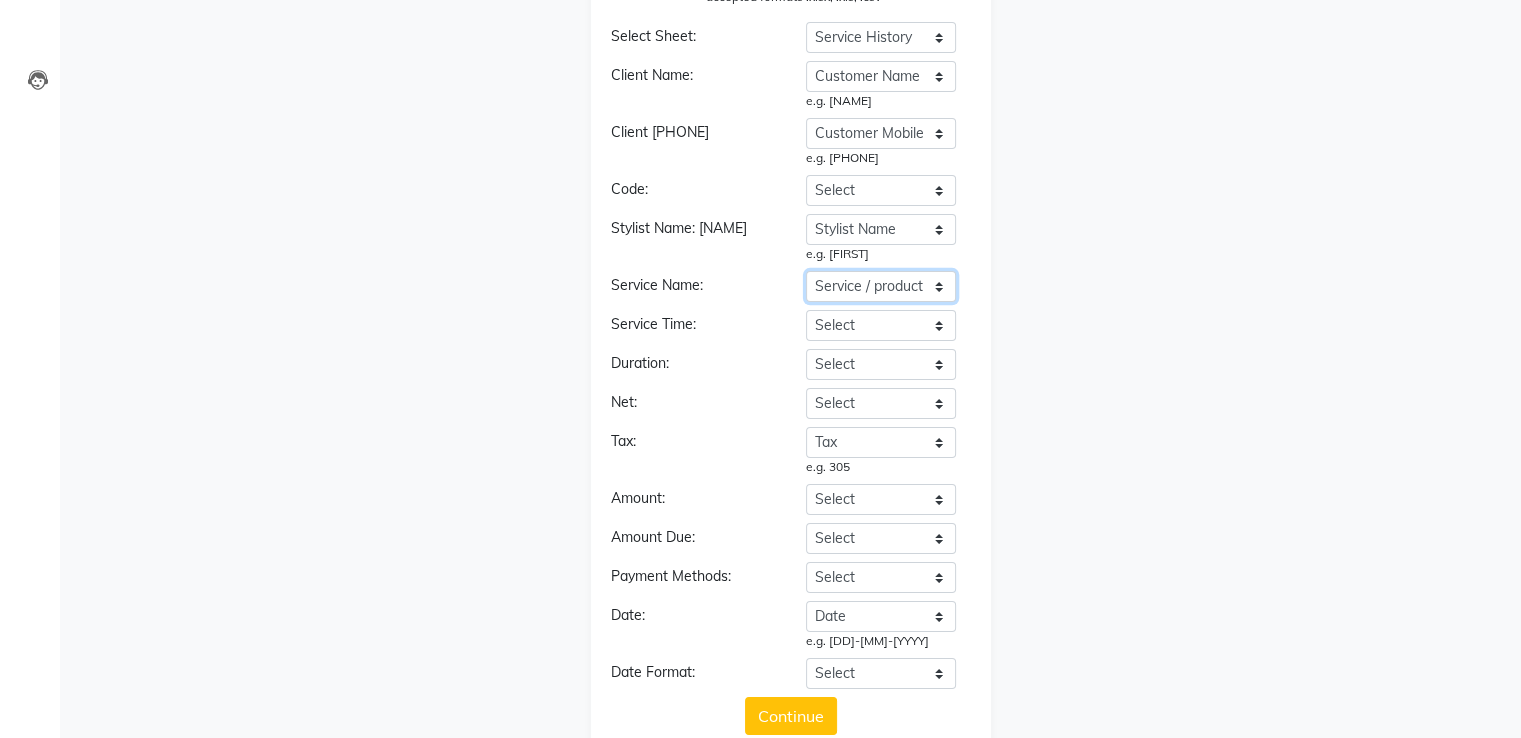 click on "Select Customer Name Customer Mobile Stylist Name Type Service / product Name Amt. without Tax Tax Total Date" at bounding box center (881, 286) 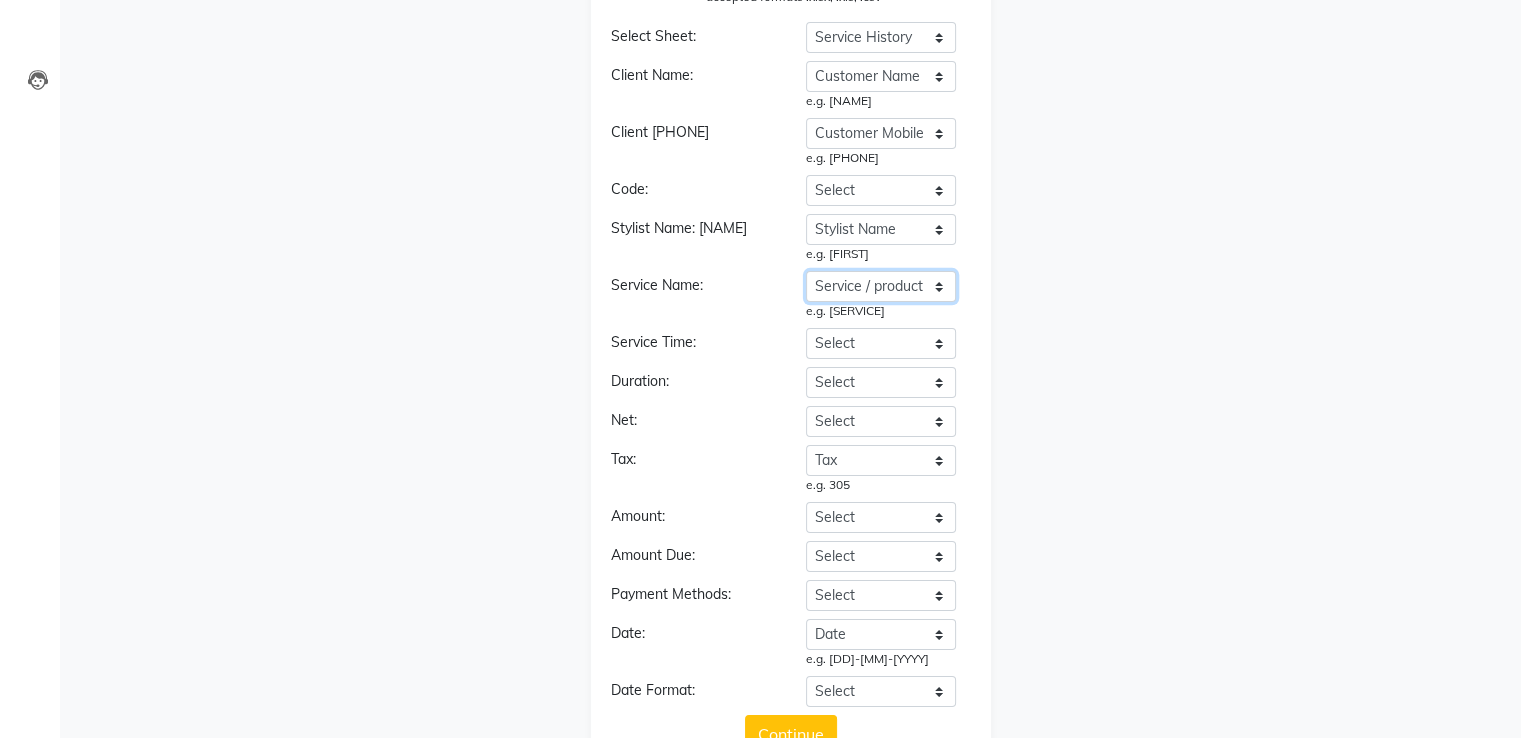 scroll, scrollTop: 232, scrollLeft: 0, axis: vertical 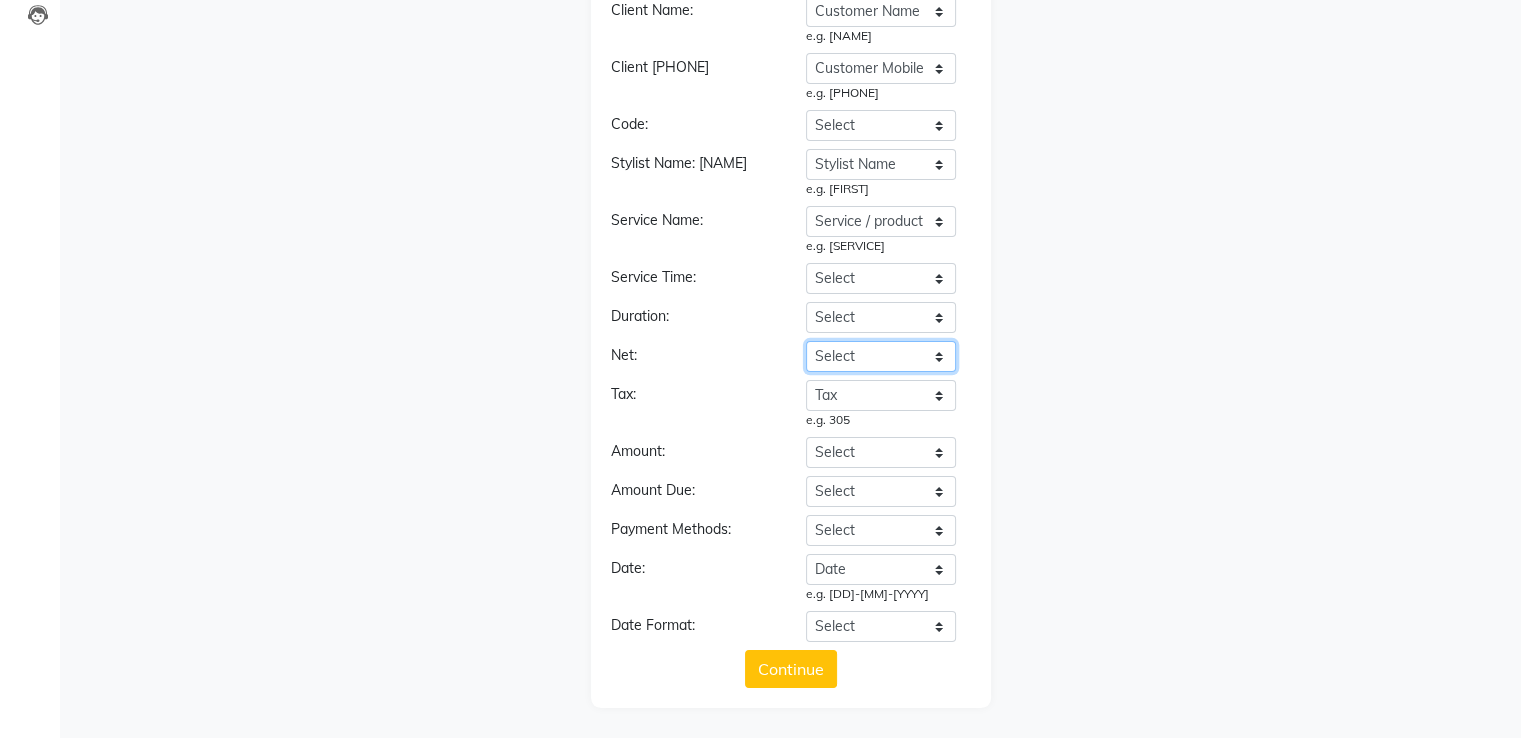click on "Select Customer Name Customer Mobile Stylist Name Type Service / product Name Amt. without Tax Tax Total Date" at bounding box center [881, 11] 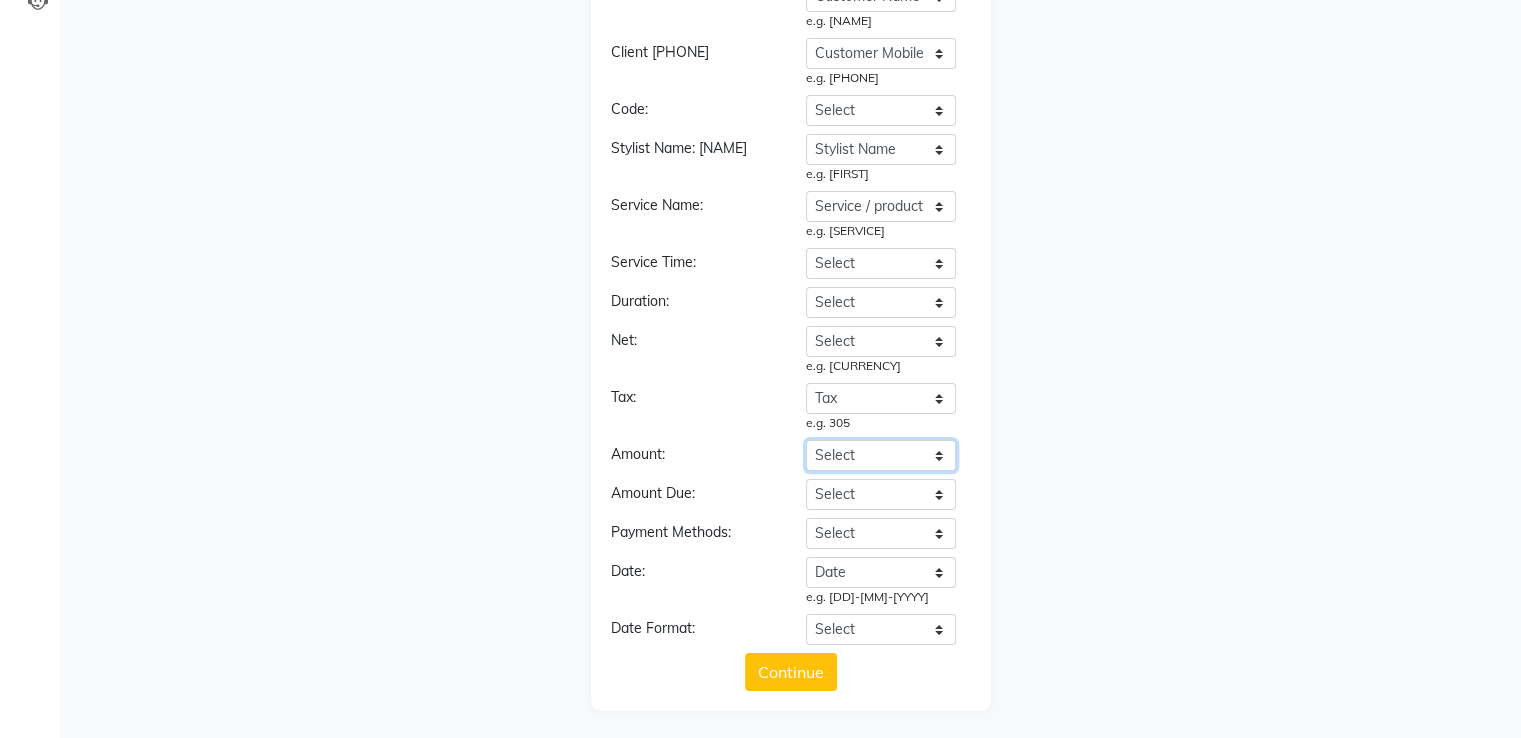 click on "Select Customer Name Customer Mobile Stylist Name Type Service / product Name Amt. without Tax Tax Total Date" at bounding box center (881, 455) 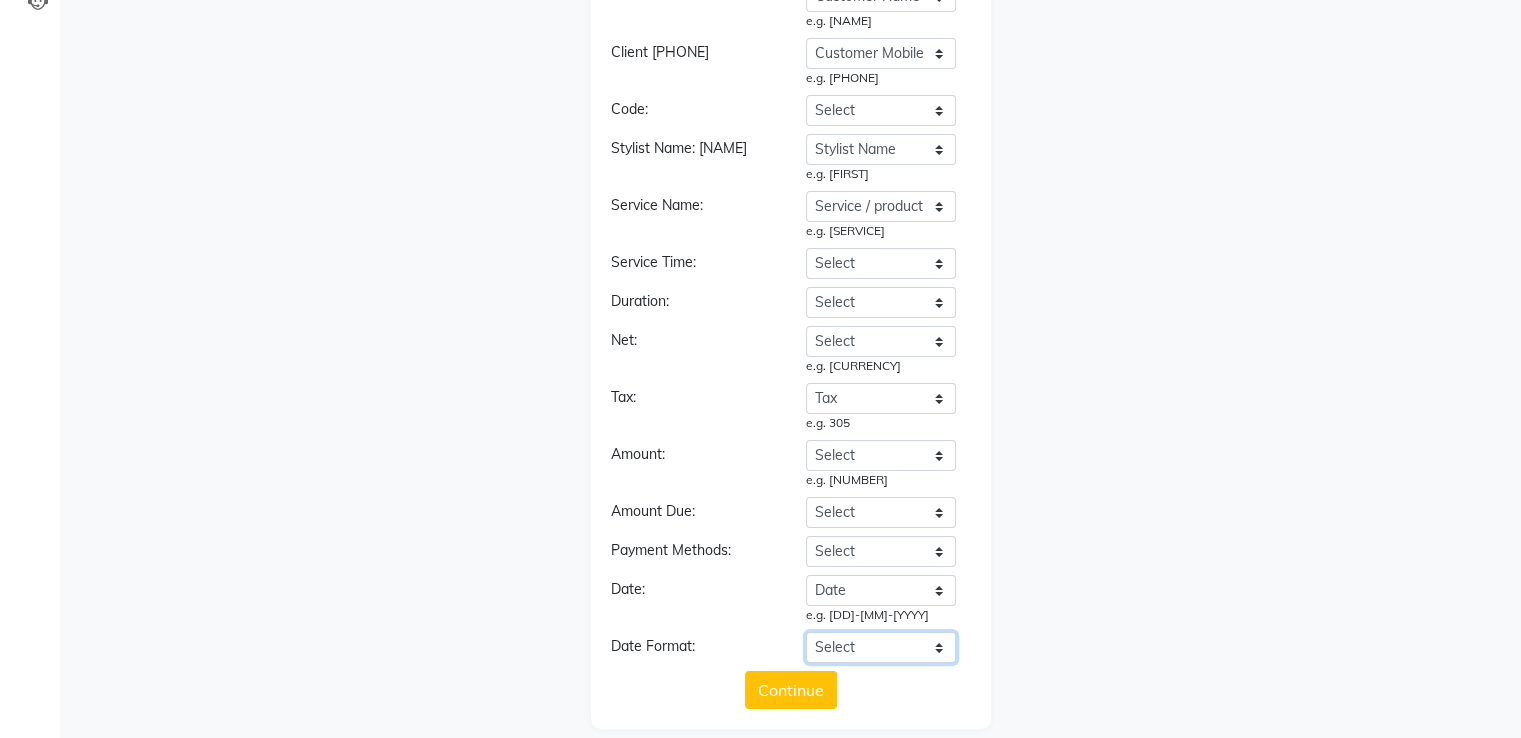 drag, startPoint x: 885, startPoint y: 667, endPoint x: 859, endPoint y: 477, distance: 191.77069 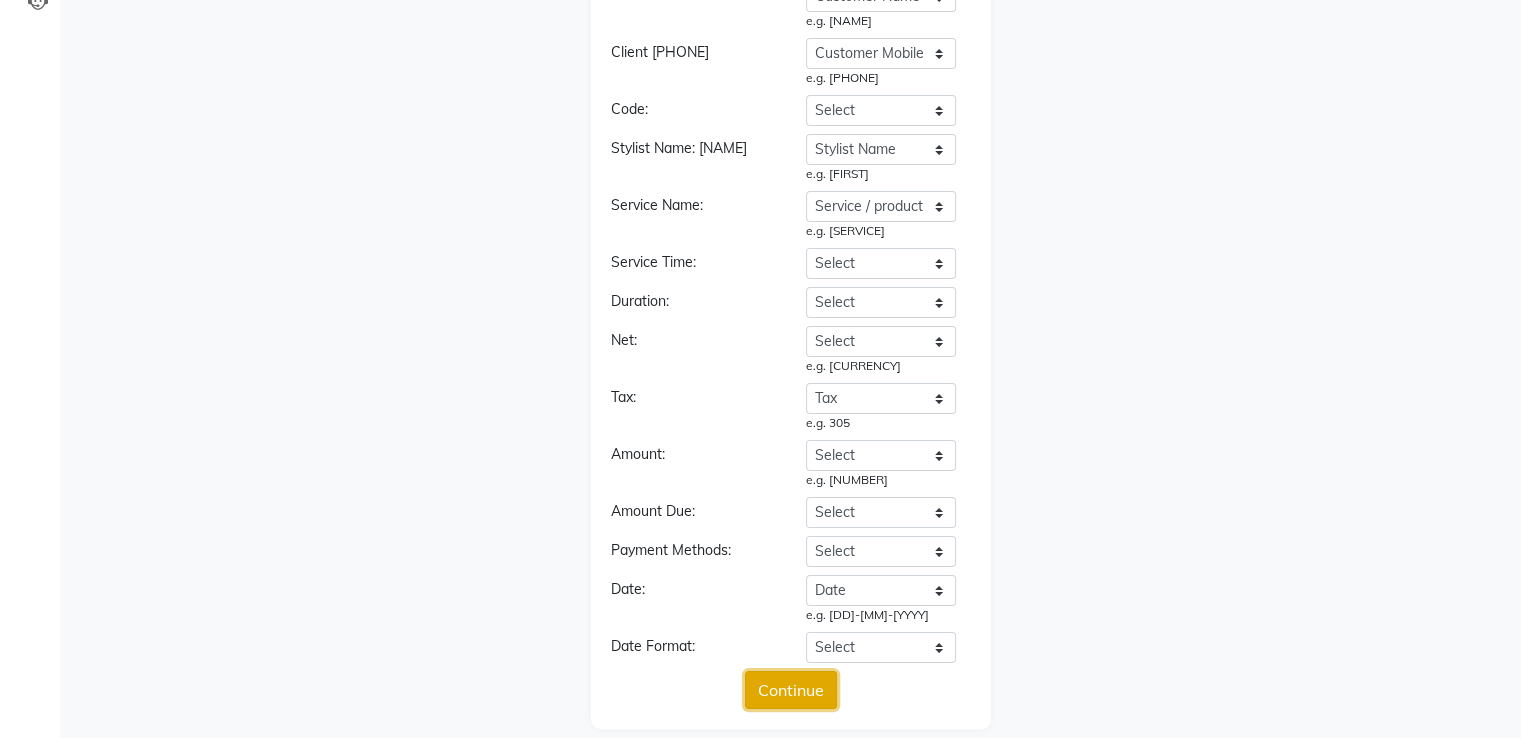 click on "Continue" at bounding box center [791, 690] 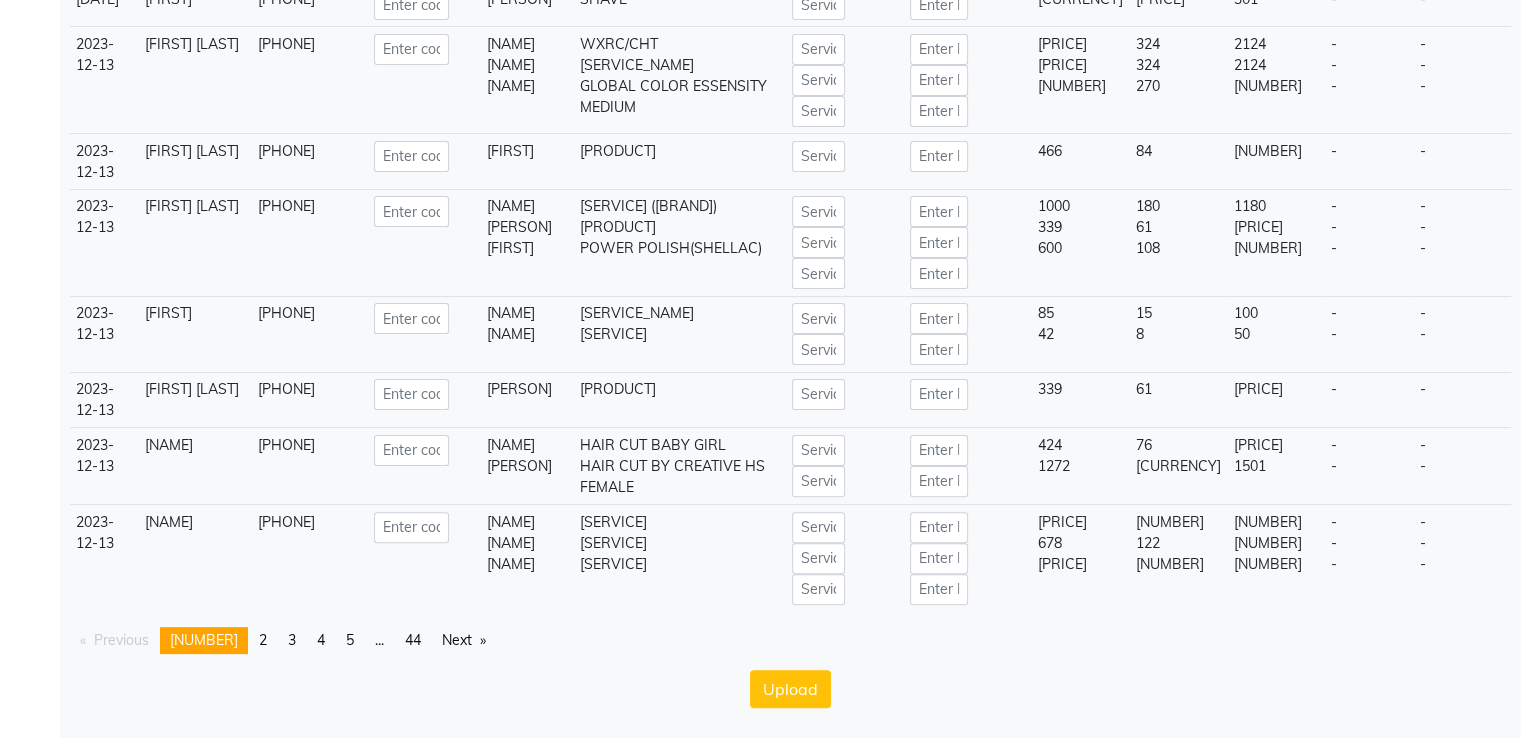 scroll, scrollTop: 8496, scrollLeft: 0, axis: vertical 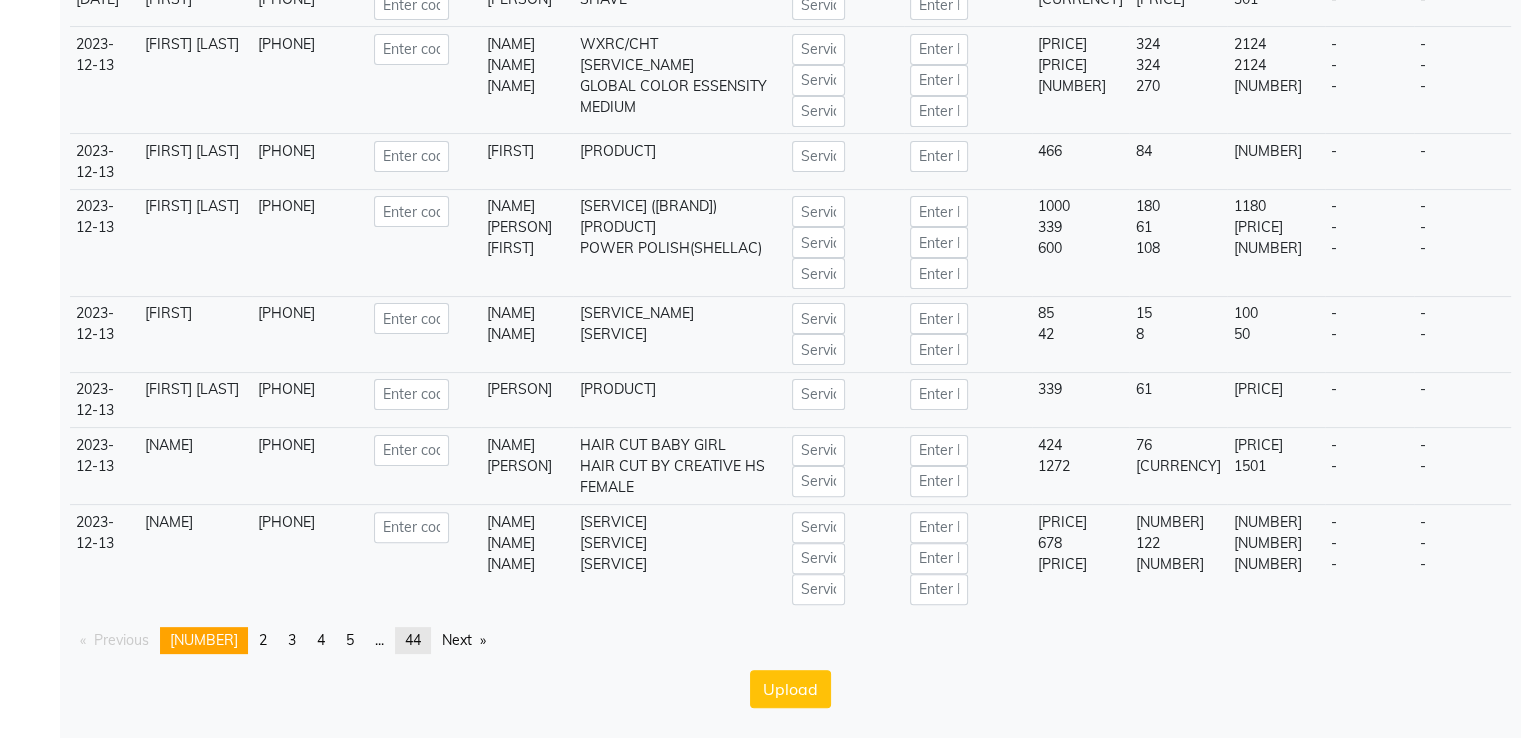click on "page  44" at bounding box center (263, 640) 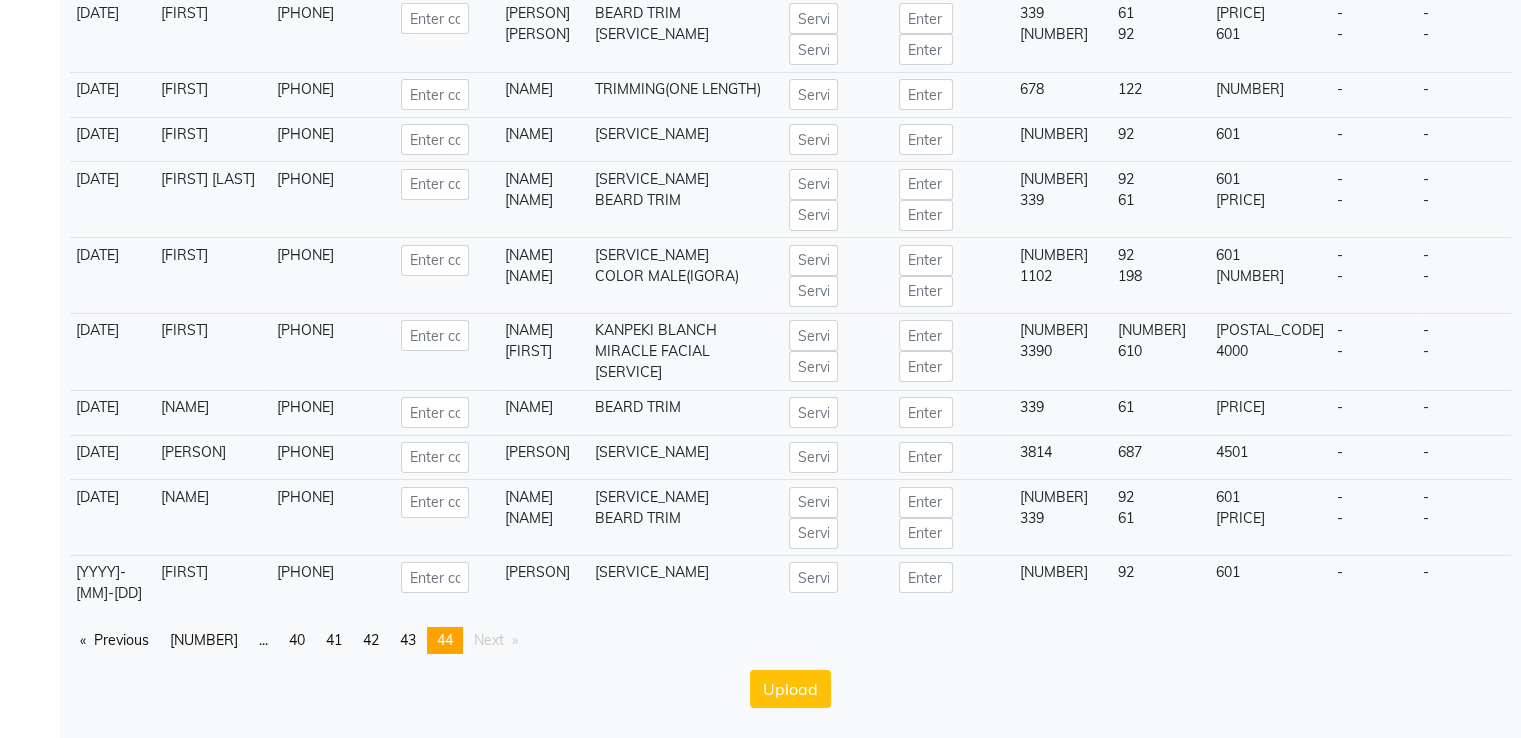 scroll, scrollTop: 7079, scrollLeft: 0, axis: vertical 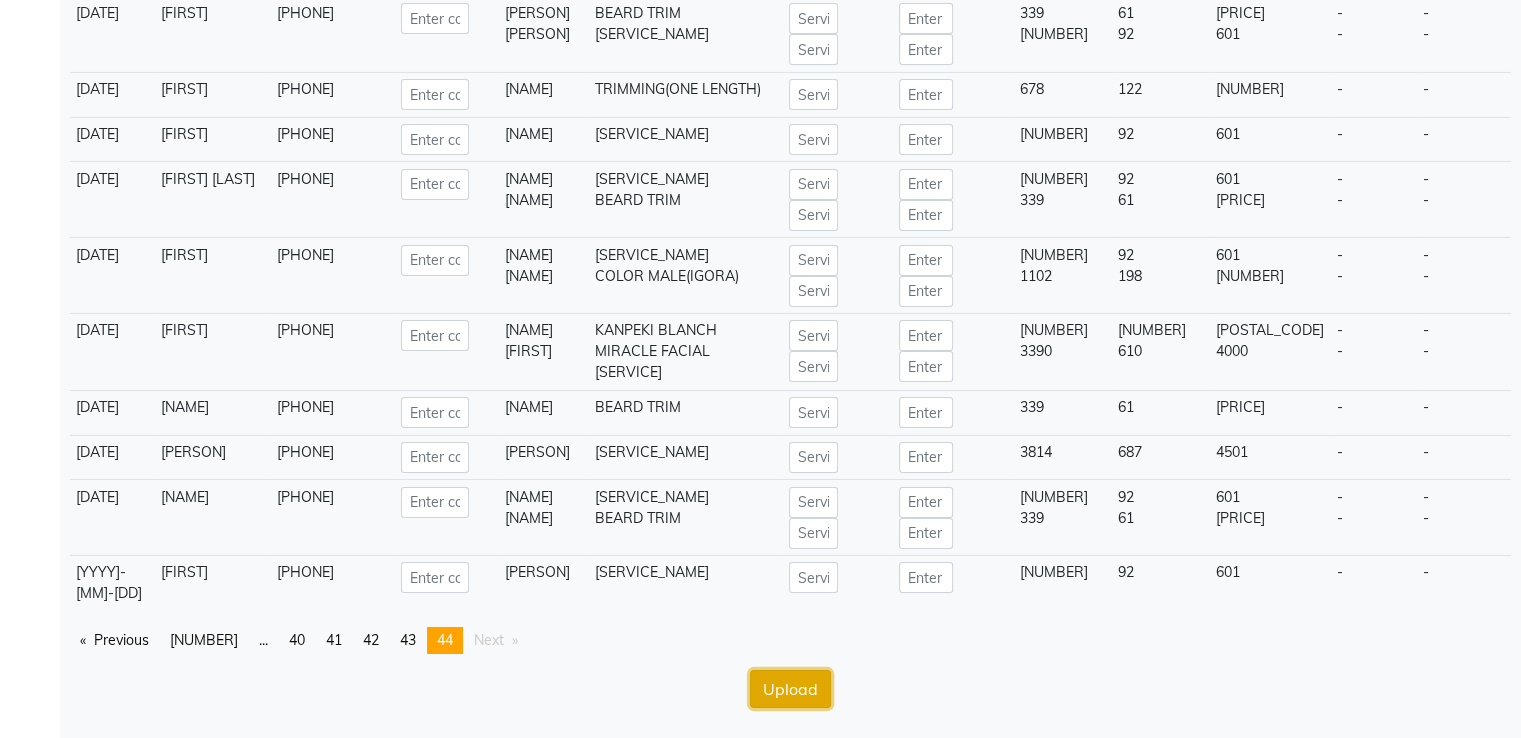 click on "Upload" at bounding box center [790, 689] 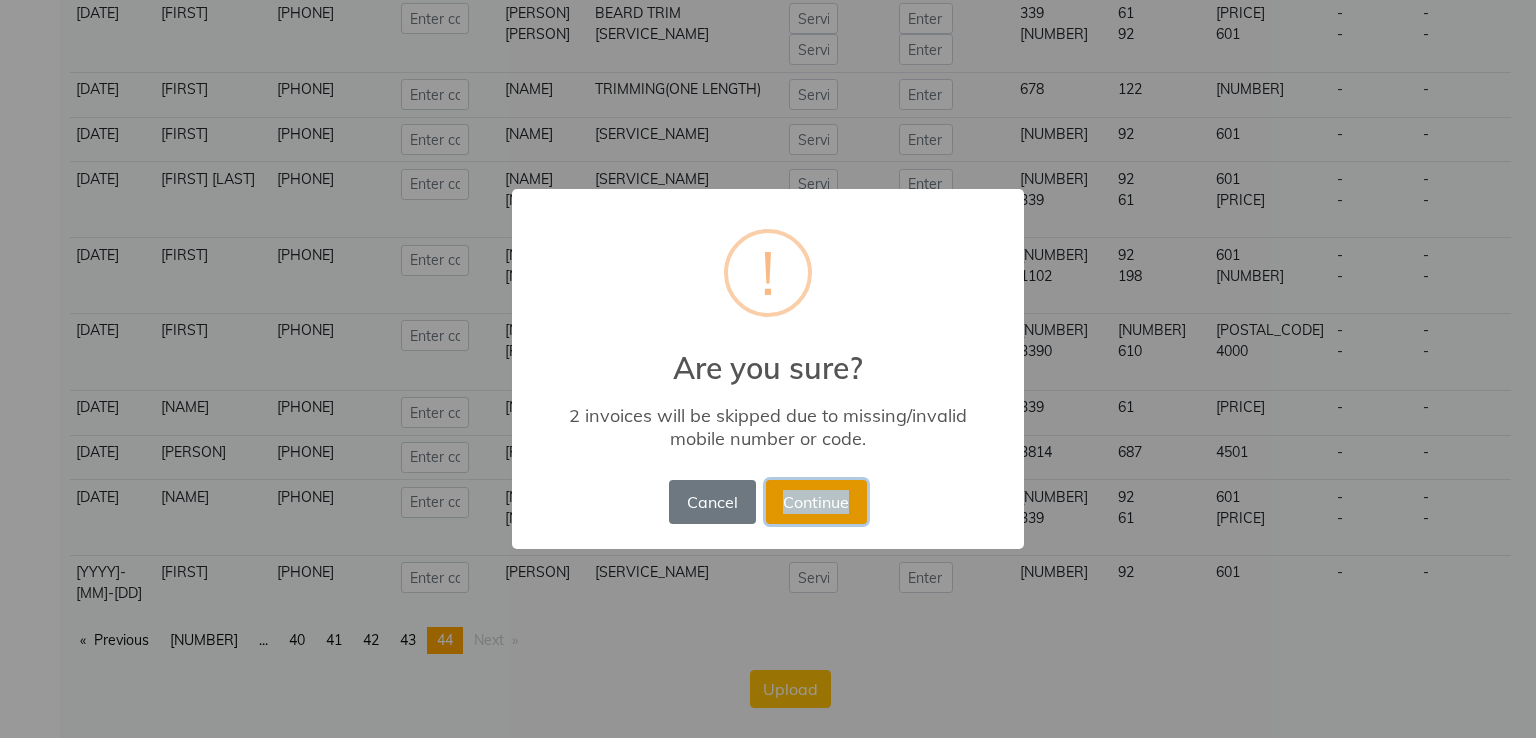 click on "Continue" at bounding box center [816, 502] 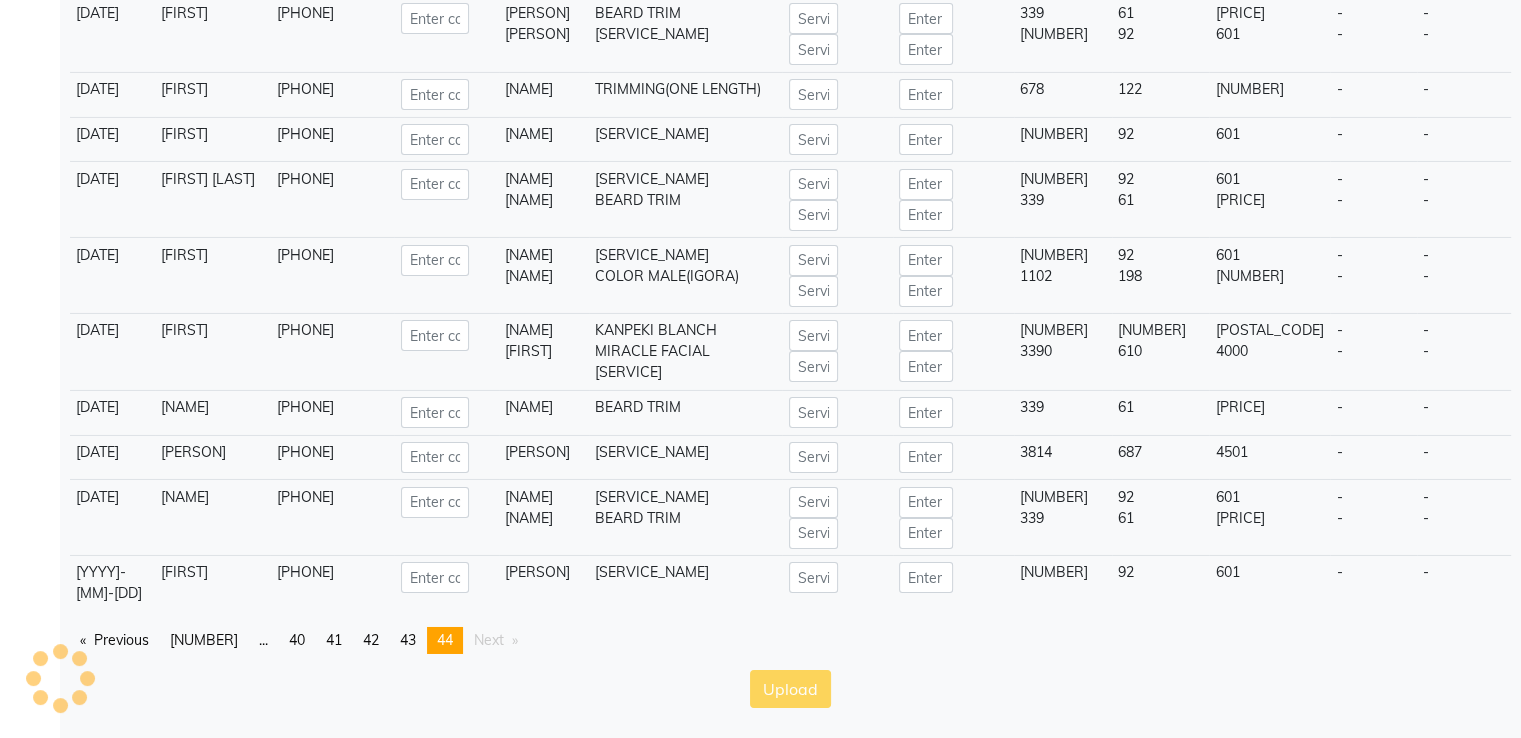 scroll, scrollTop: 0, scrollLeft: 0, axis: both 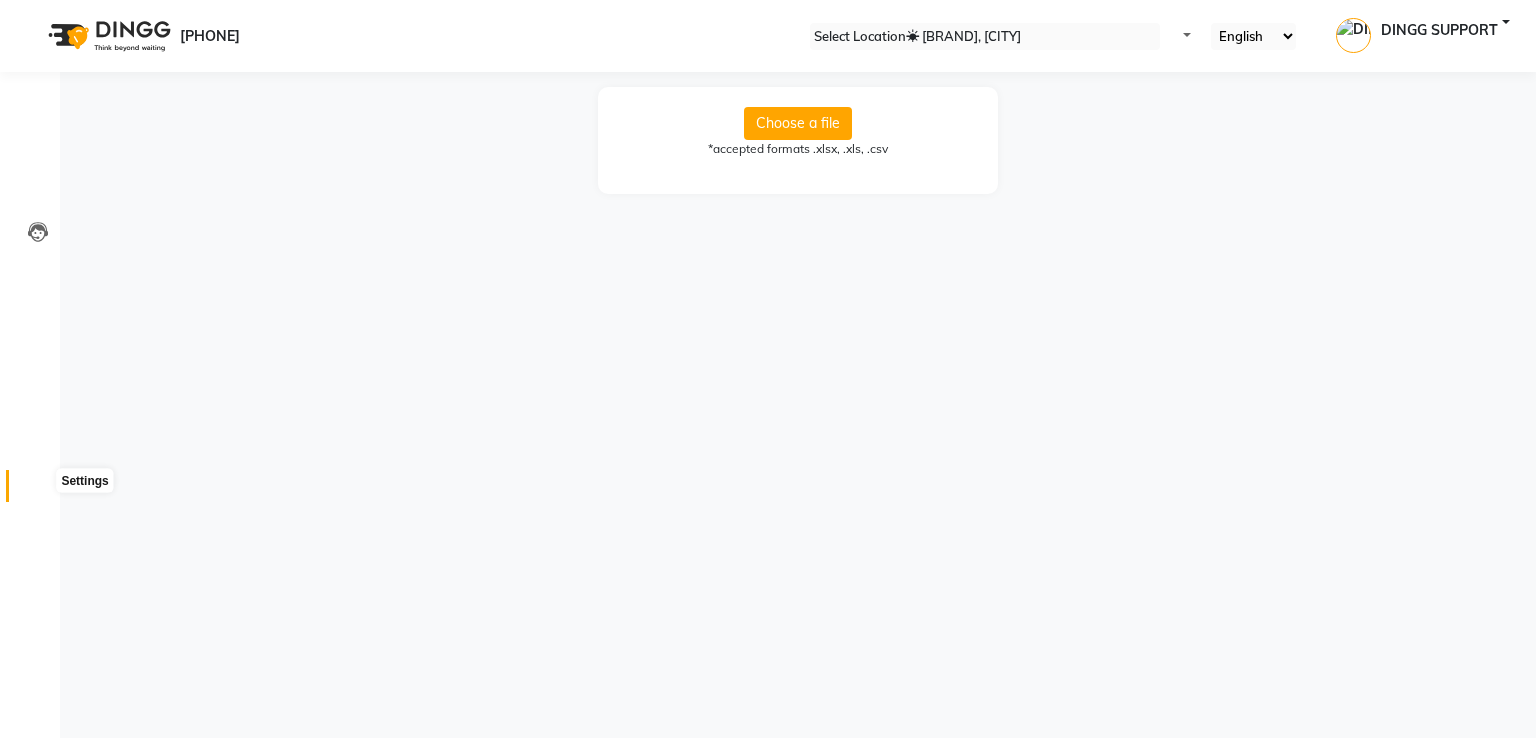 click at bounding box center (38, 491) 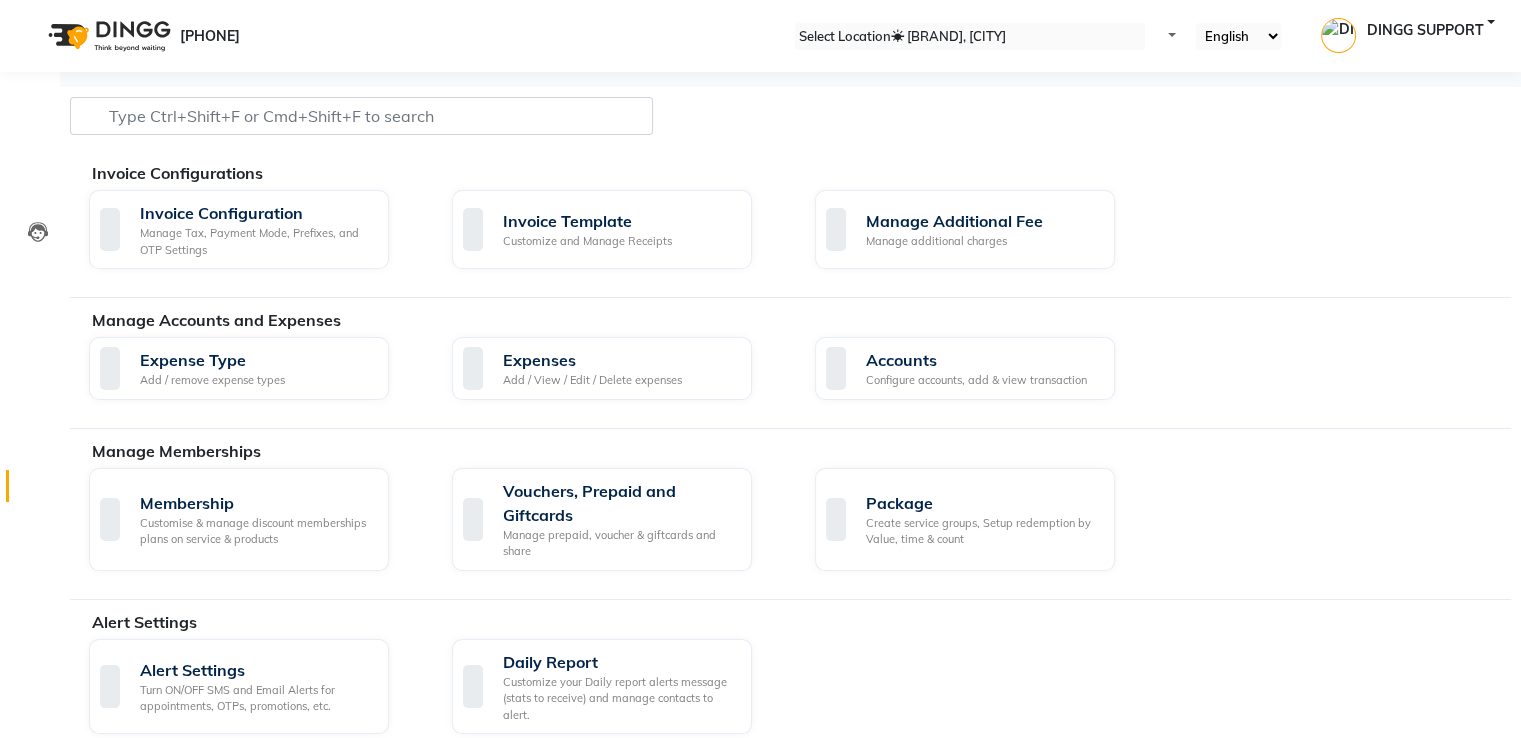 scroll, scrollTop: 868, scrollLeft: 0, axis: vertical 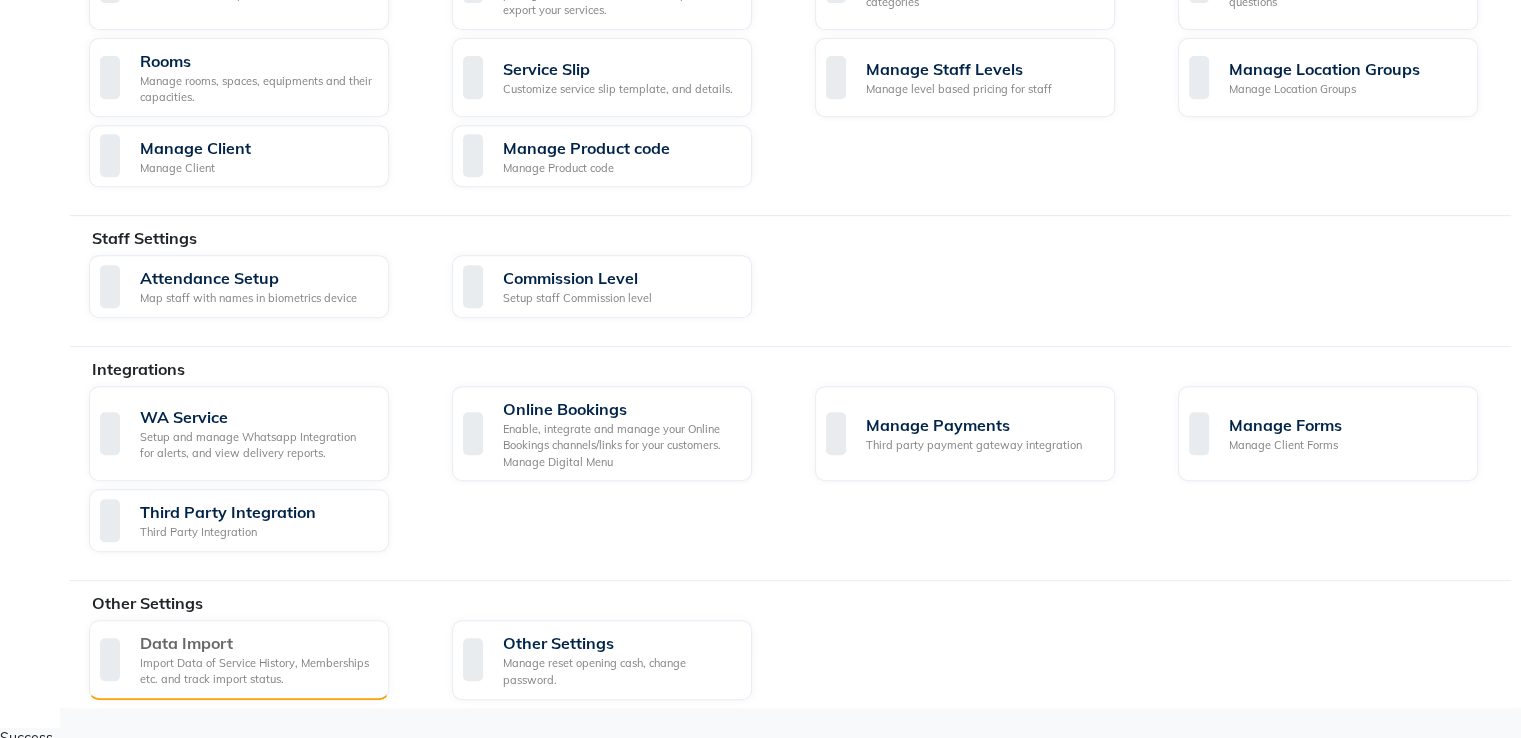 click on "Import Data of Service History, Memberships etc. and track import status." at bounding box center (256, 671) 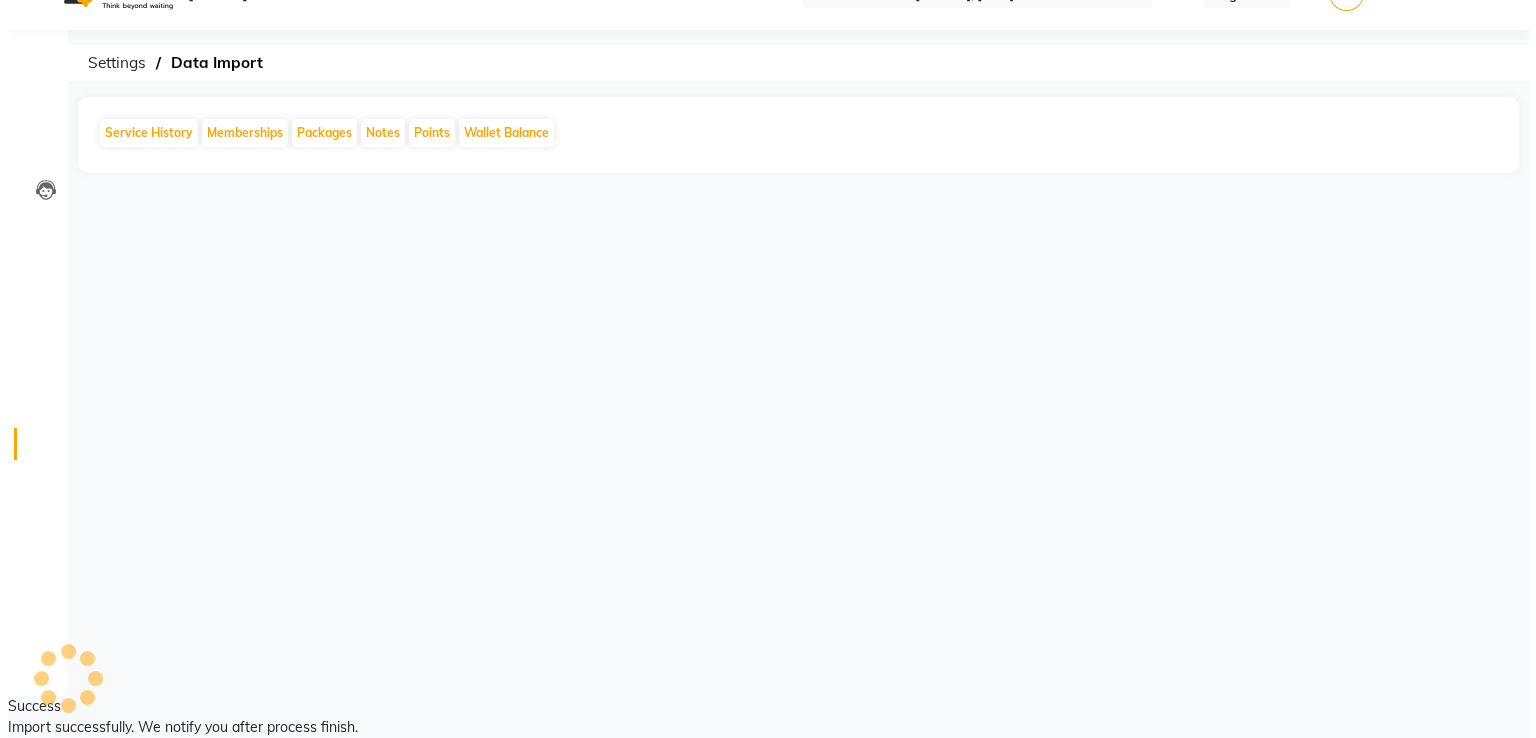 scroll, scrollTop: 0, scrollLeft: 0, axis: both 